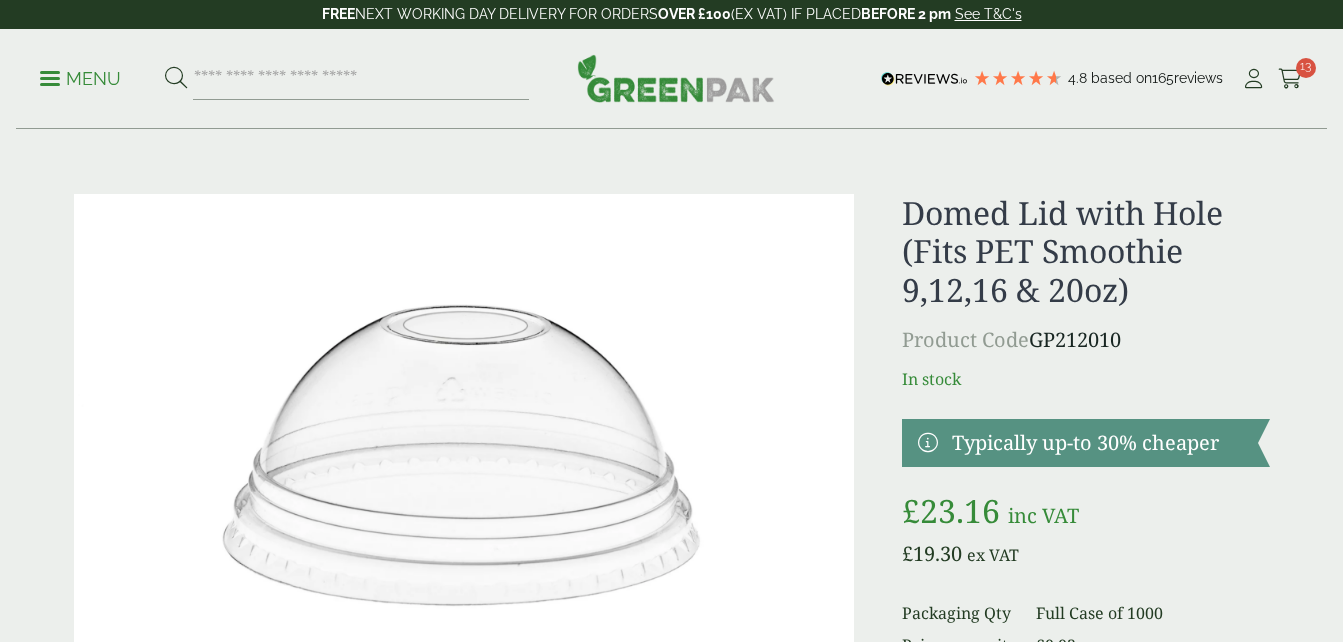scroll, scrollTop: 0, scrollLeft: 0, axis: both 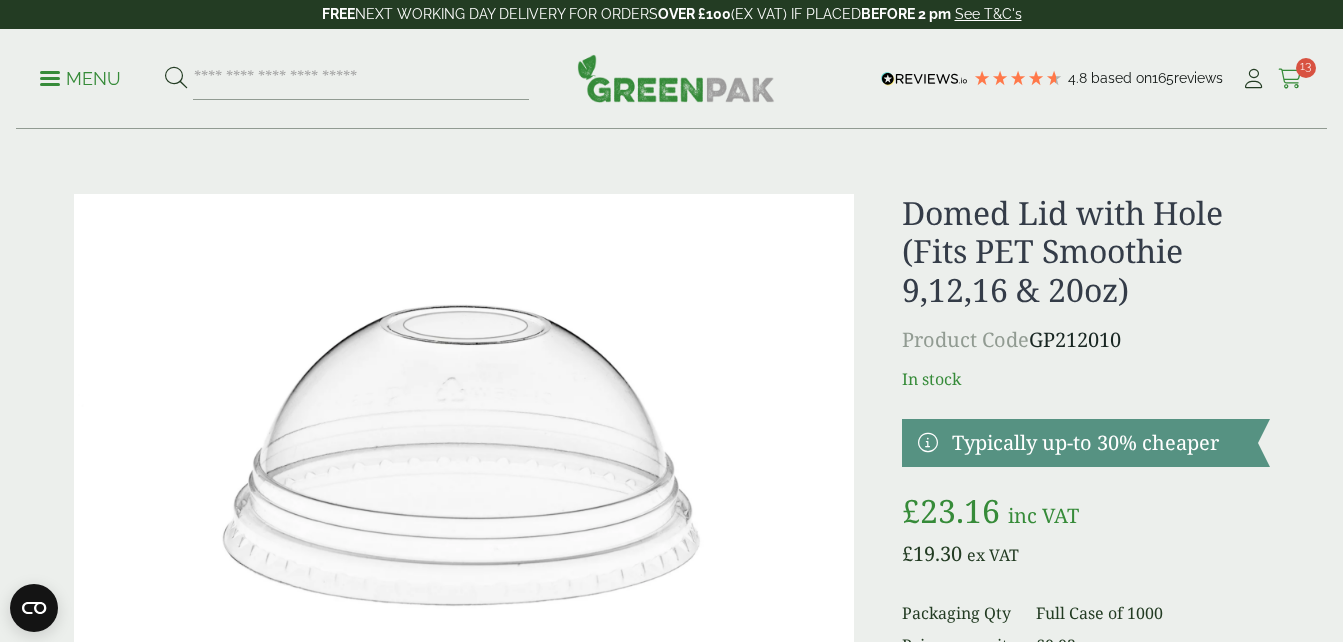 click at bounding box center [1290, 79] 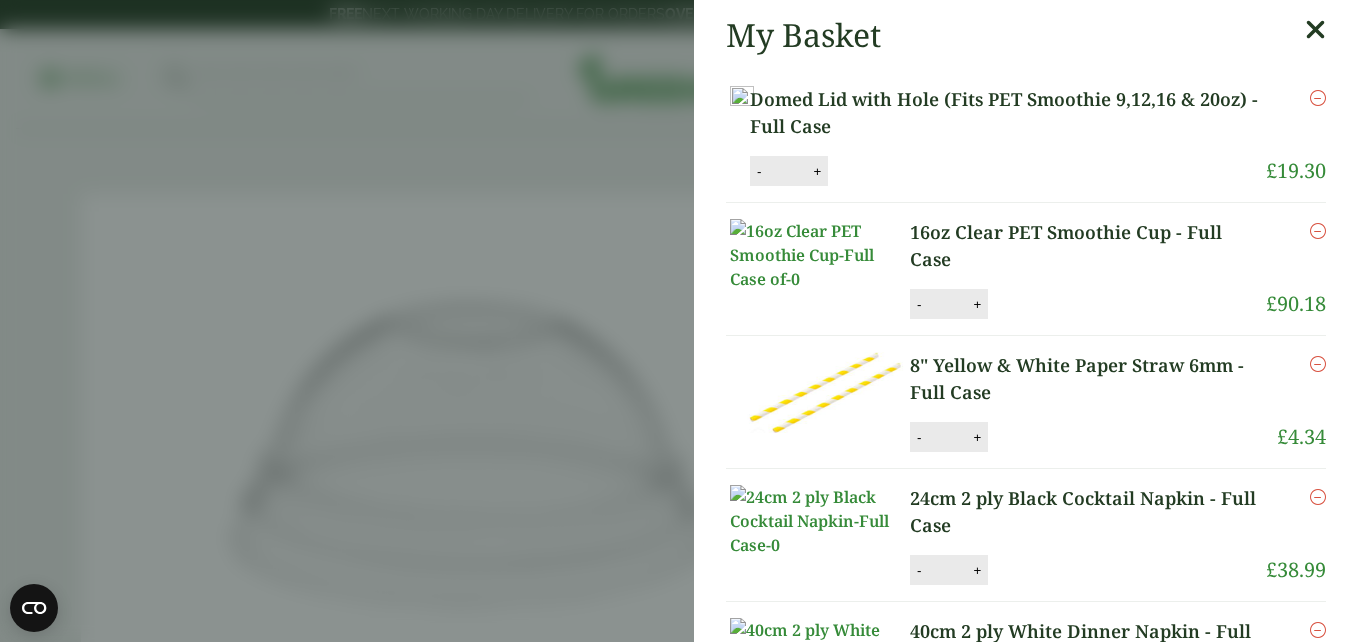 click at bounding box center [1315, 30] 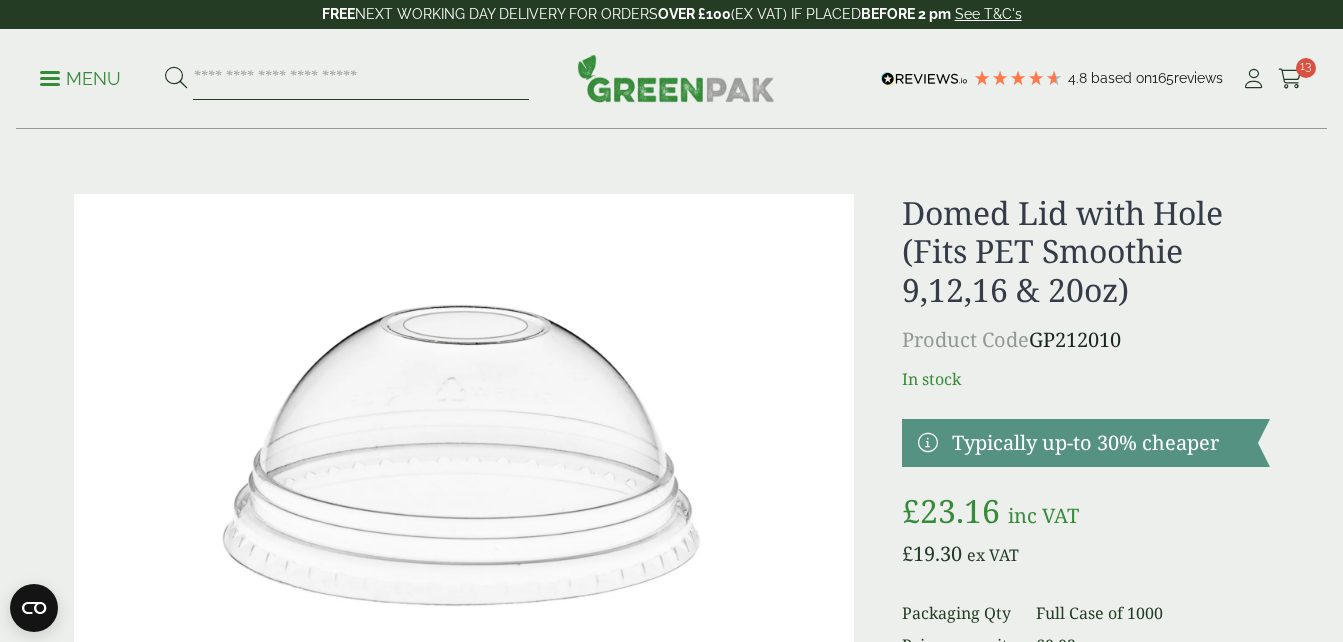 click at bounding box center (361, 79) 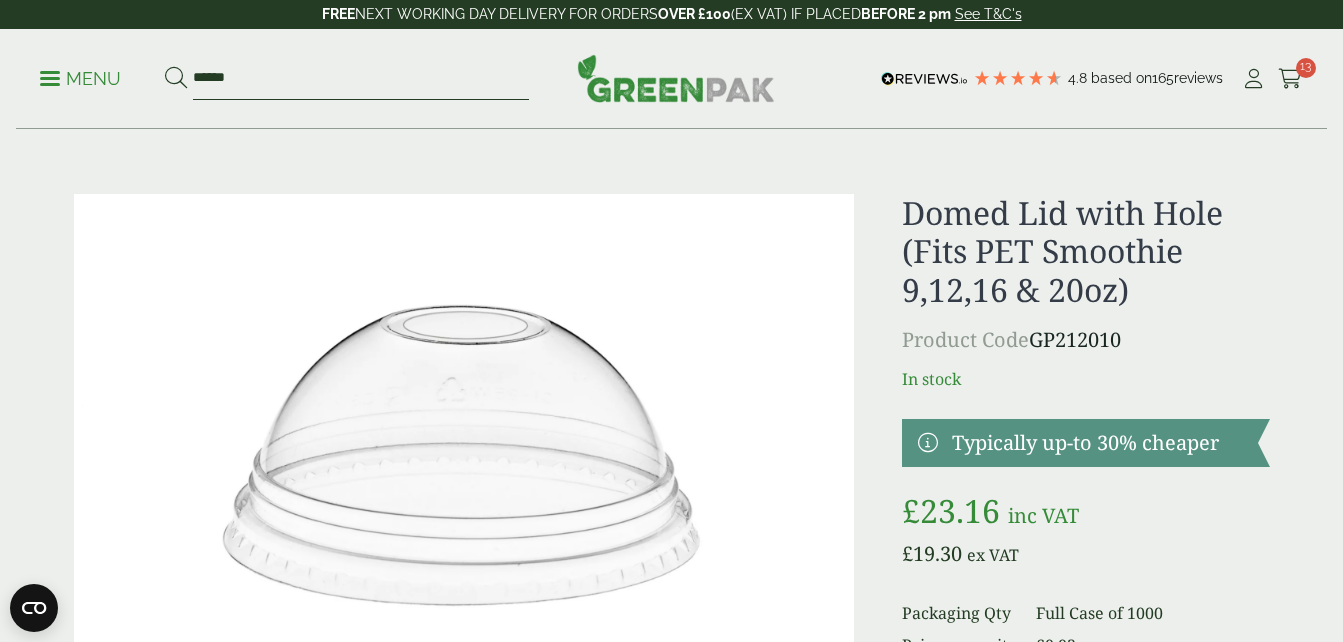 type on "******" 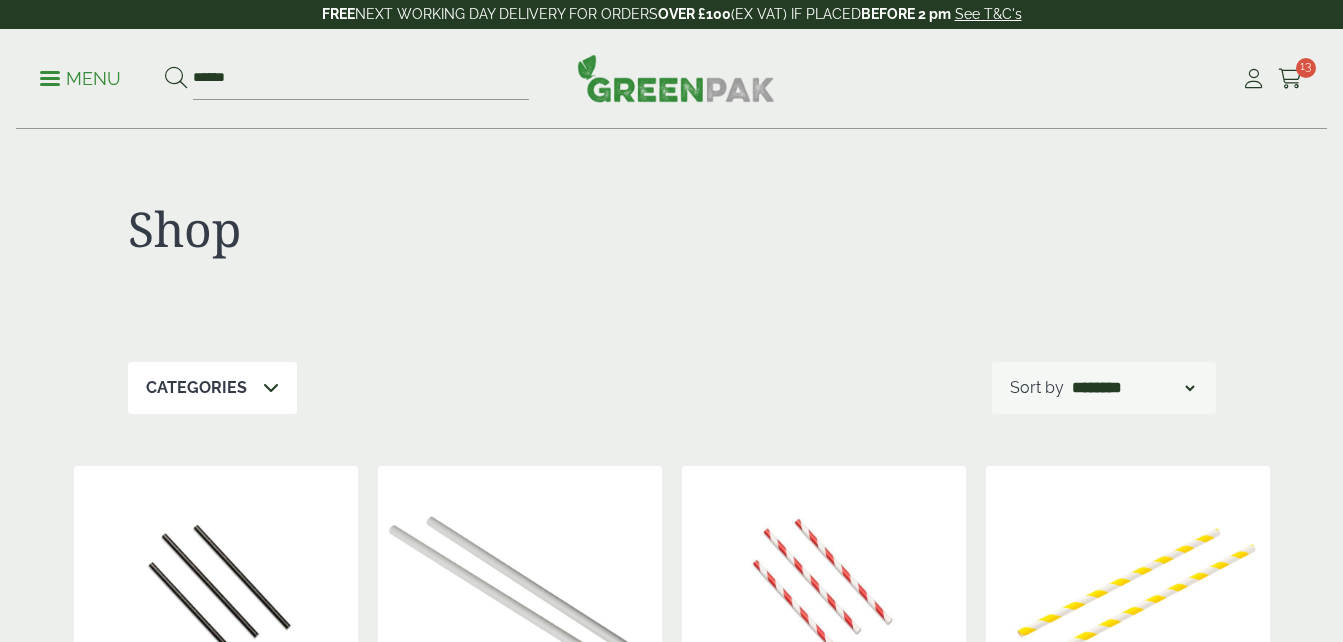 scroll, scrollTop: 0, scrollLeft: 0, axis: both 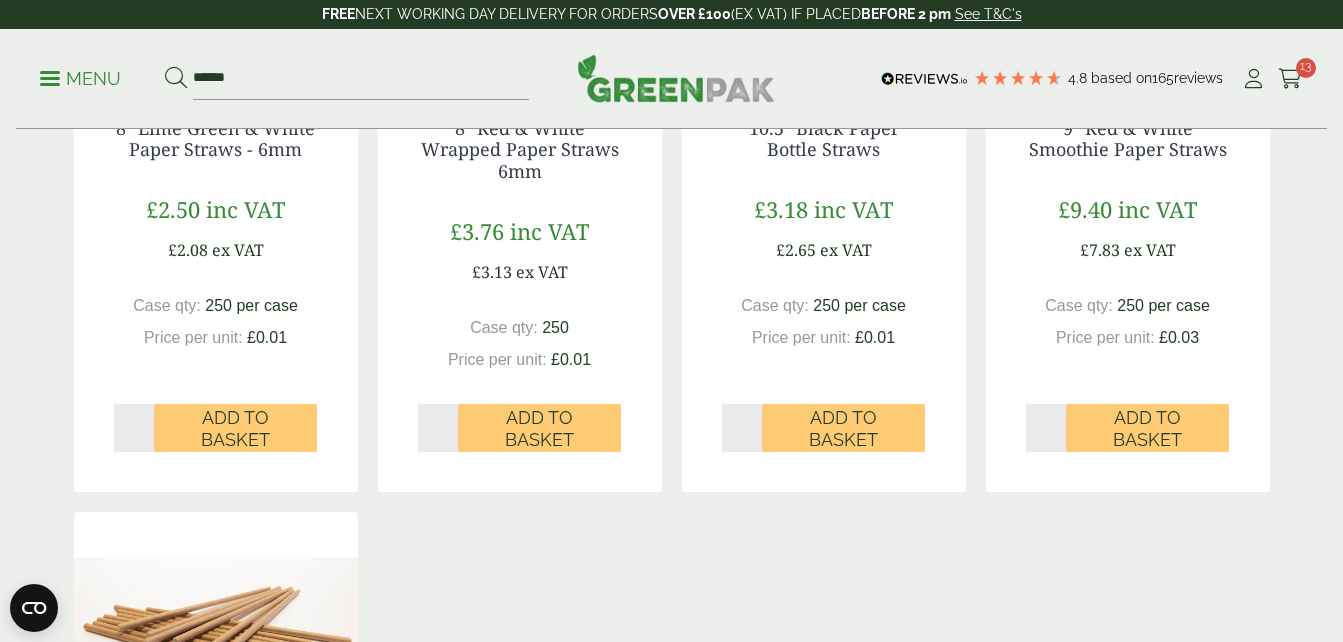 drag, startPoint x: 281, startPoint y: 433, endPoint x: 715, endPoint y: 228, distance: 479.9802 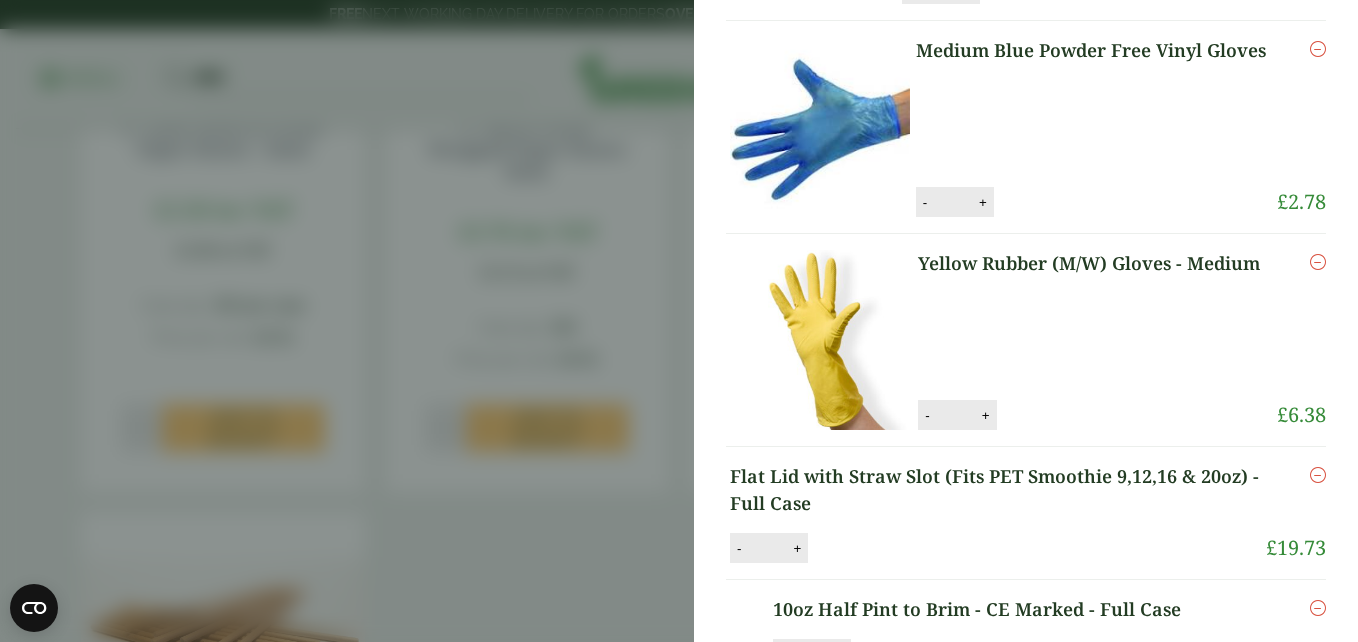scroll, scrollTop: 797, scrollLeft: 0, axis: vertical 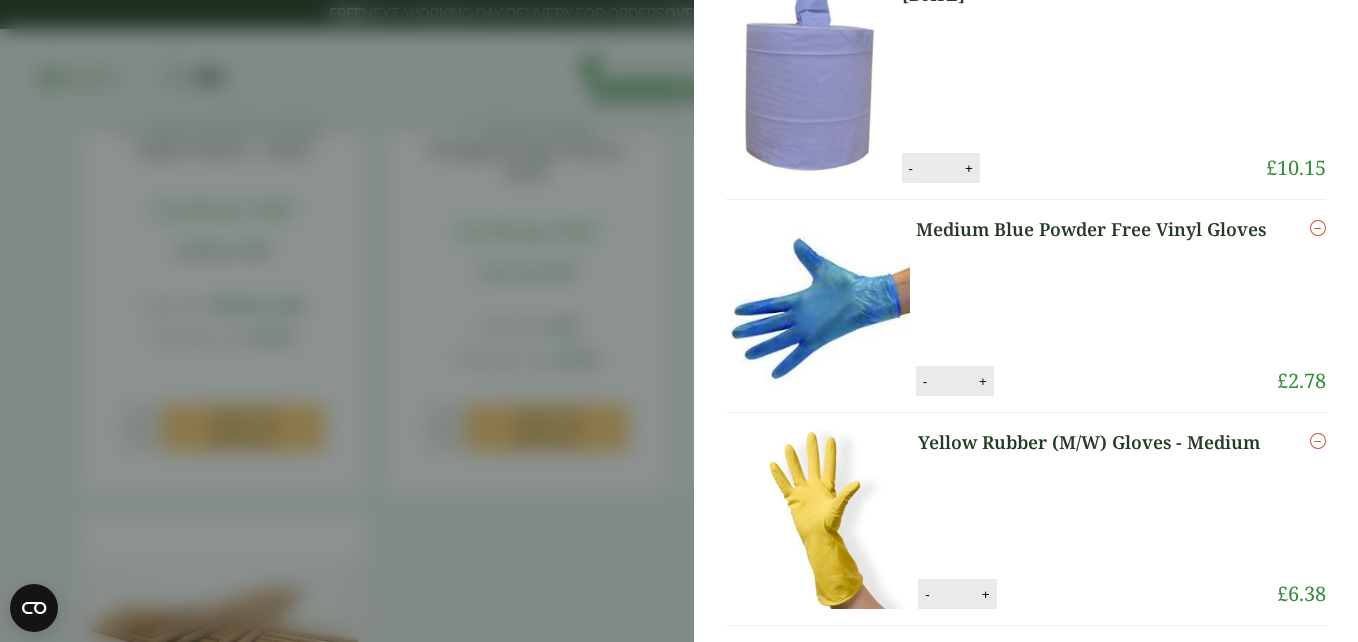click on "-" at bounding box center (911, 168) 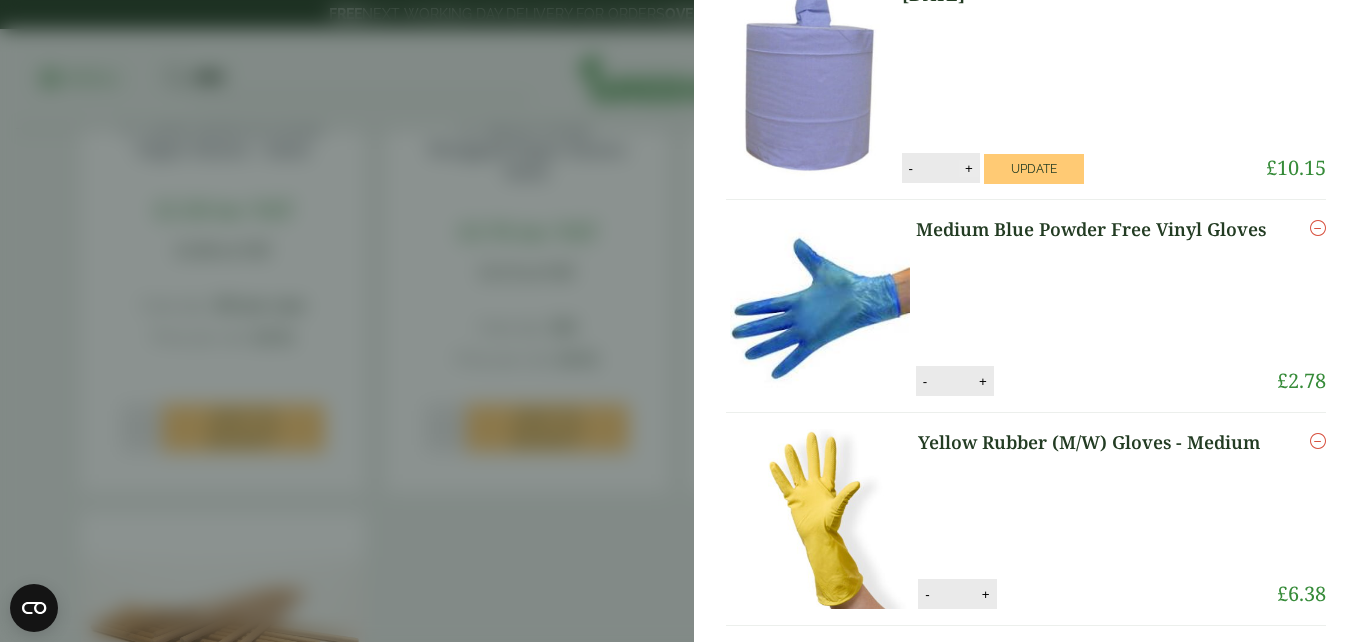 click on "+" at bounding box center (969, 168) 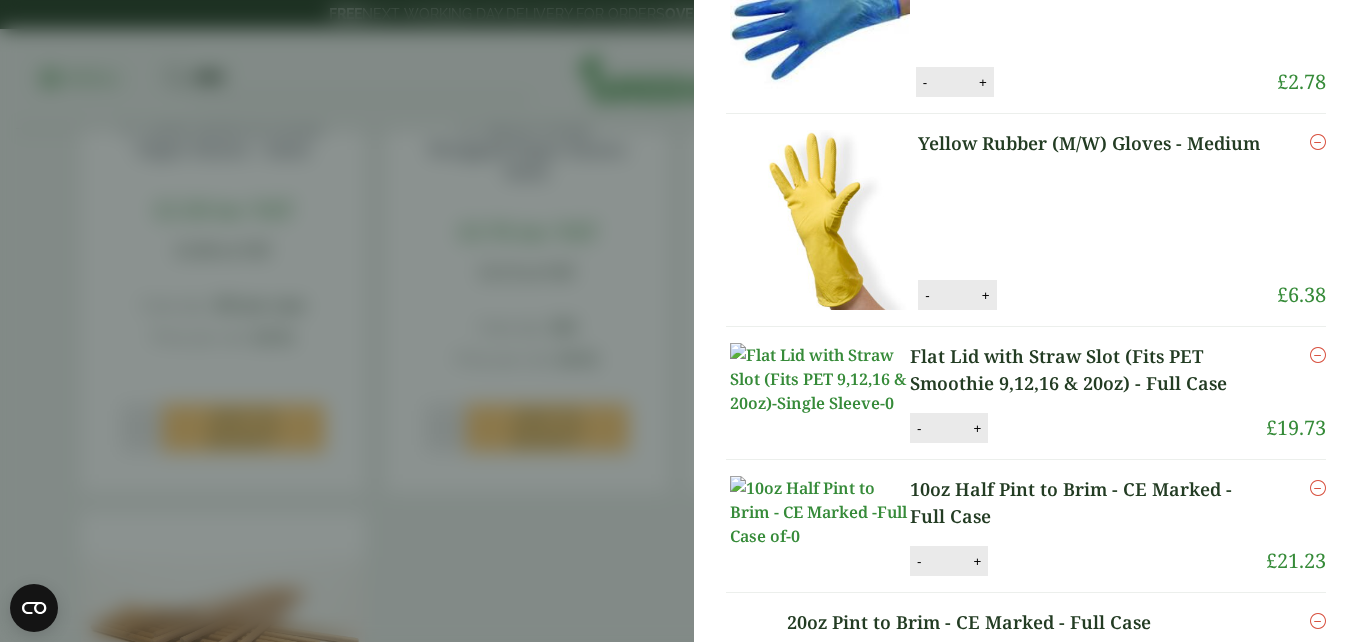 scroll, scrollTop: 1097, scrollLeft: 0, axis: vertical 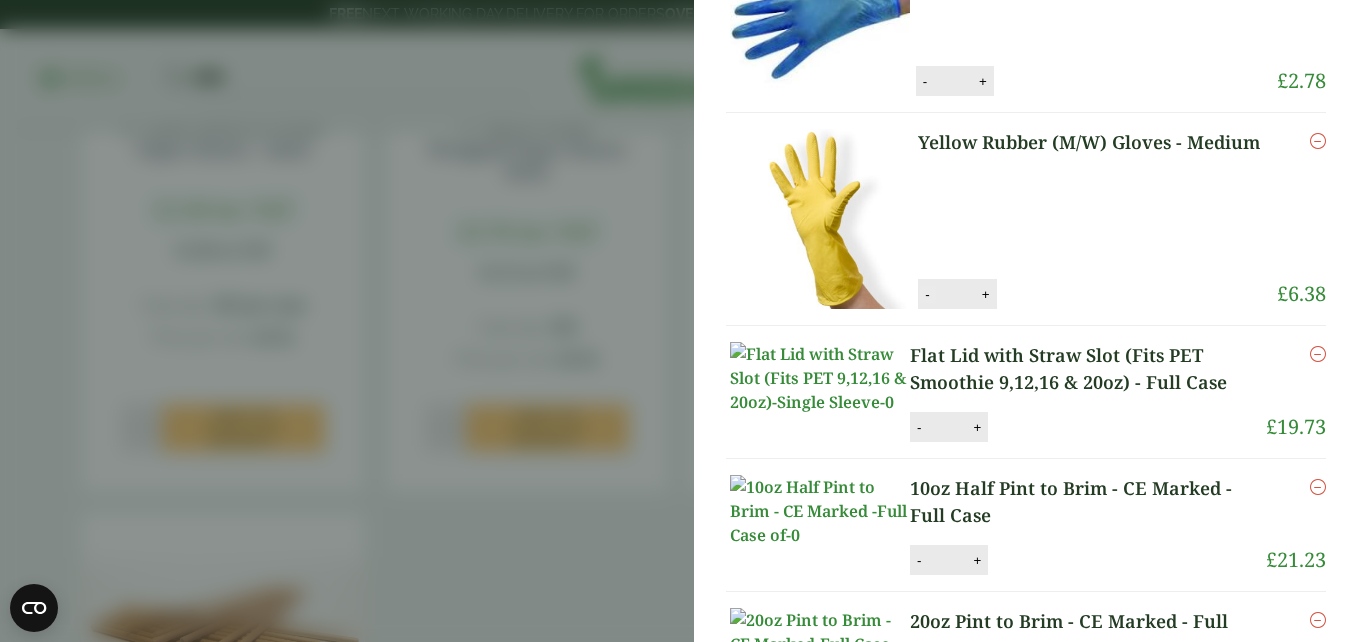 click on "-" at bounding box center [927, 294] 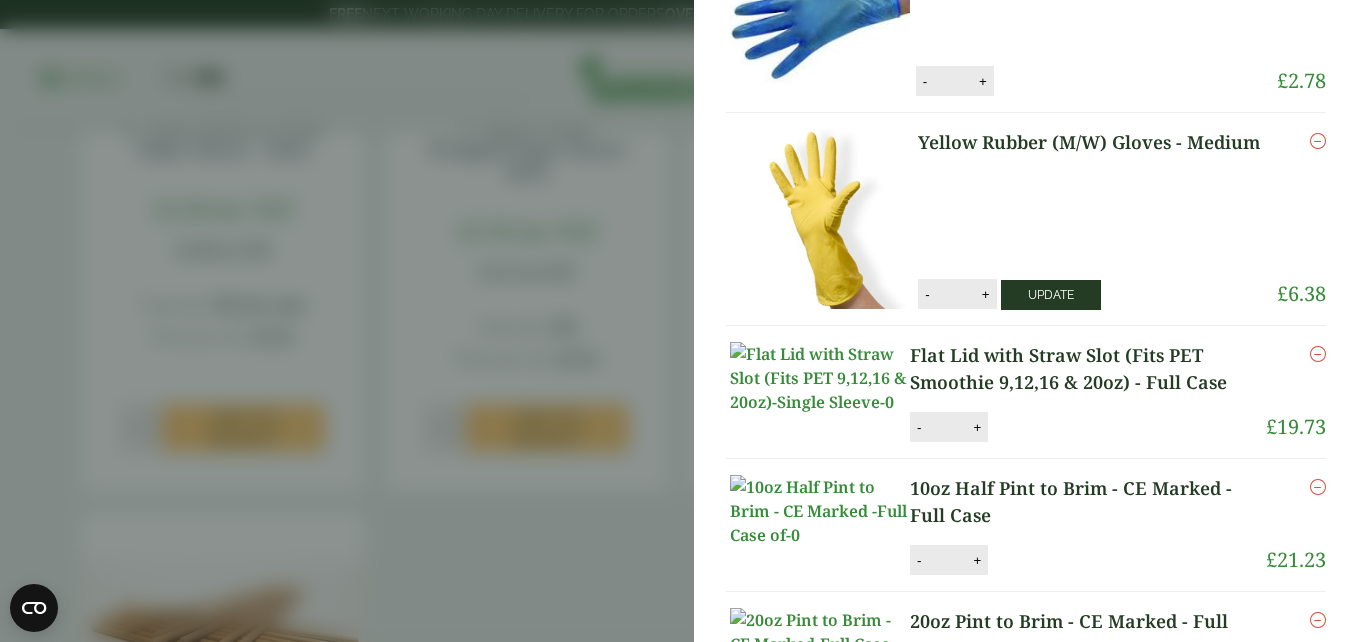 click on "Update" at bounding box center (1051, 295) 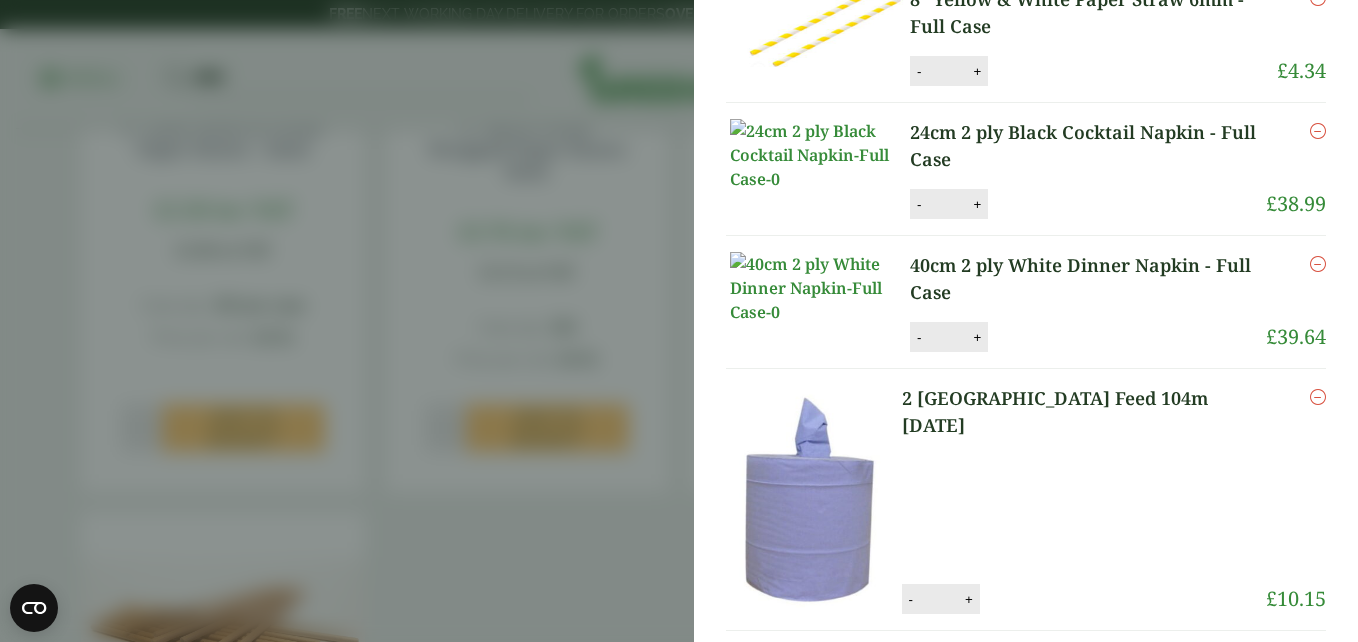 scroll, scrollTop: 400, scrollLeft: 0, axis: vertical 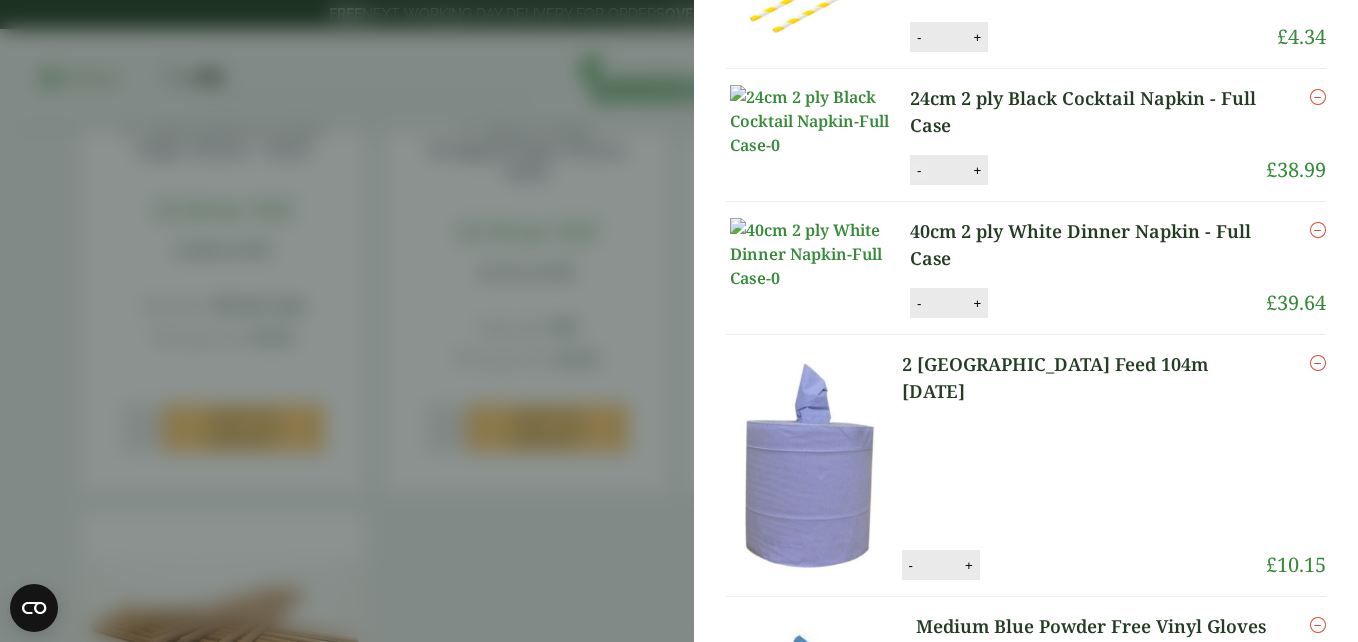 click on "-" at bounding box center (919, 170) 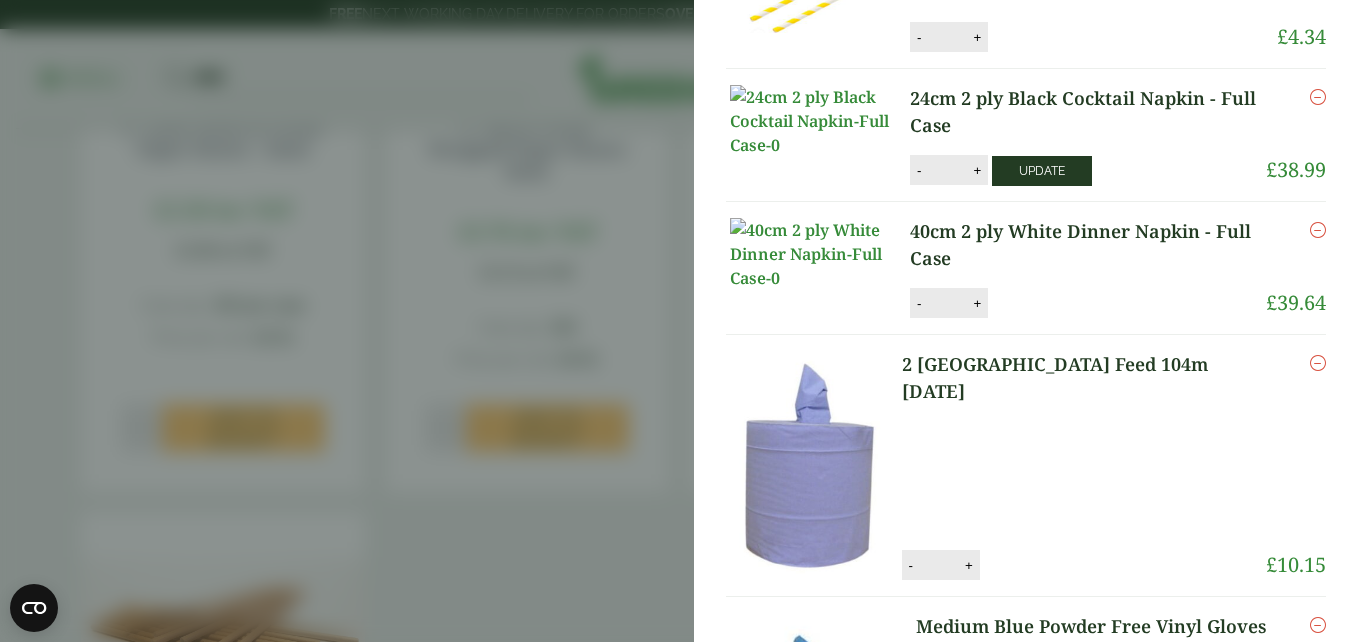click on "Update" at bounding box center (1042, 171) 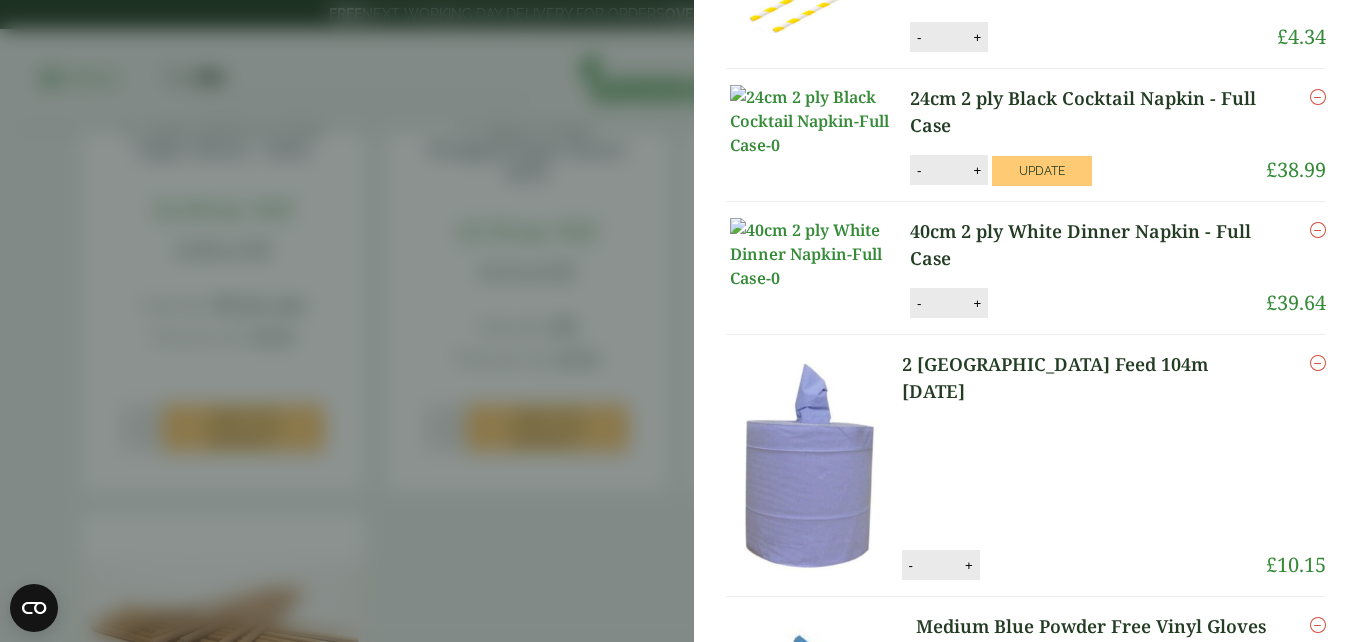 type on "*" 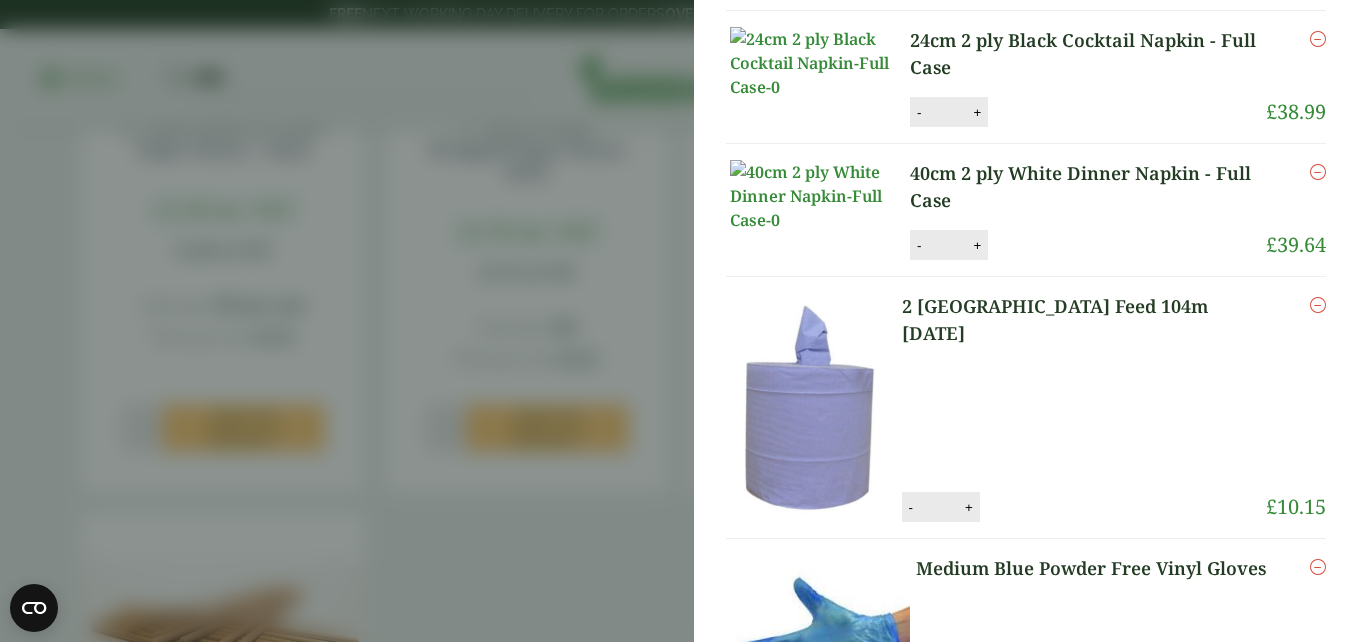 scroll, scrollTop: 500, scrollLeft: 0, axis: vertical 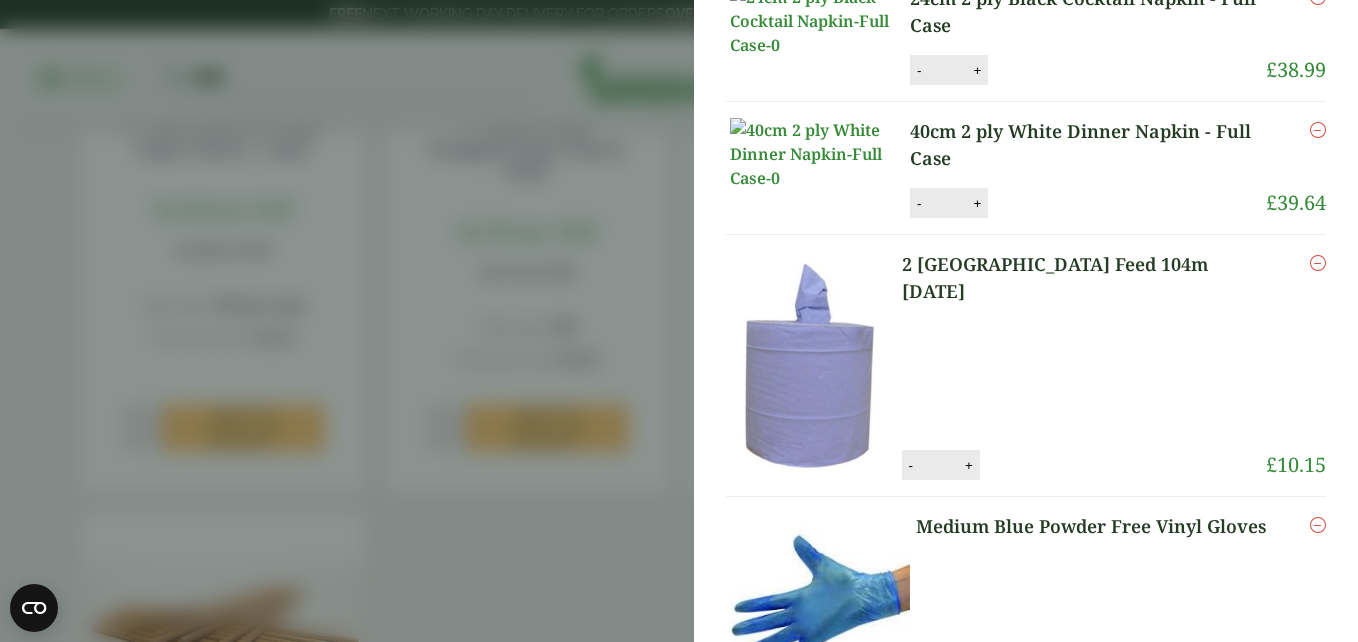 click on "-" at bounding box center [919, 203] 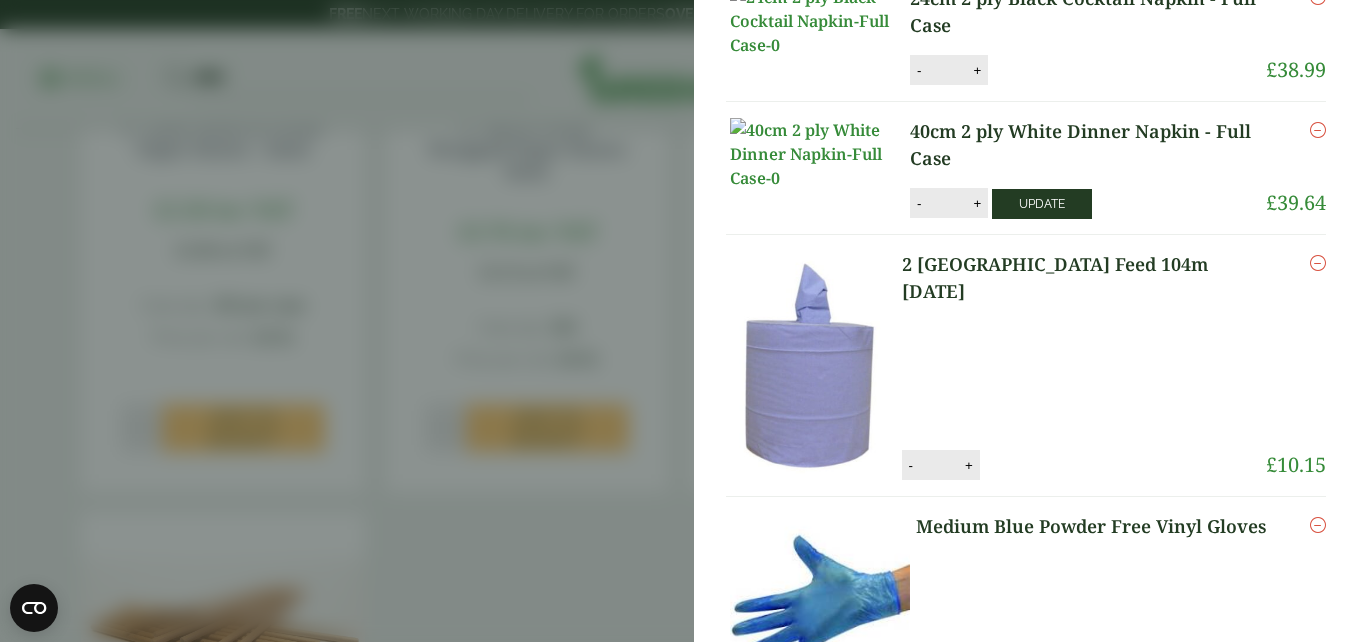 click on "Update" at bounding box center (1042, 204) 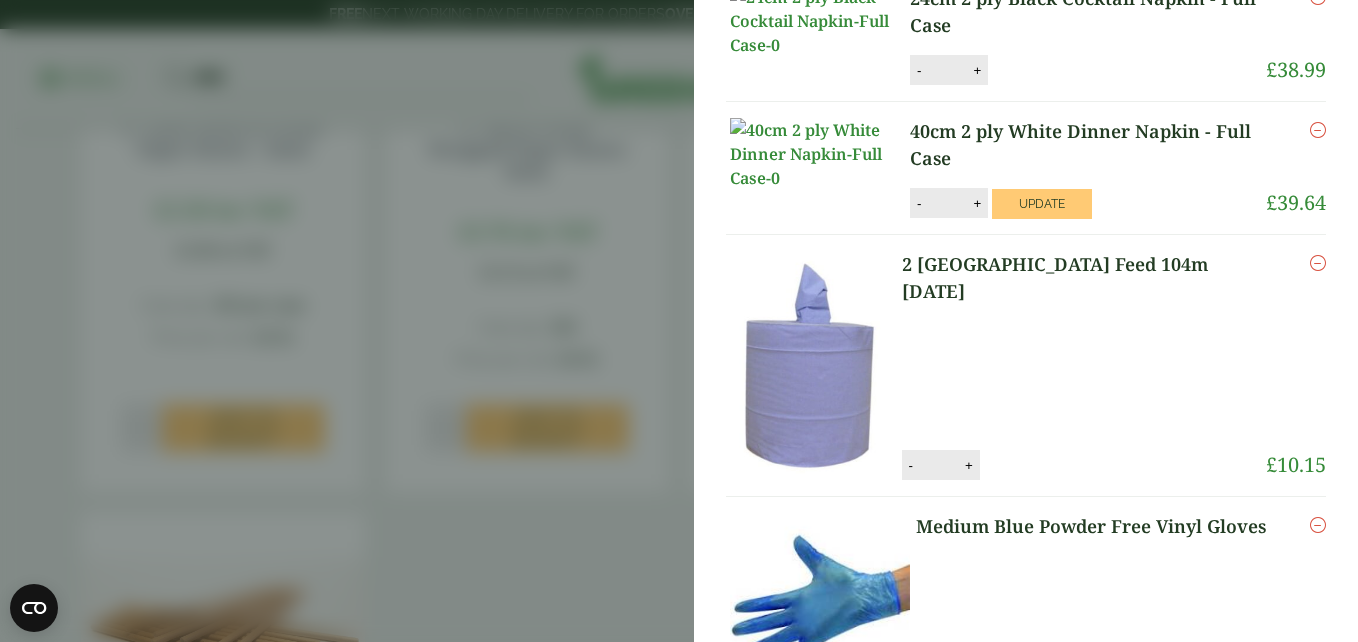 type on "*" 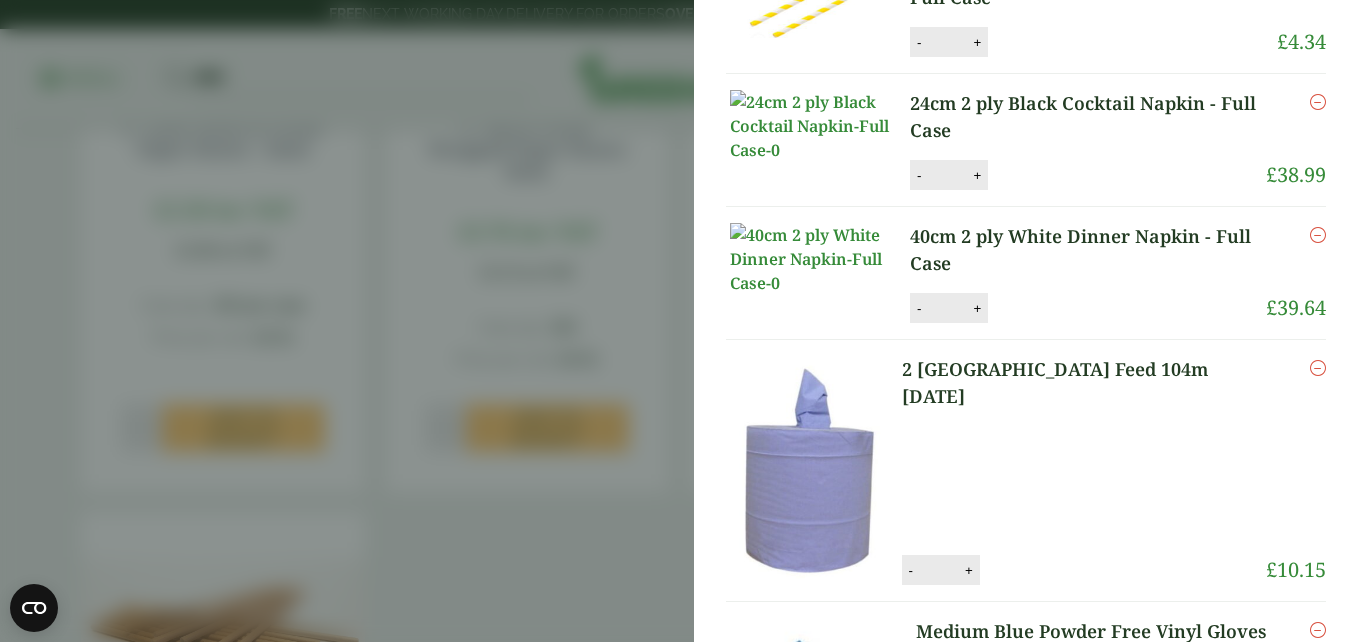 scroll, scrollTop: 600, scrollLeft: 0, axis: vertical 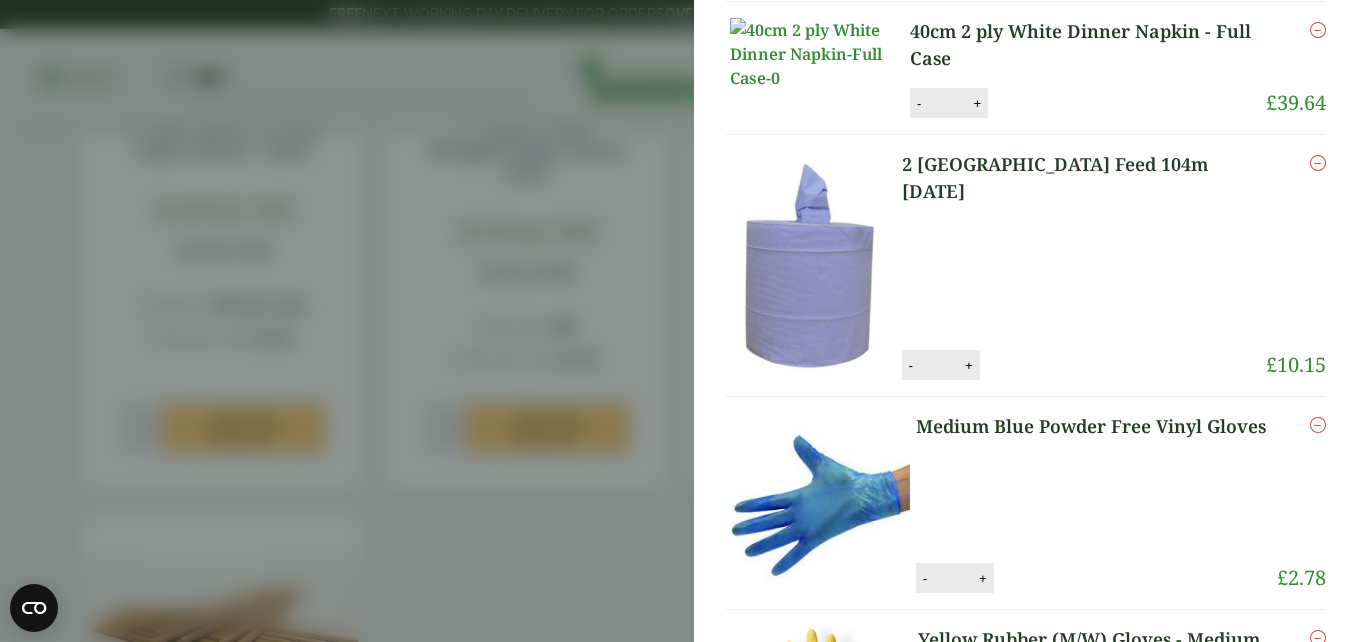 click on "-" at bounding box center (911, 365) 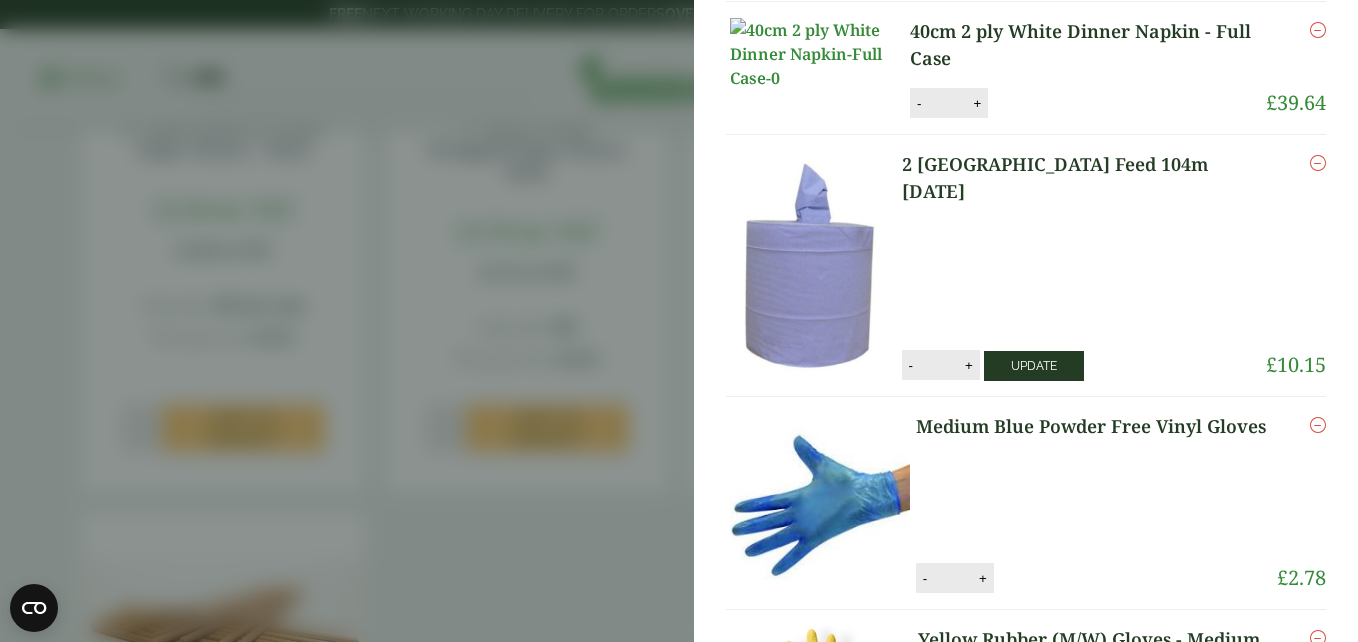 click on "Update" at bounding box center [1034, 366] 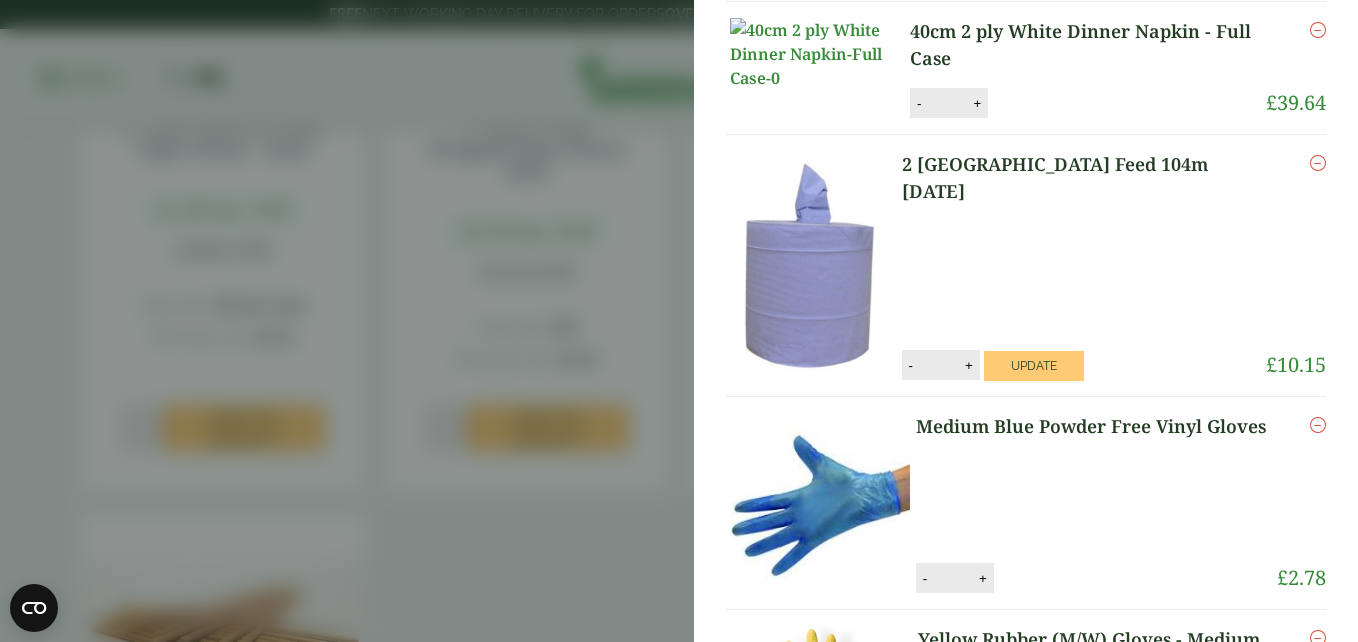 type on "*" 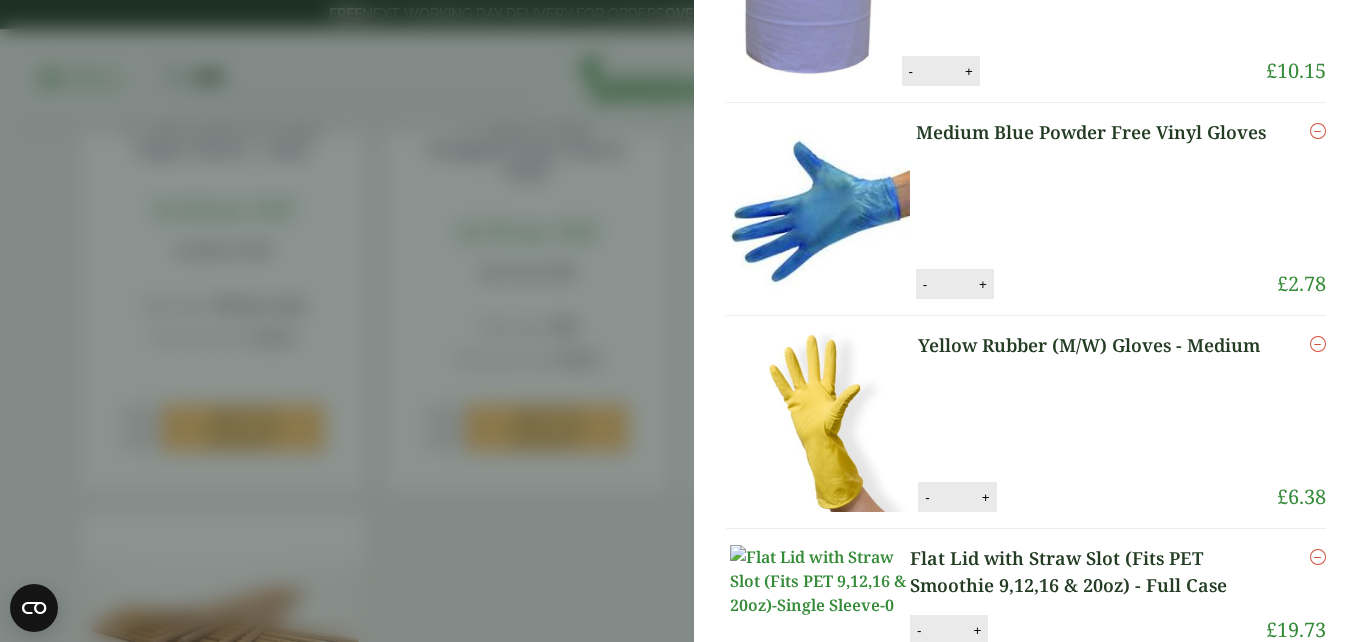 scroll, scrollTop: 900, scrollLeft: 0, axis: vertical 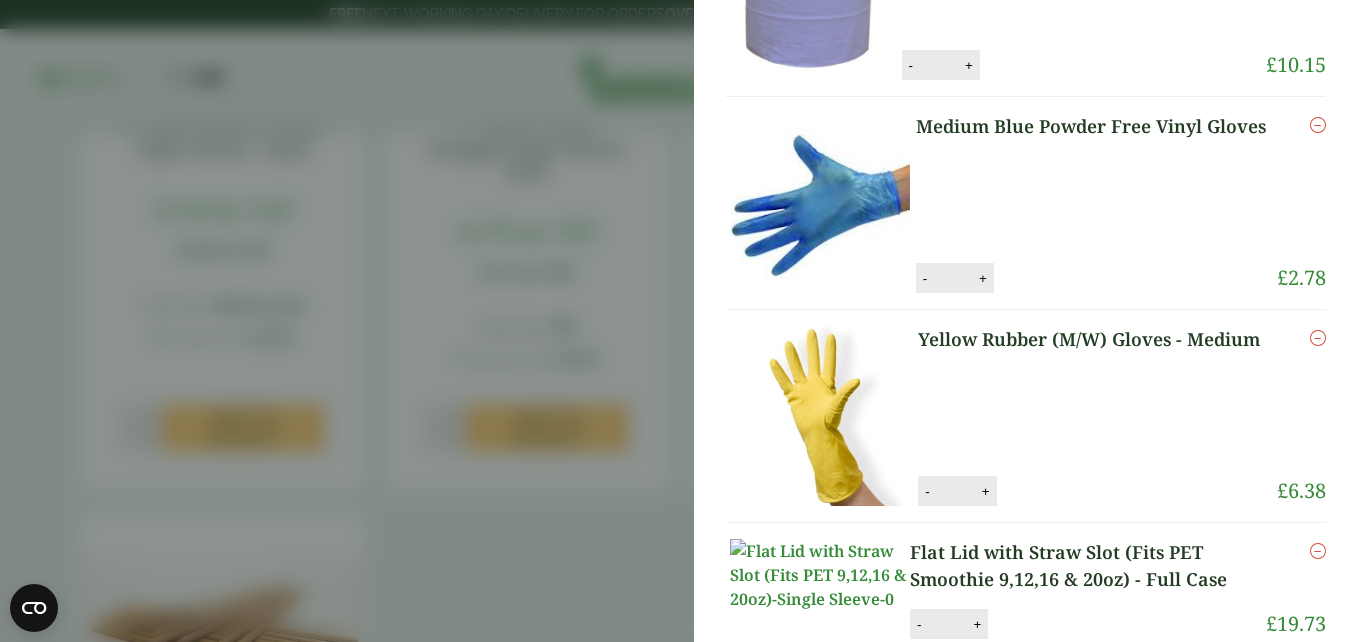 click on "-" at bounding box center [925, 278] 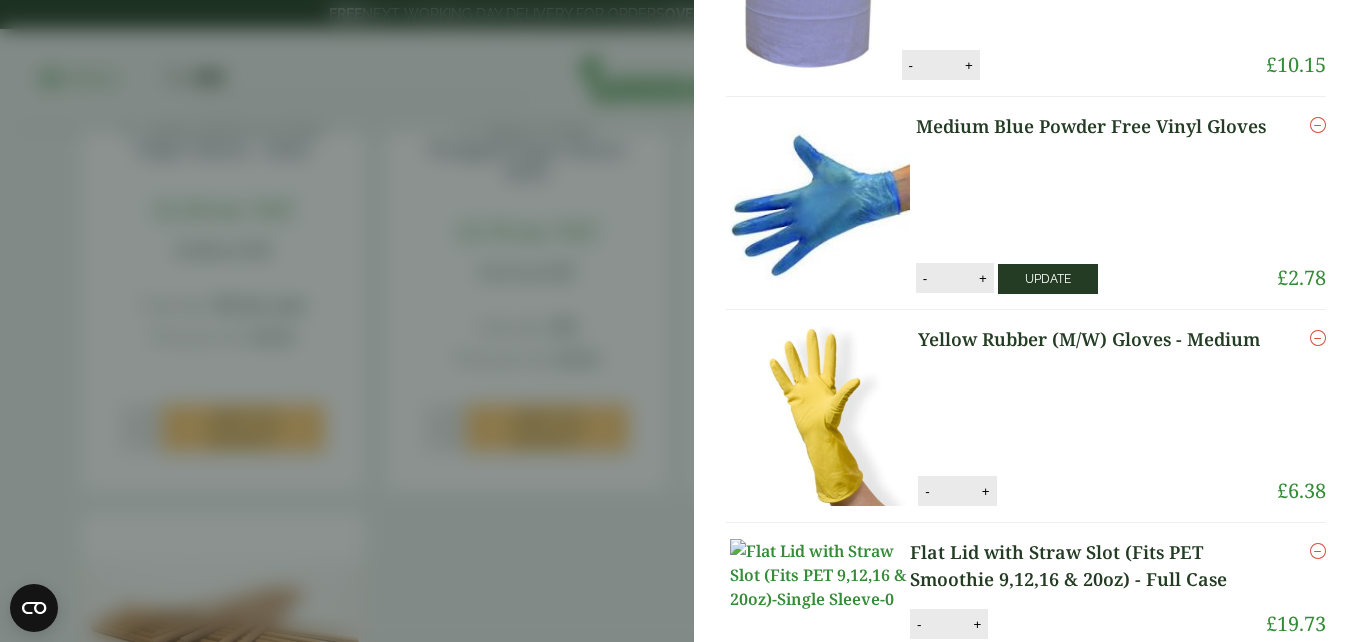click on "Update" at bounding box center (1048, 279) 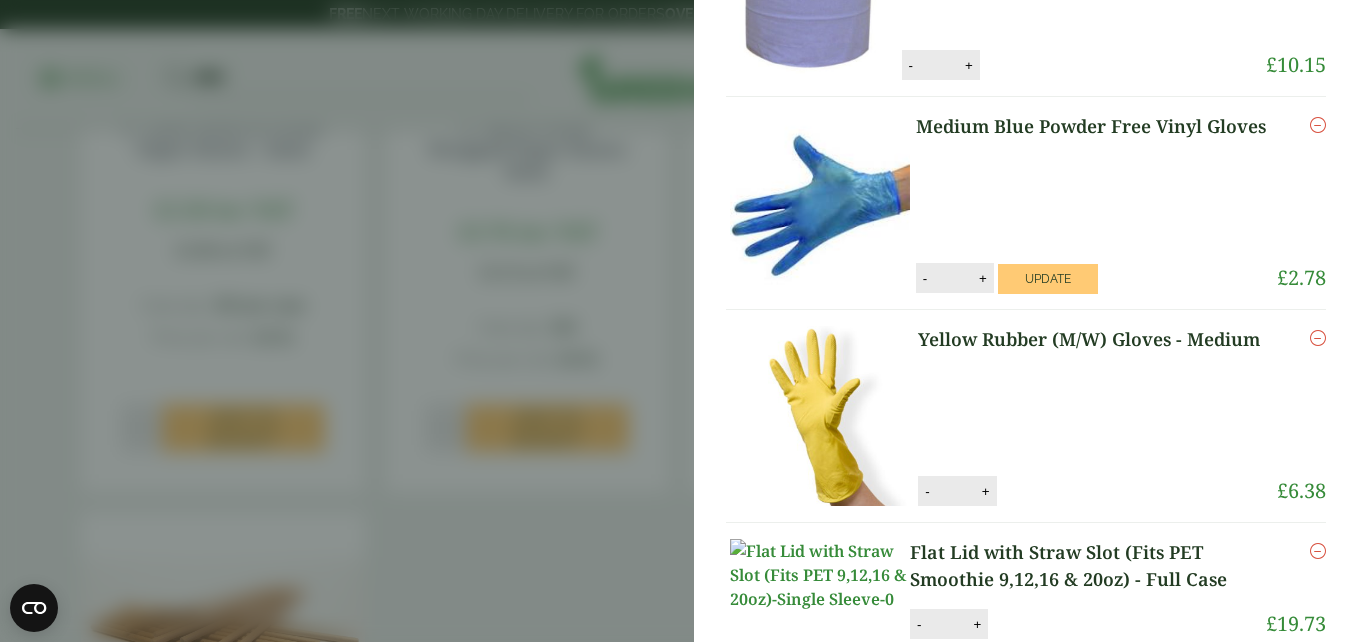 type on "*" 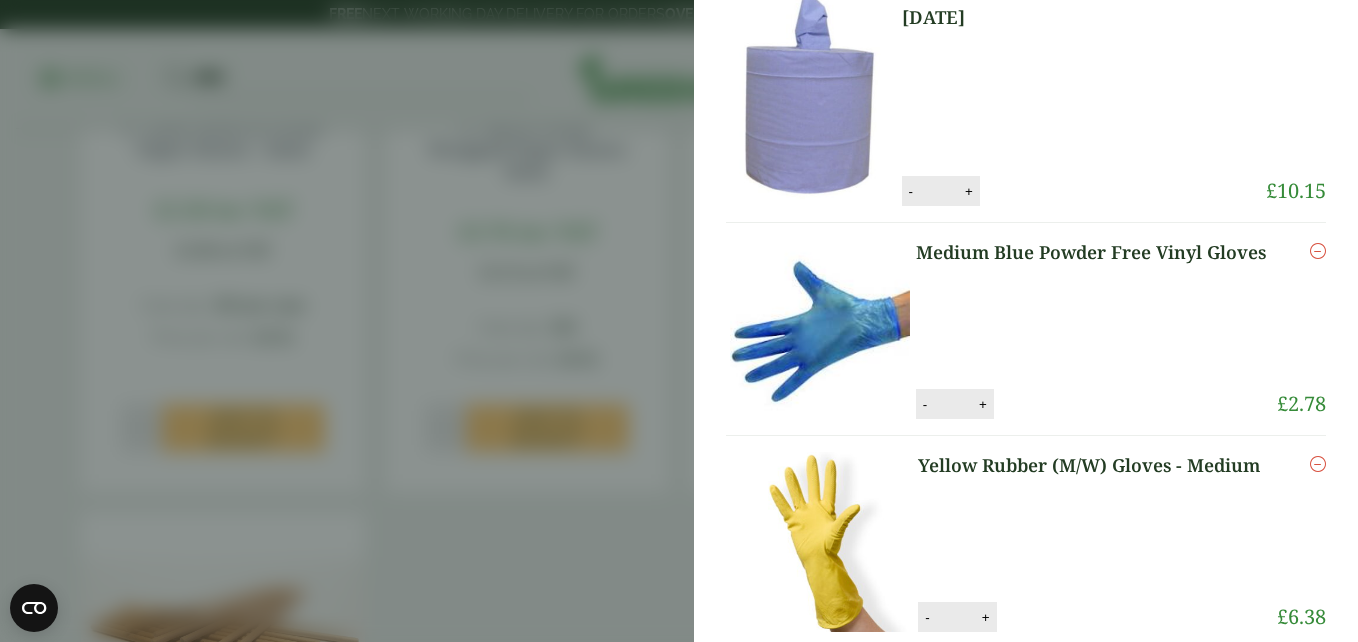 scroll, scrollTop: 1000, scrollLeft: 0, axis: vertical 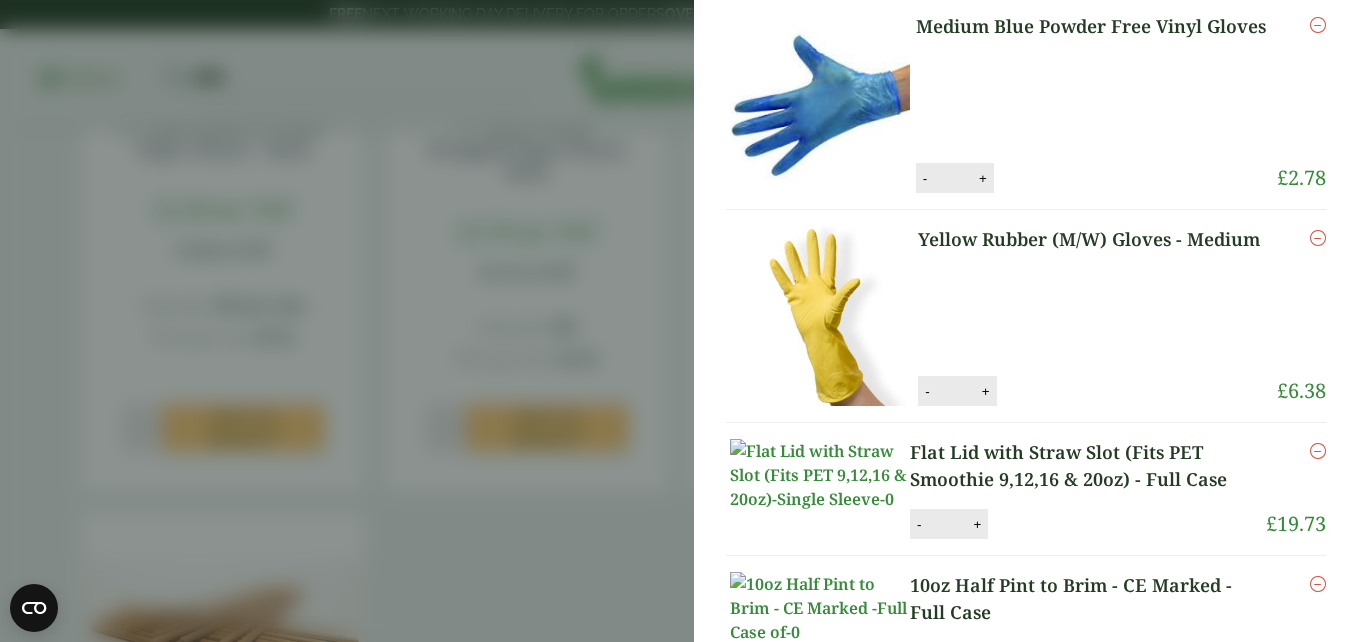 click on "-" at bounding box center [927, 391] 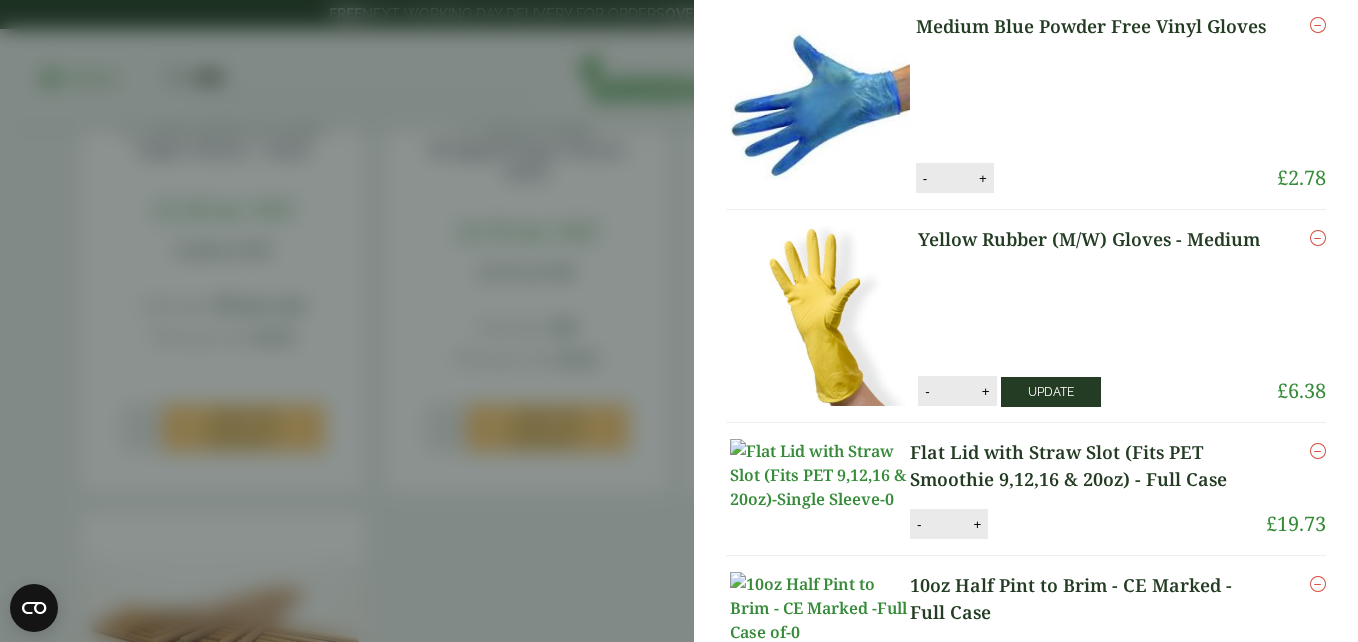 click on "Update" at bounding box center (1051, 392) 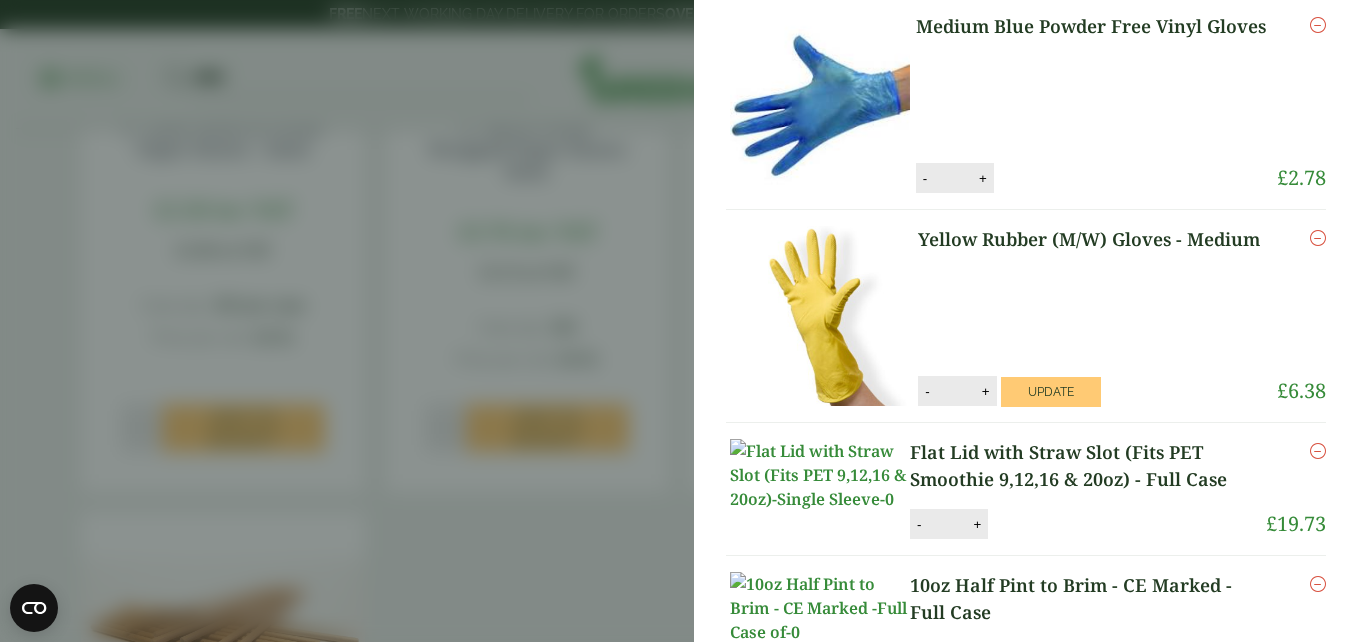 type on "*" 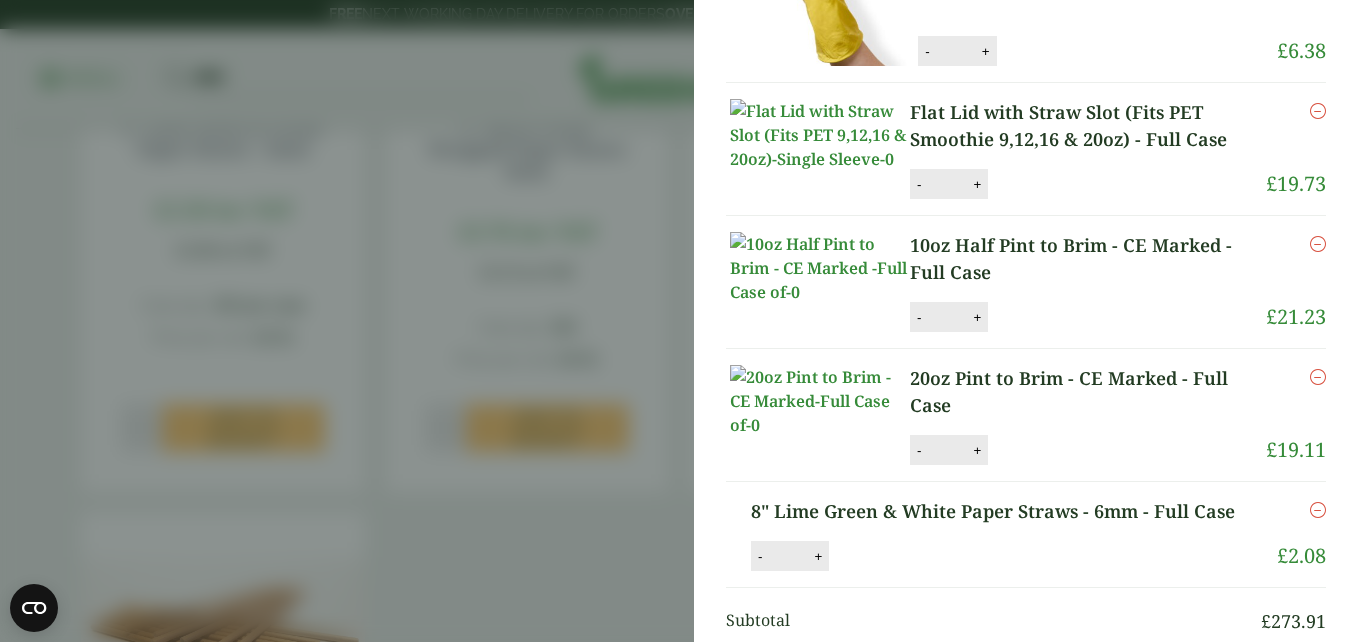 scroll, scrollTop: 1300, scrollLeft: 0, axis: vertical 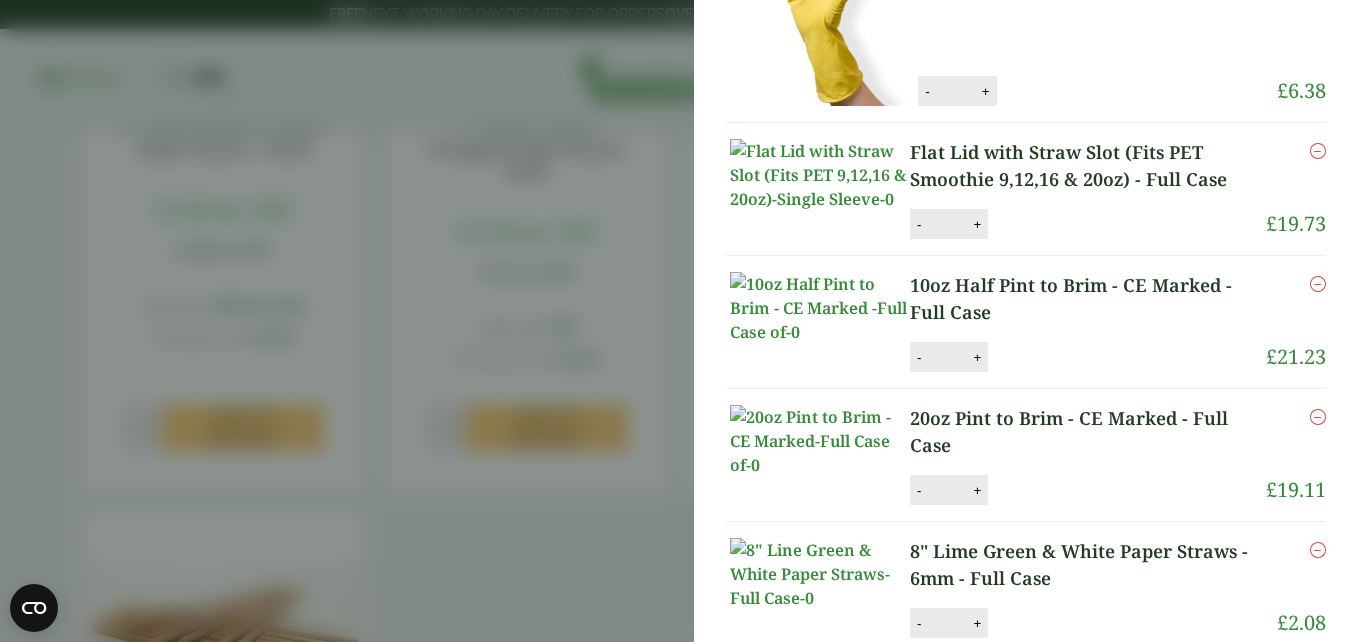 click on "10oz Half Pint to Brim - CE Marked - Full Case" at bounding box center [1088, 299] 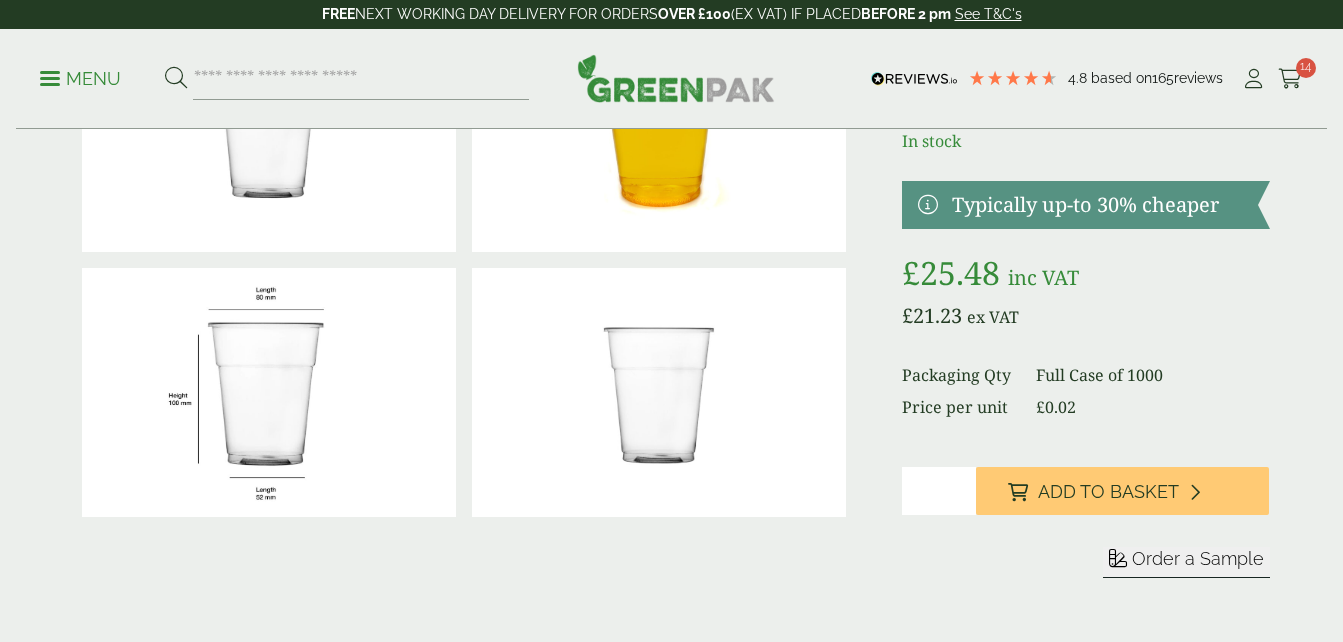 scroll, scrollTop: 201, scrollLeft: 0, axis: vertical 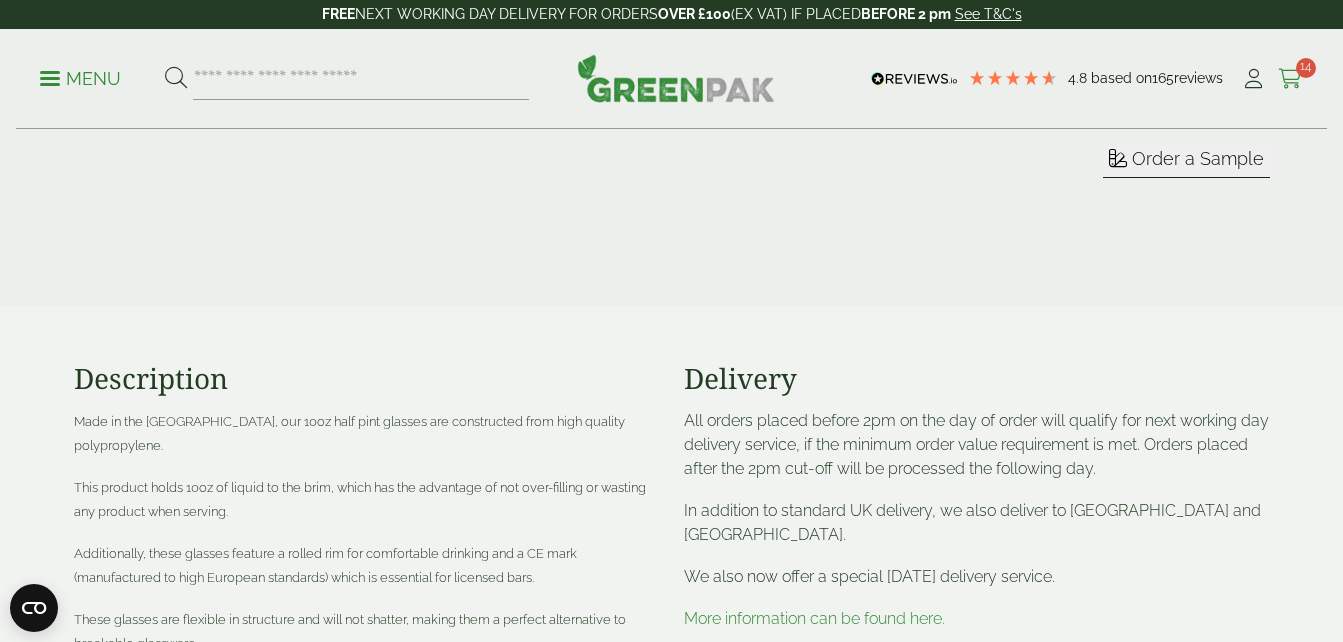 click at bounding box center (1290, 79) 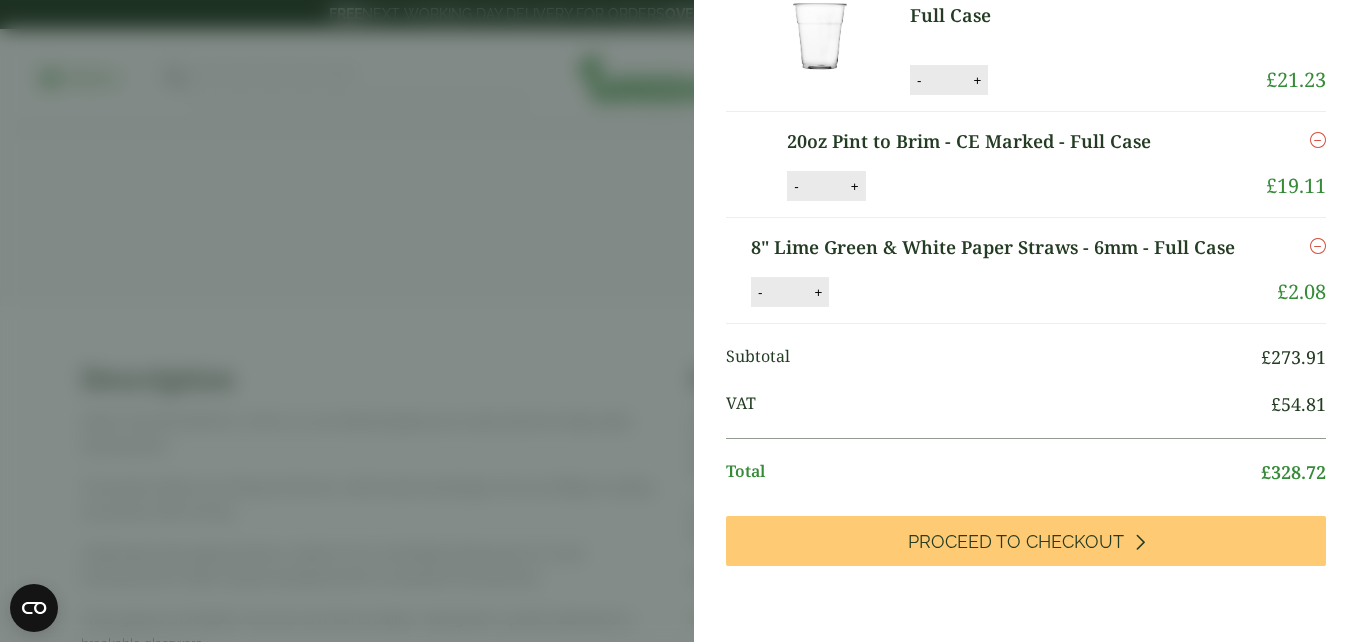 scroll, scrollTop: 1797, scrollLeft: 0, axis: vertical 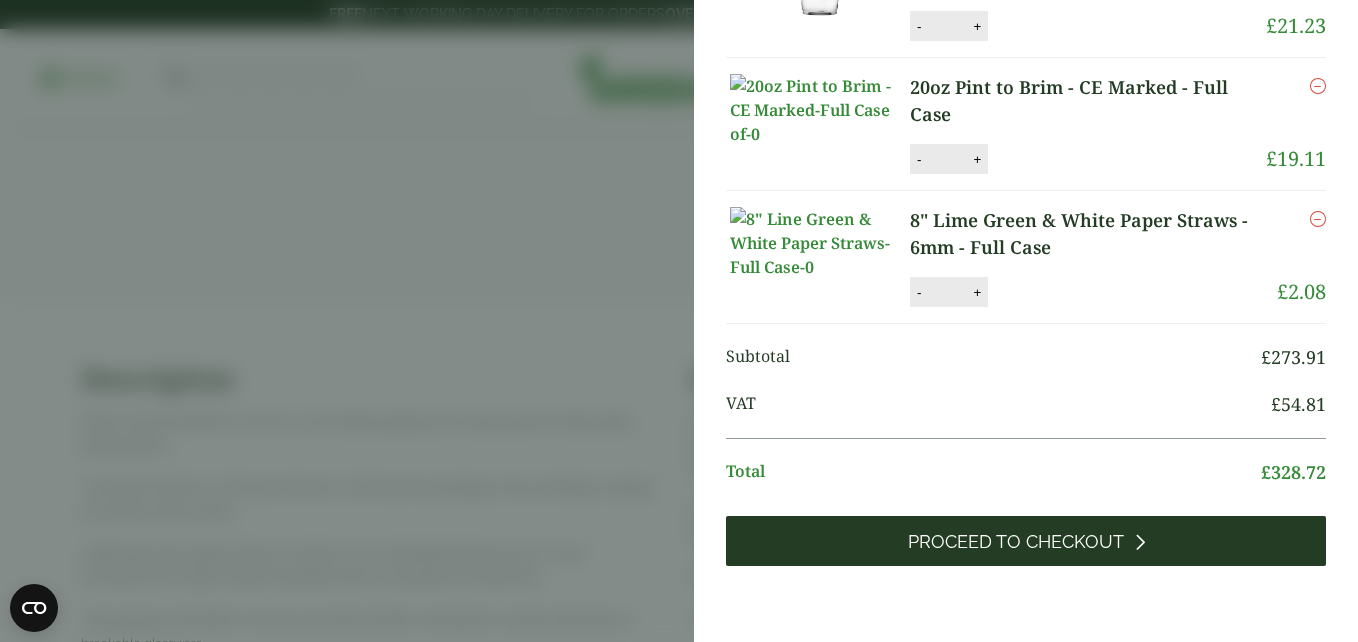 click on "Proceed to Checkout" at bounding box center [1026, 541] 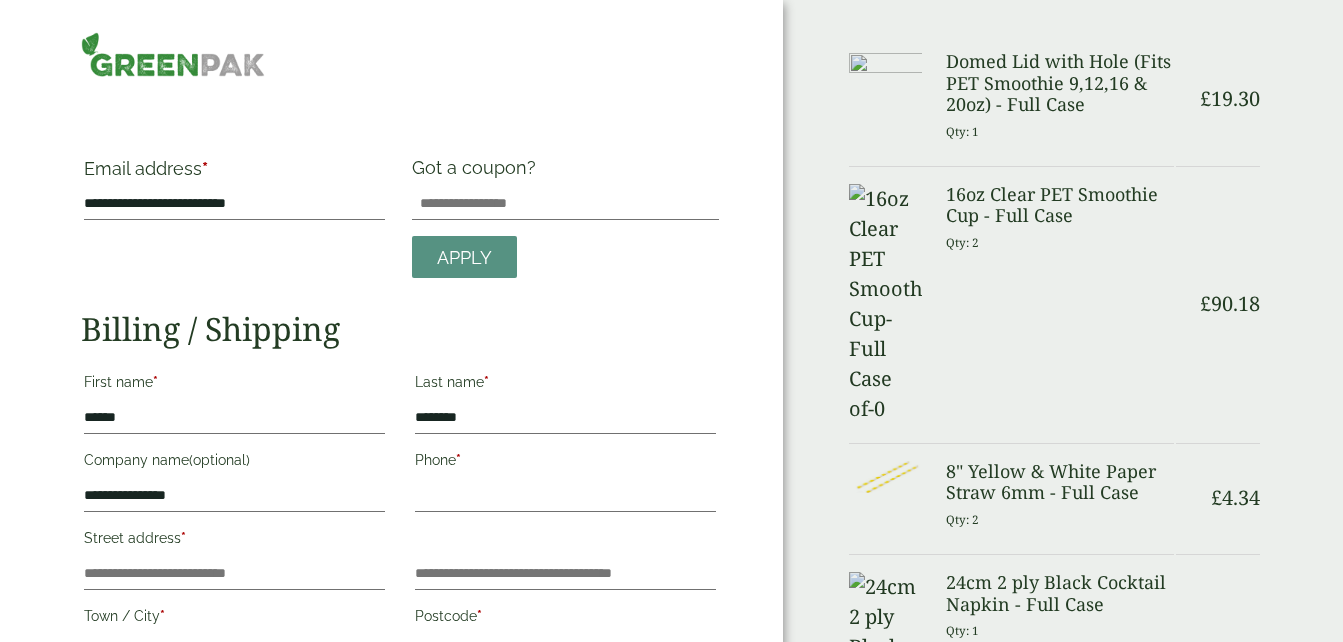 scroll, scrollTop: 0, scrollLeft: 0, axis: both 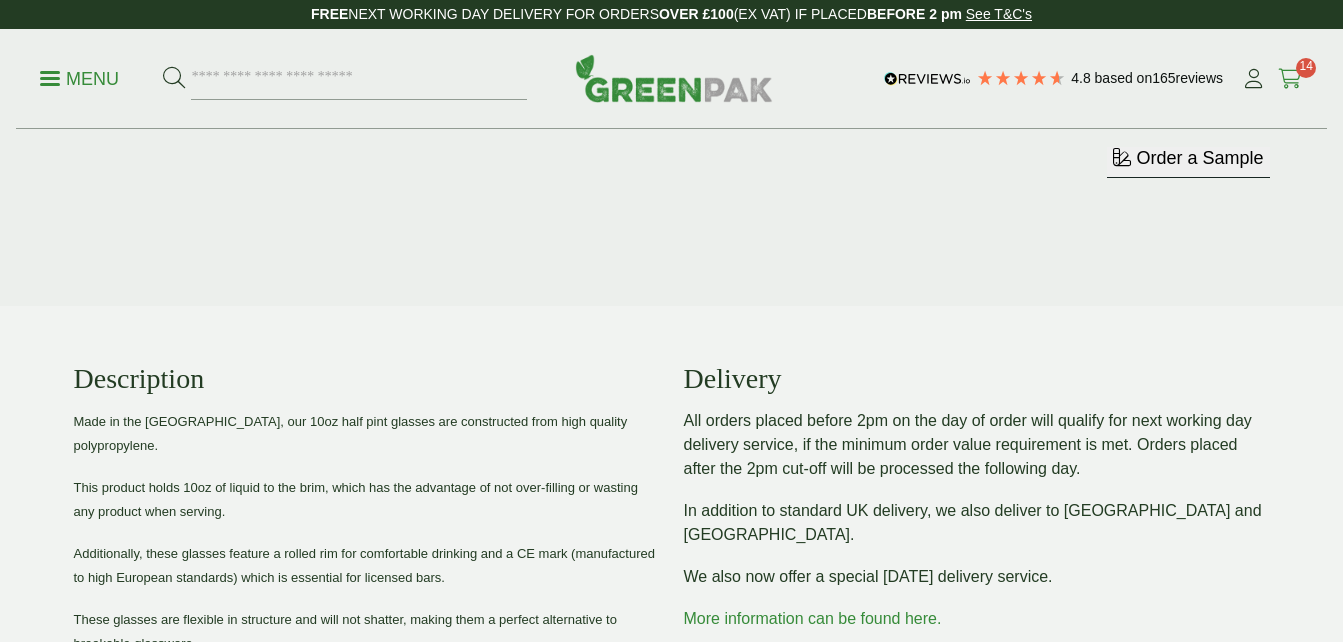 click at bounding box center (1290, 79) 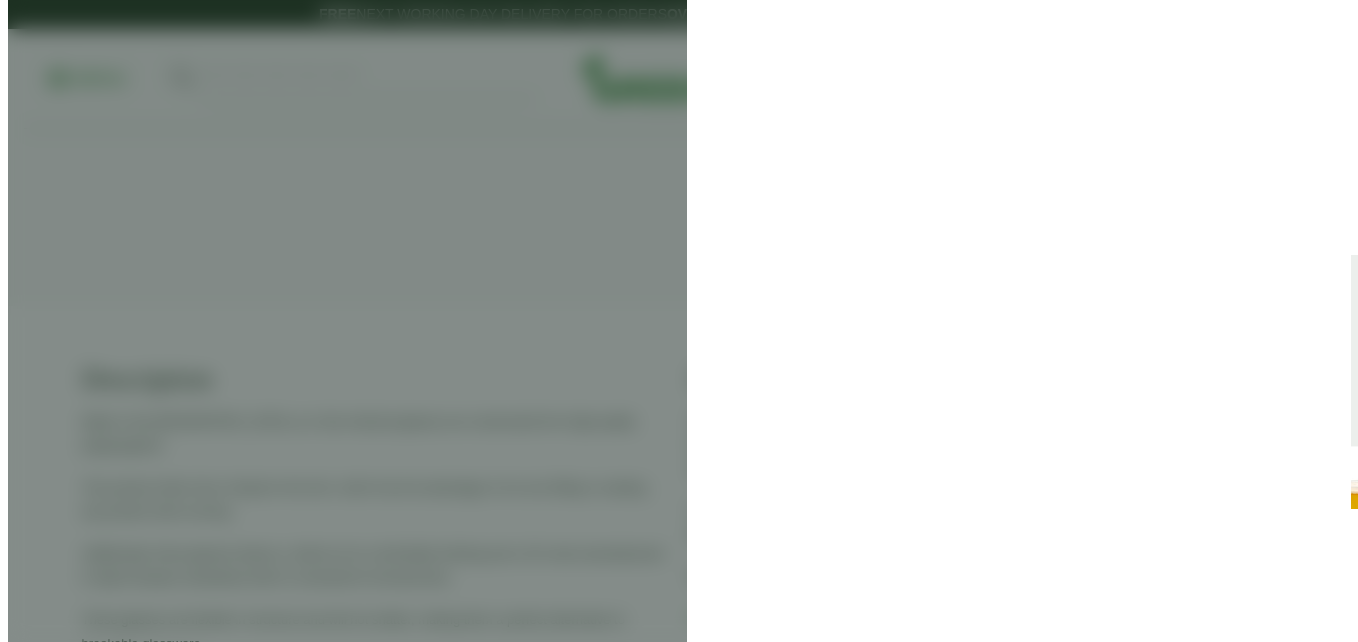 scroll, scrollTop: 600, scrollLeft: 0, axis: vertical 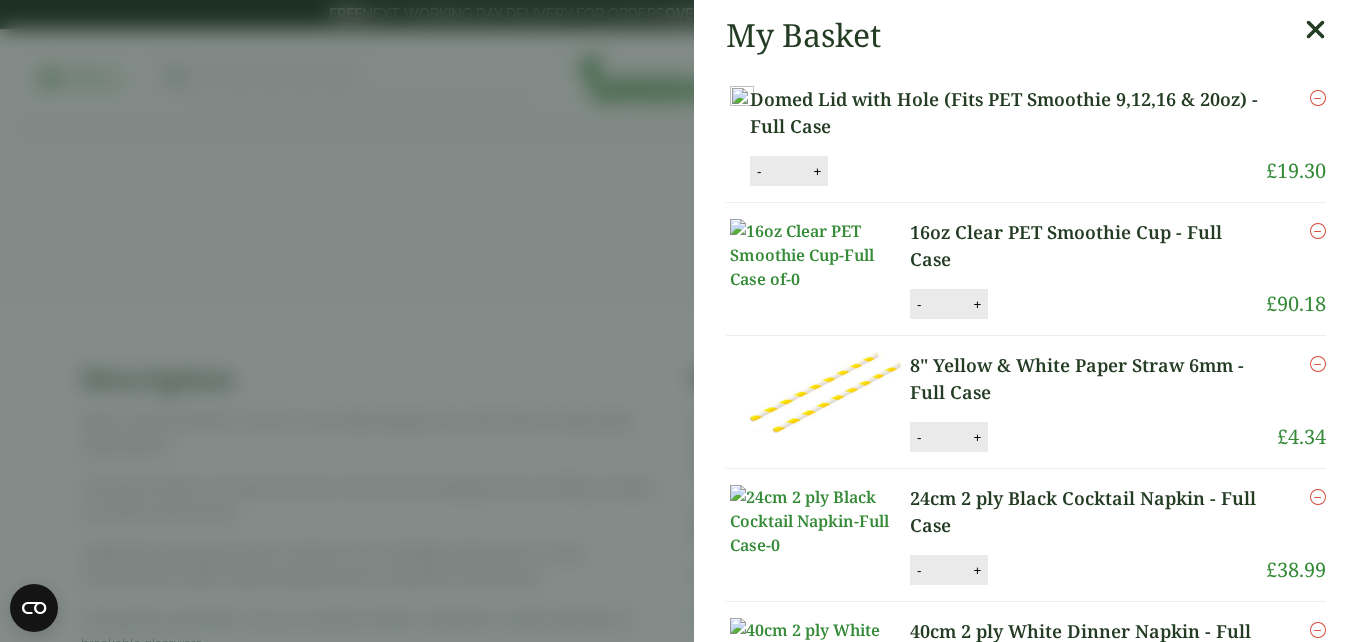 click on "Domed Lid with Hole (Fits PET Smoothie 9,12,16 & 20oz) - Full Case" at bounding box center [1008, 113] 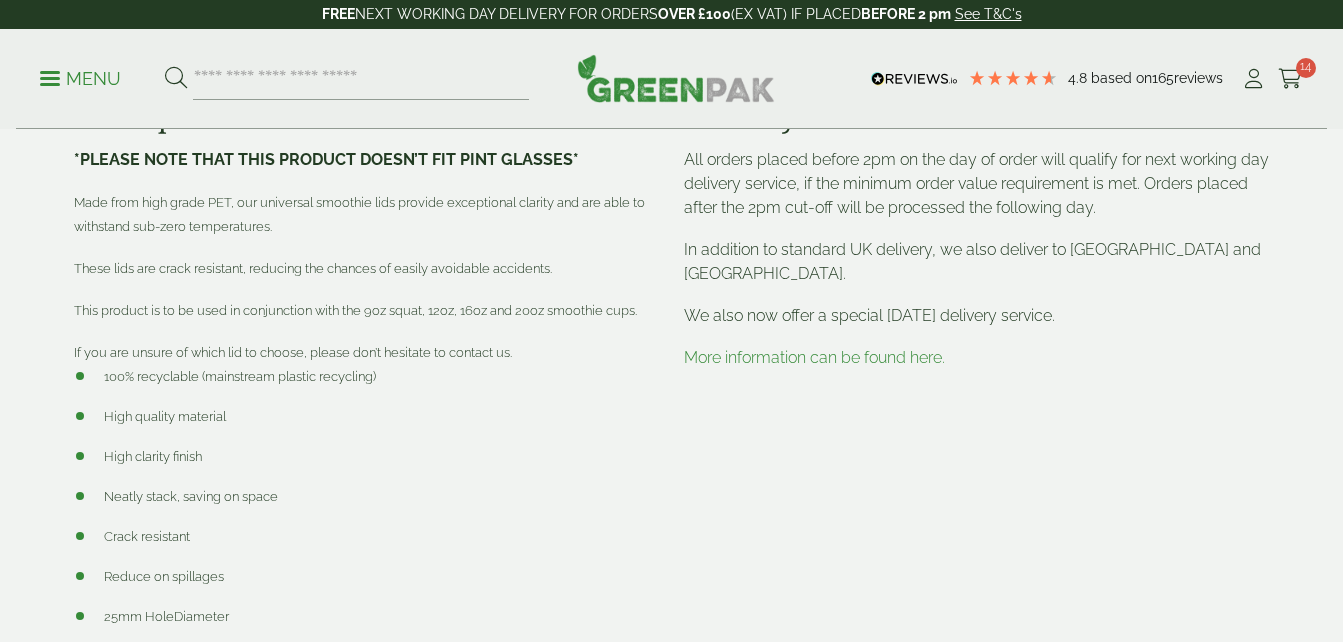 scroll, scrollTop: 0, scrollLeft: 0, axis: both 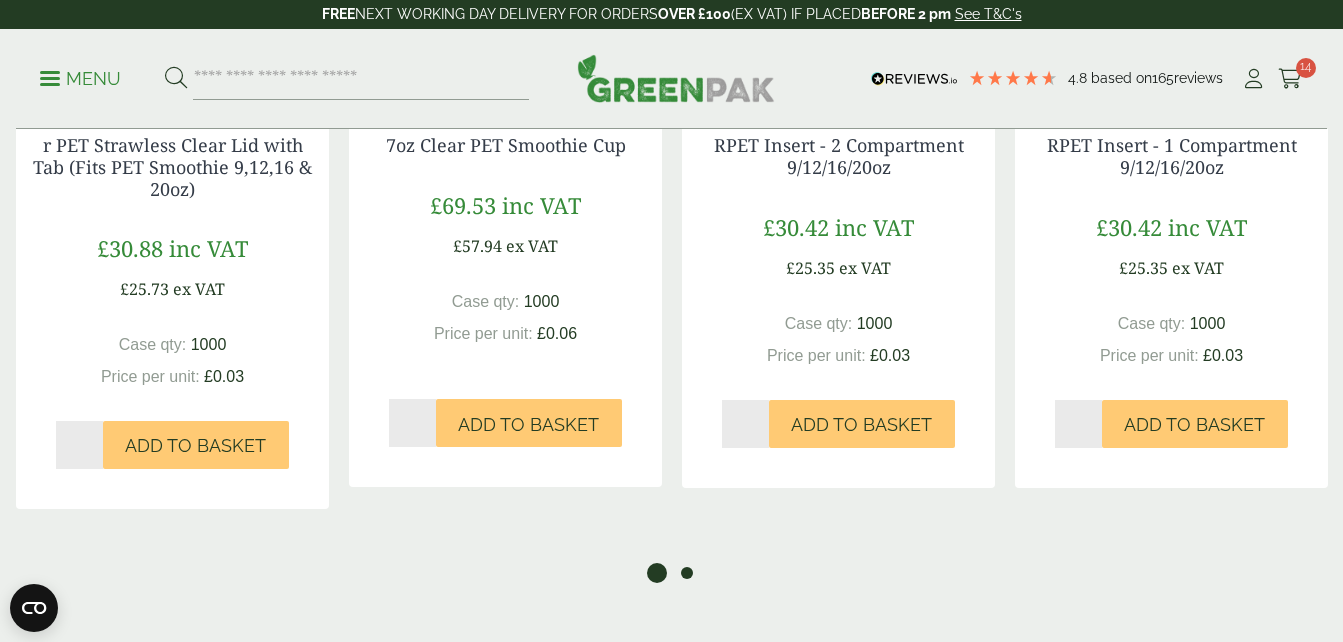 click on "2" at bounding box center (687, 573) 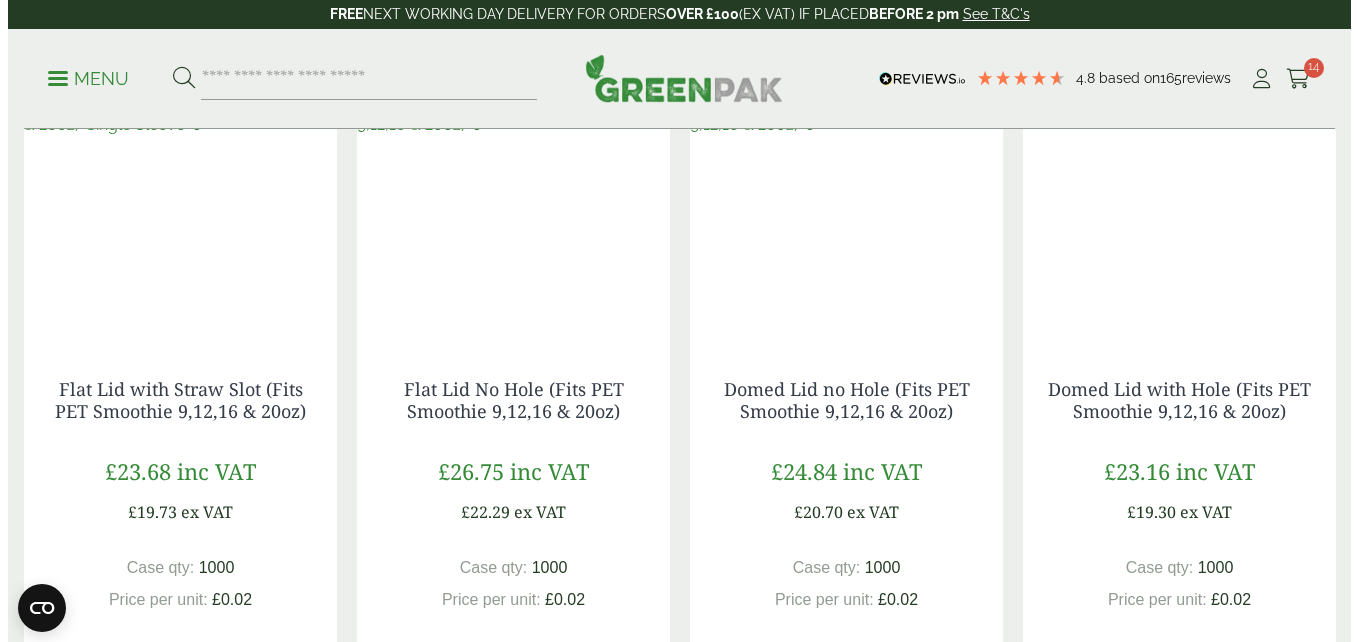 scroll, scrollTop: 1800, scrollLeft: 0, axis: vertical 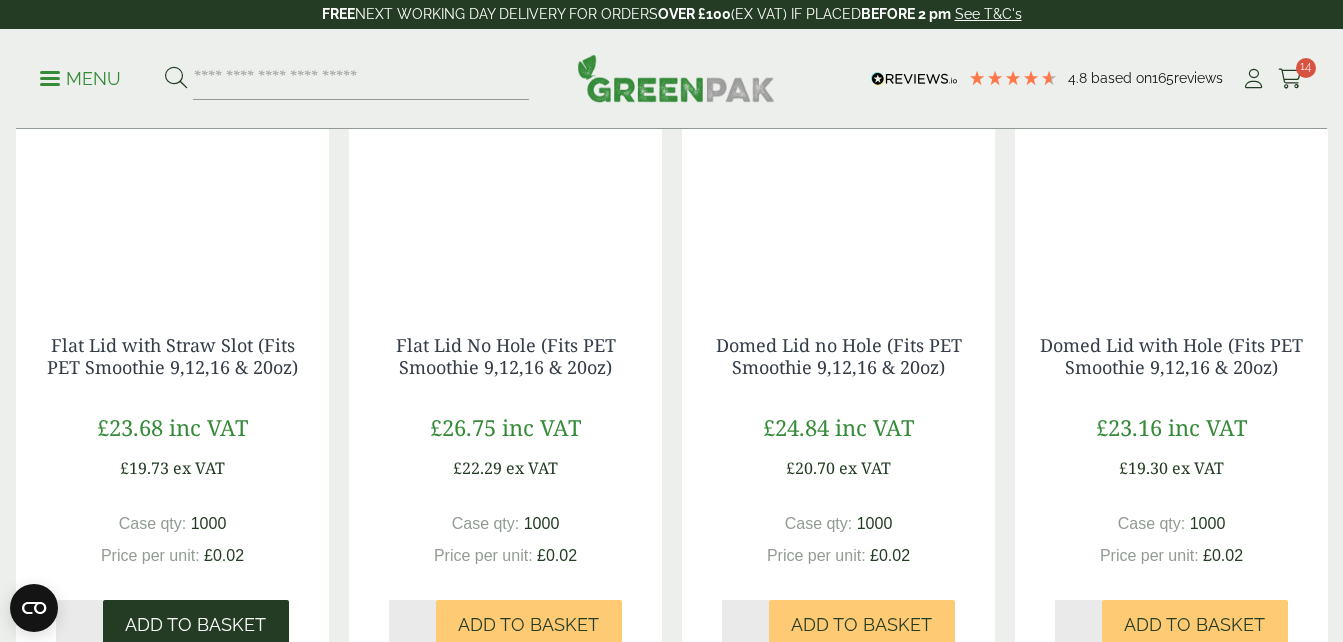click on "Add to Basket" at bounding box center (195, 625) 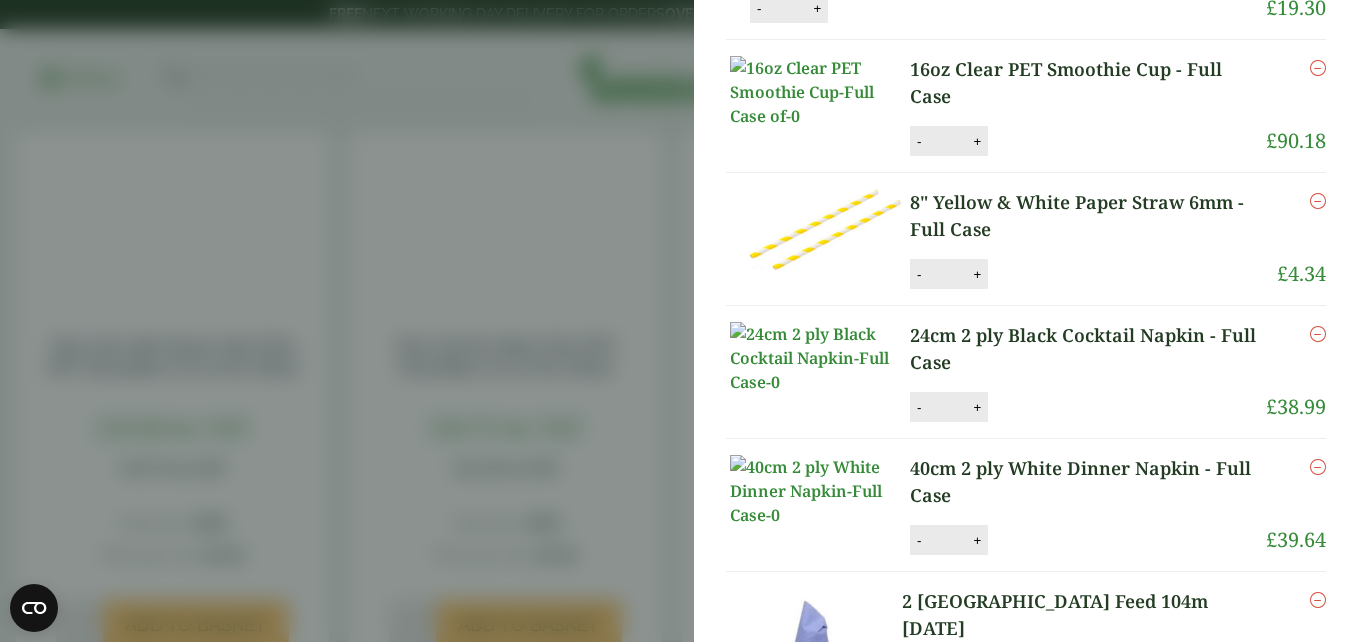 scroll, scrollTop: 0, scrollLeft: 0, axis: both 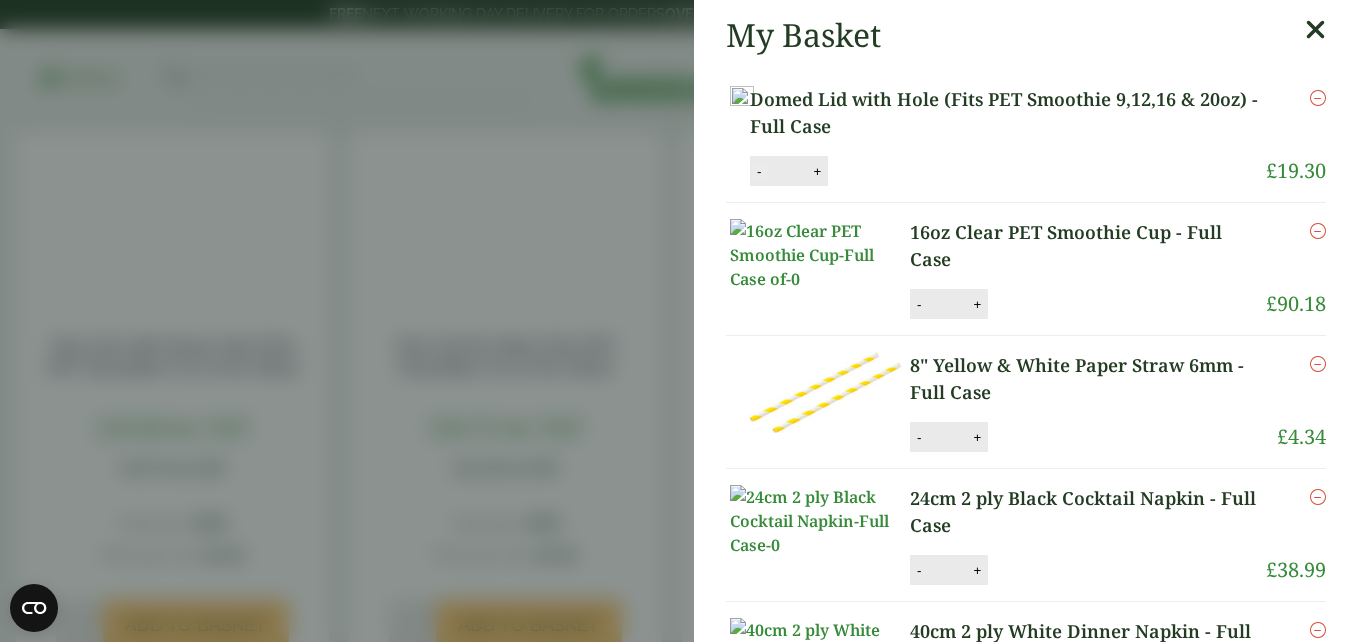 click on "-" at bounding box center (759, 171) 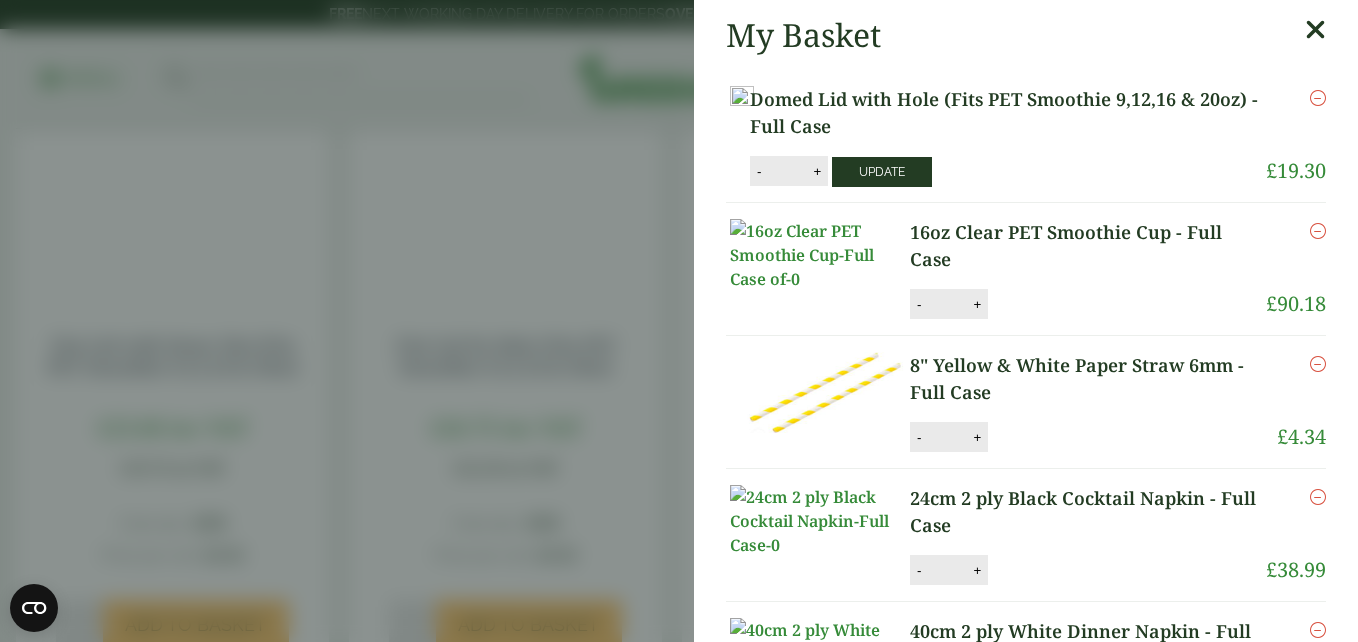 click on "Update" at bounding box center [882, 172] 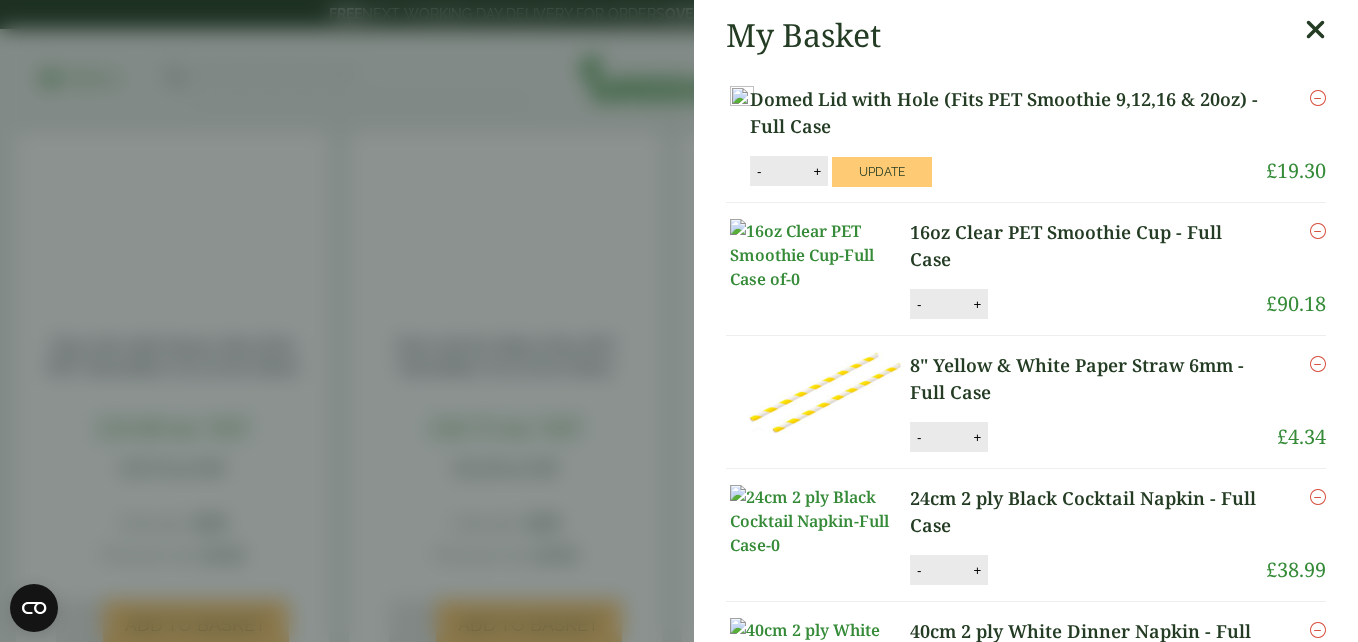 type on "*" 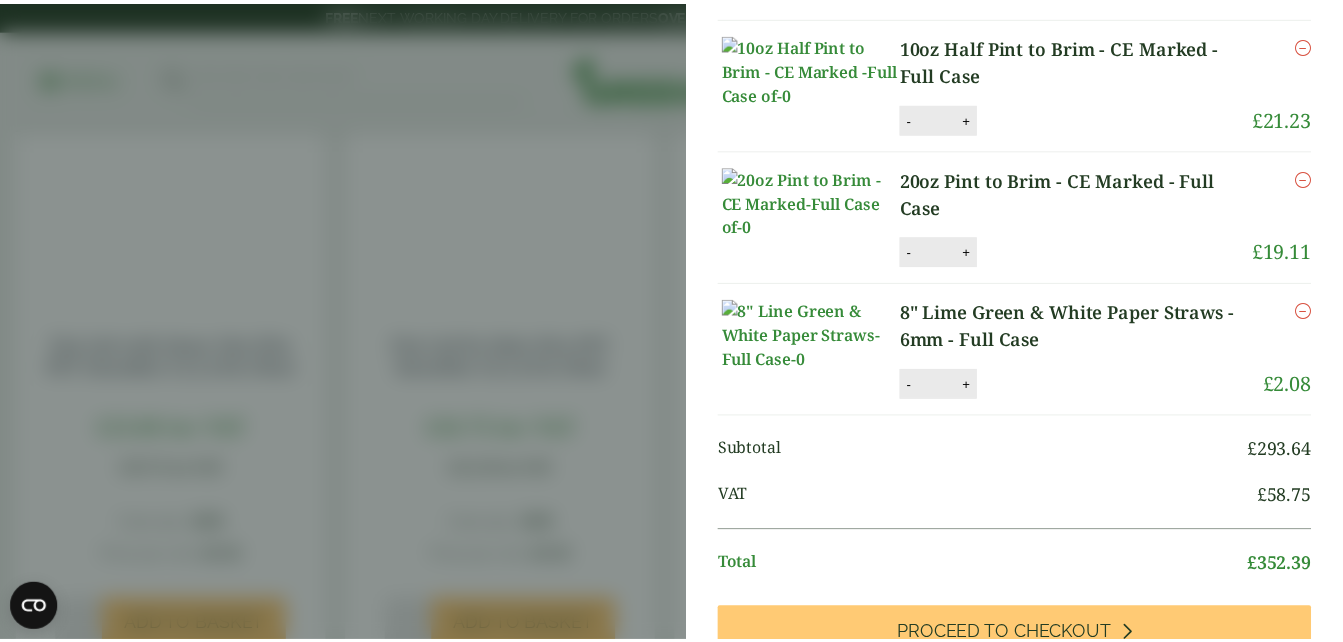 scroll, scrollTop: 1600, scrollLeft: 0, axis: vertical 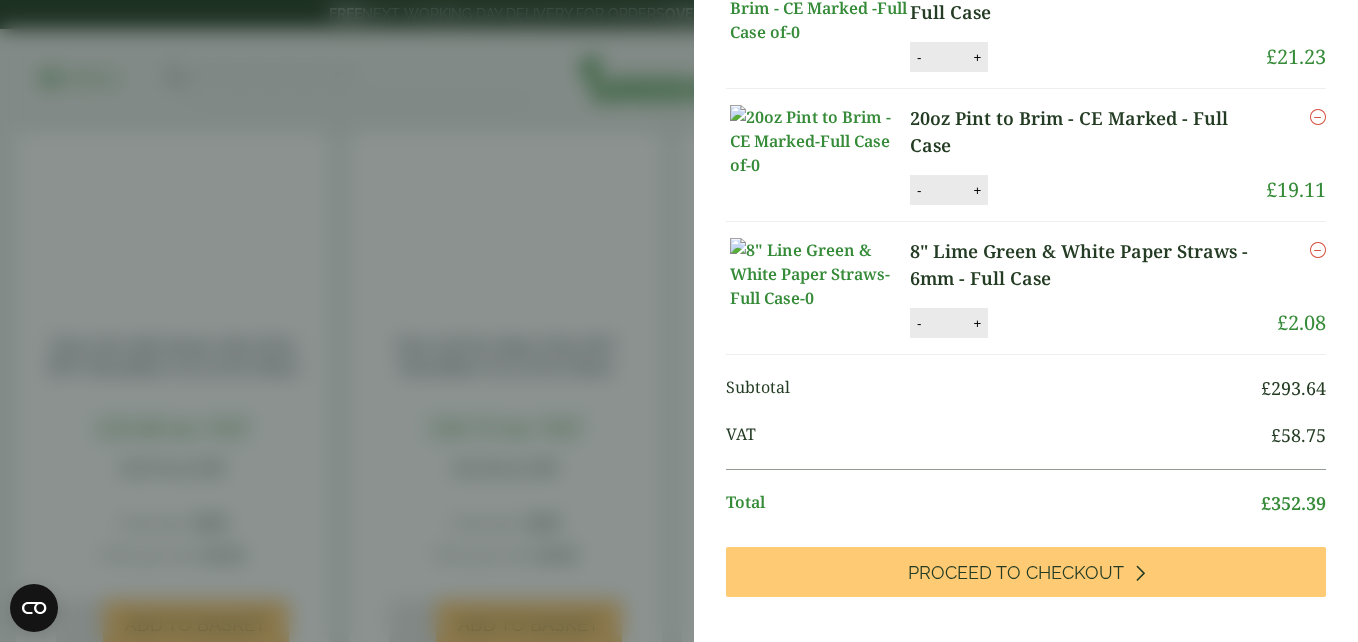 click on "My Basket
Domed Lid with Hole (Fits PET Smoothie 9,12,16 & 20oz) - Full Case
Domed Lid with Hole (Fits PET Smoothie 9,12,16 & 20oz) - Full Case quantity
- * +
Update
Remove
£ 19.30 - *" at bounding box center [679, 321] 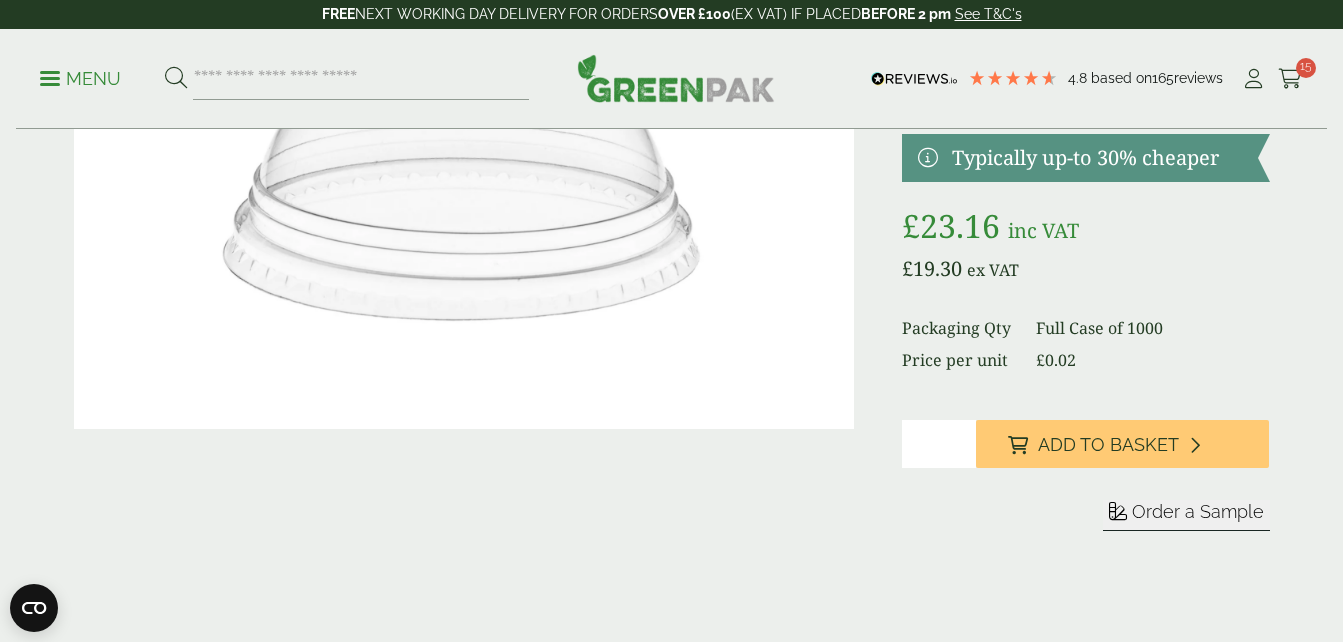 scroll, scrollTop: 0, scrollLeft: 0, axis: both 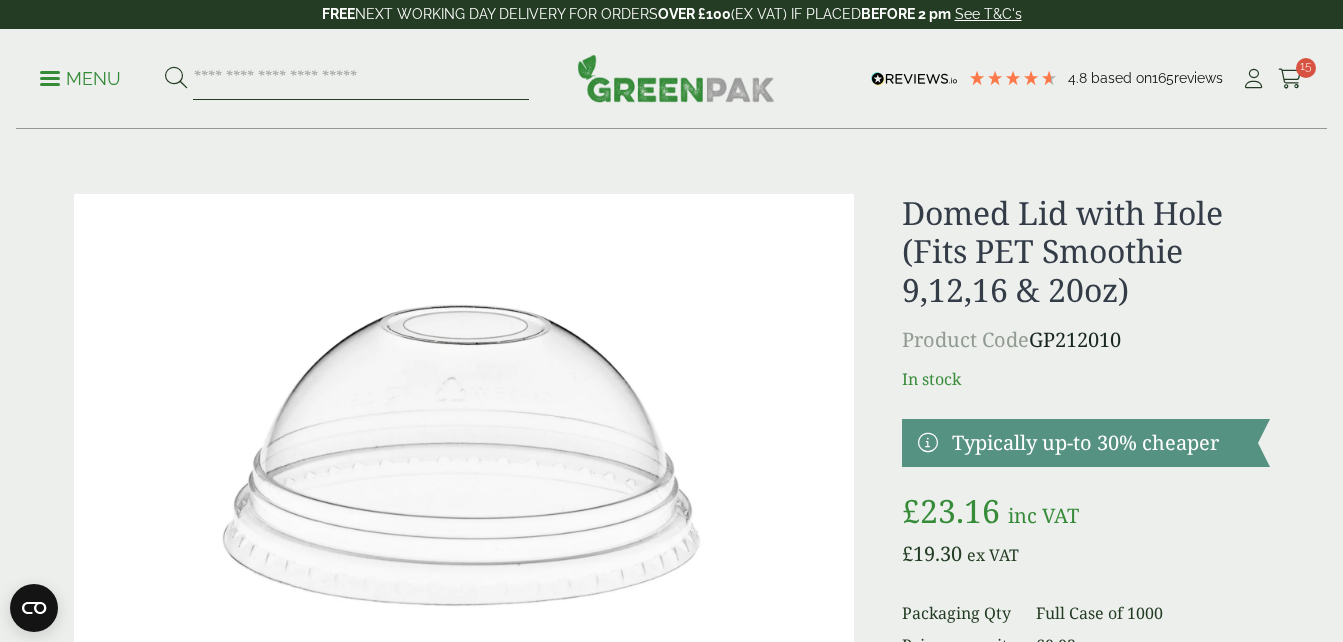 click at bounding box center (361, 79) 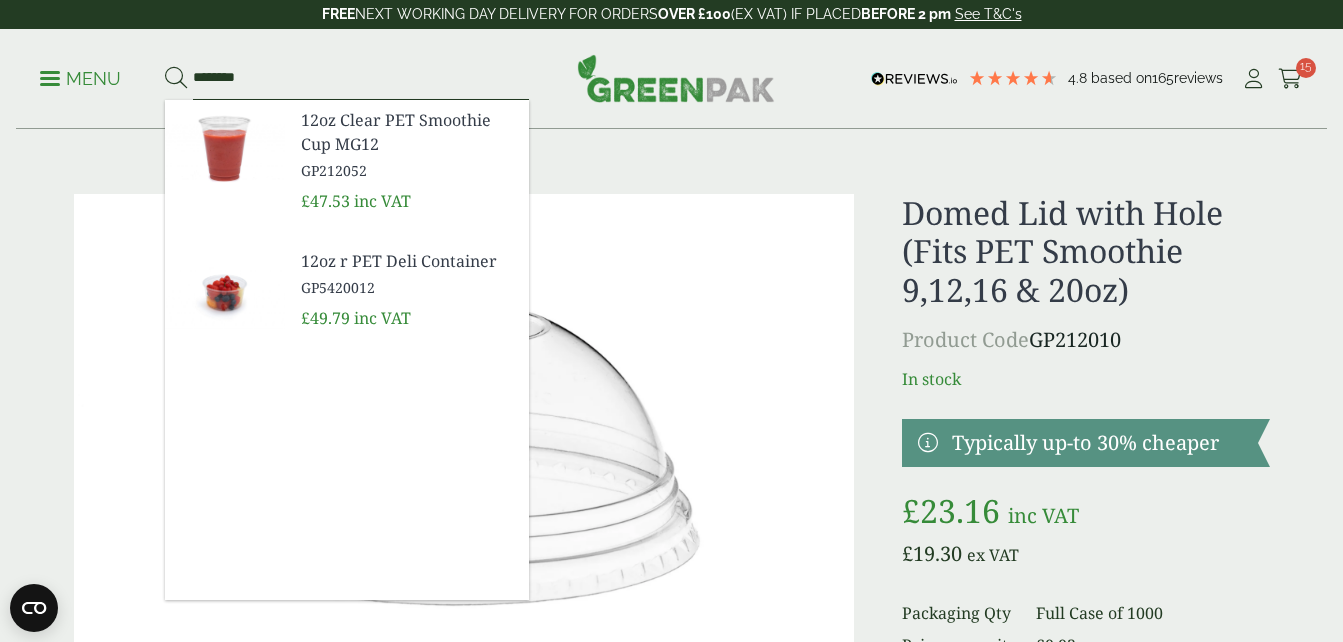 type on "********" 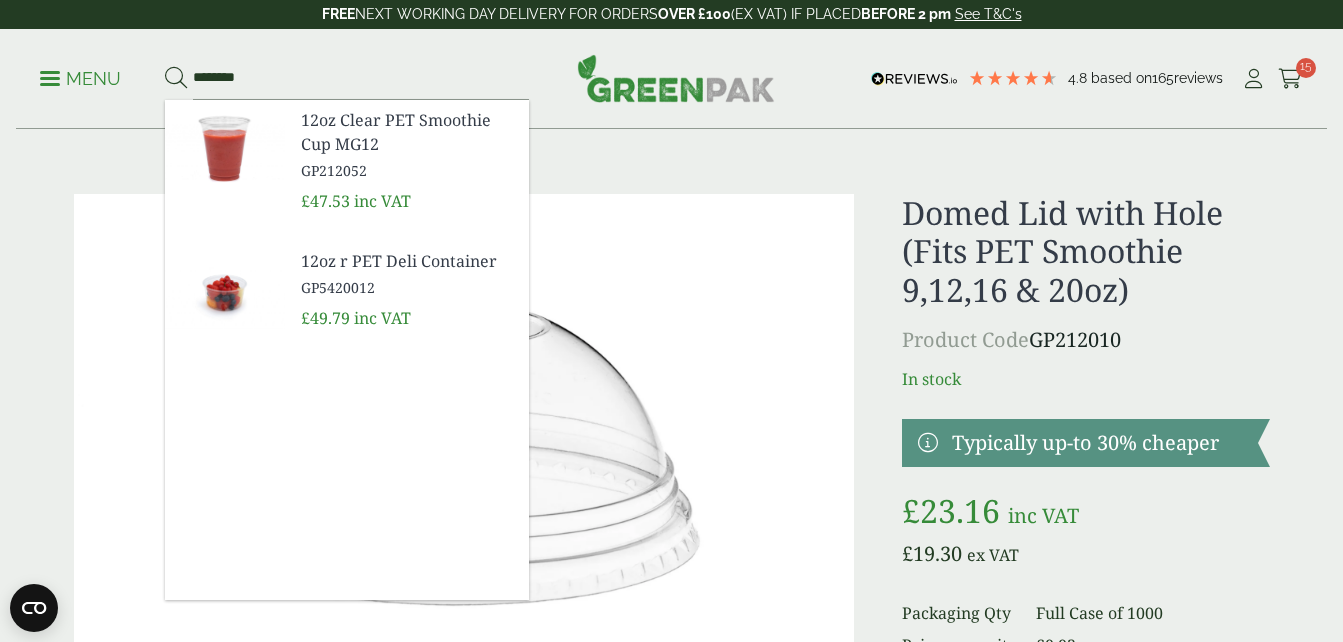 click on "12oz Clear PET Smoothie Cup MG12" at bounding box center [407, 132] 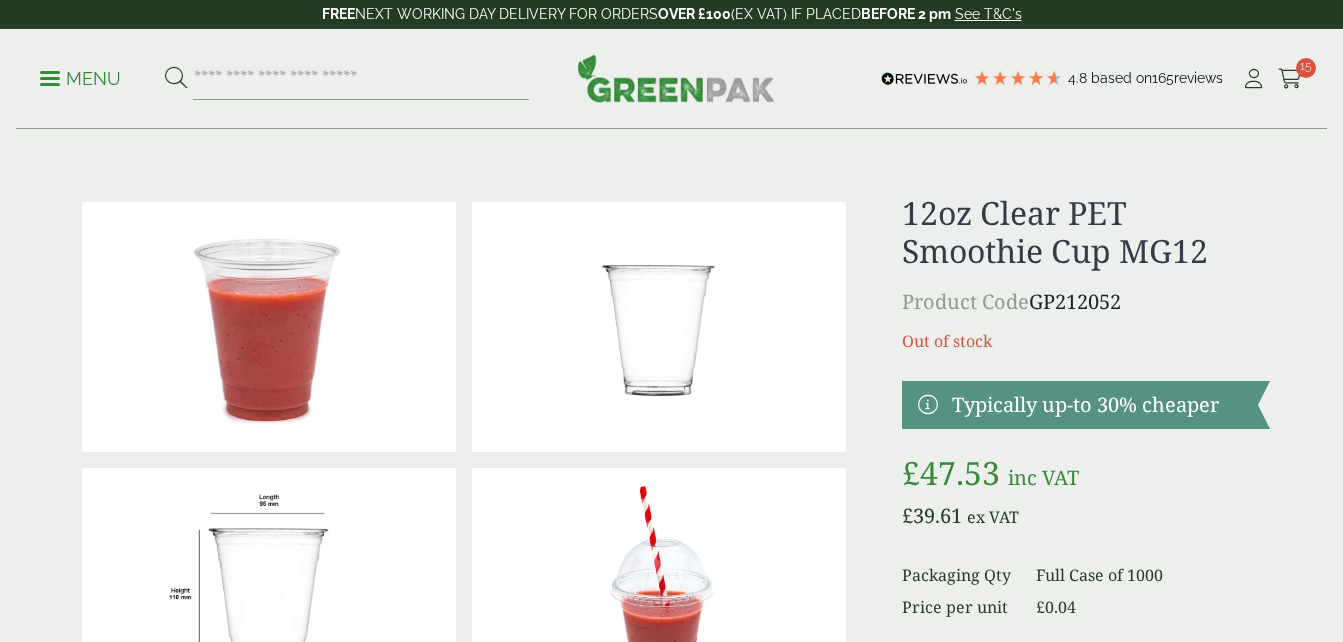 scroll, scrollTop: 0, scrollLeft: 0, axis: both 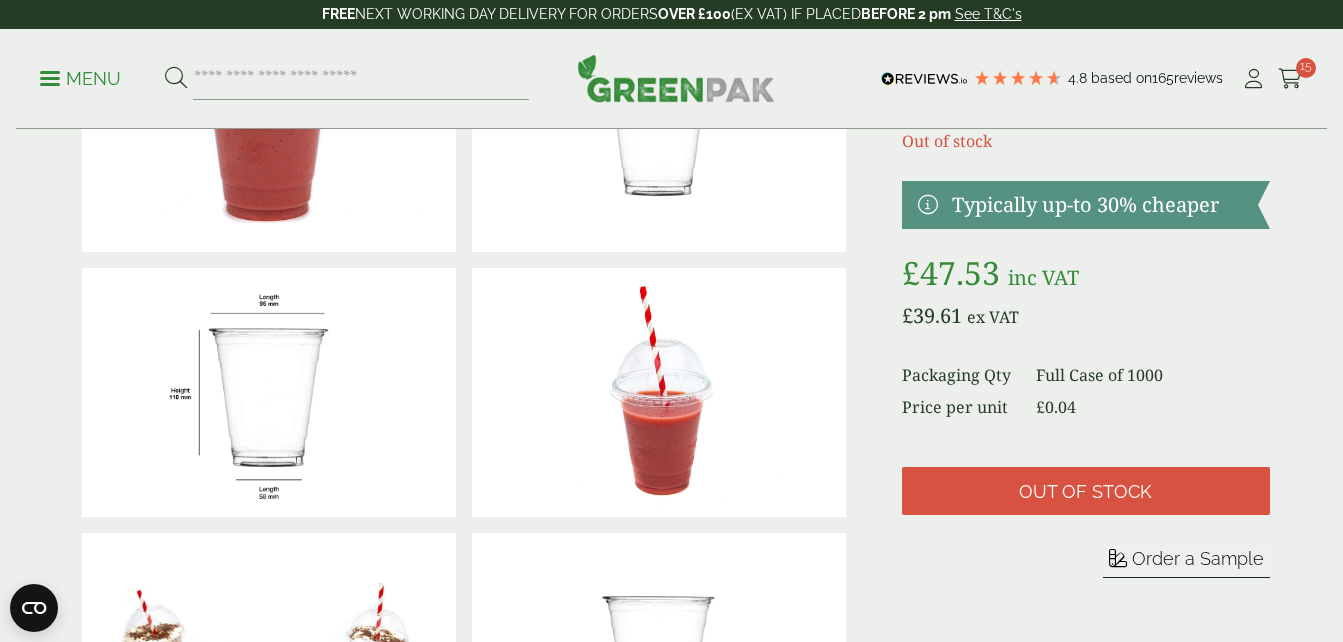 click at bounding box center [269, 393] 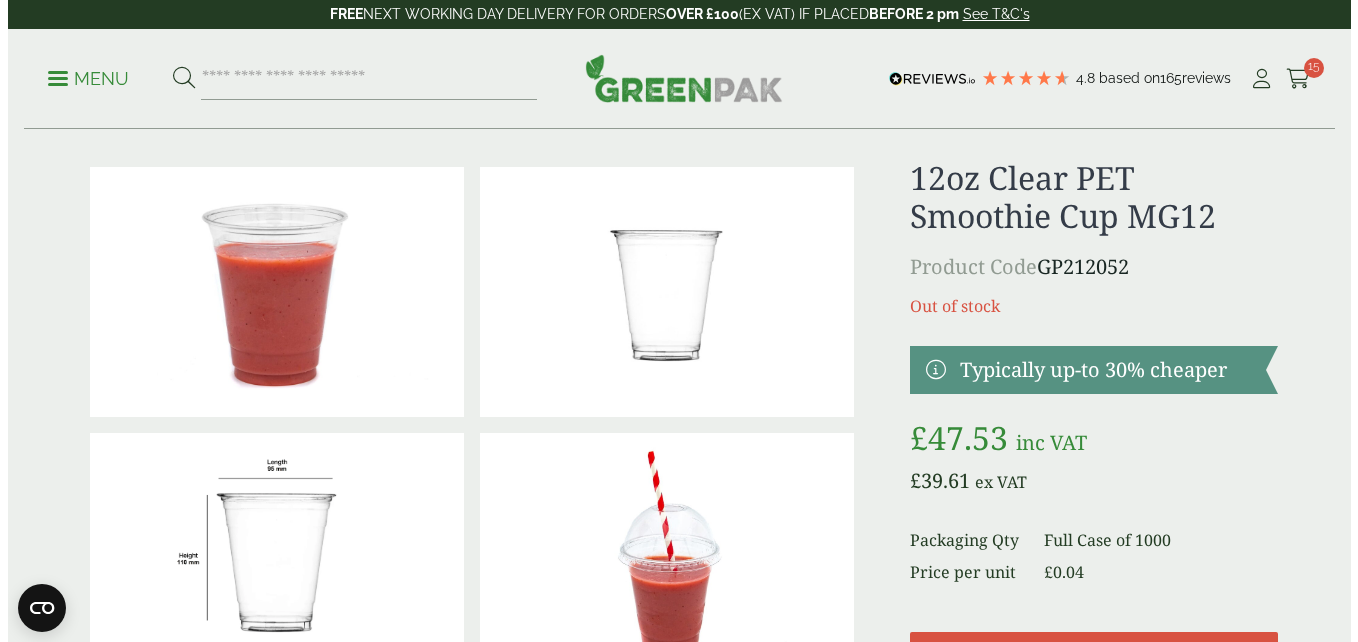scroll, scrollTop: 0, scrollLeft: 0, axis: both 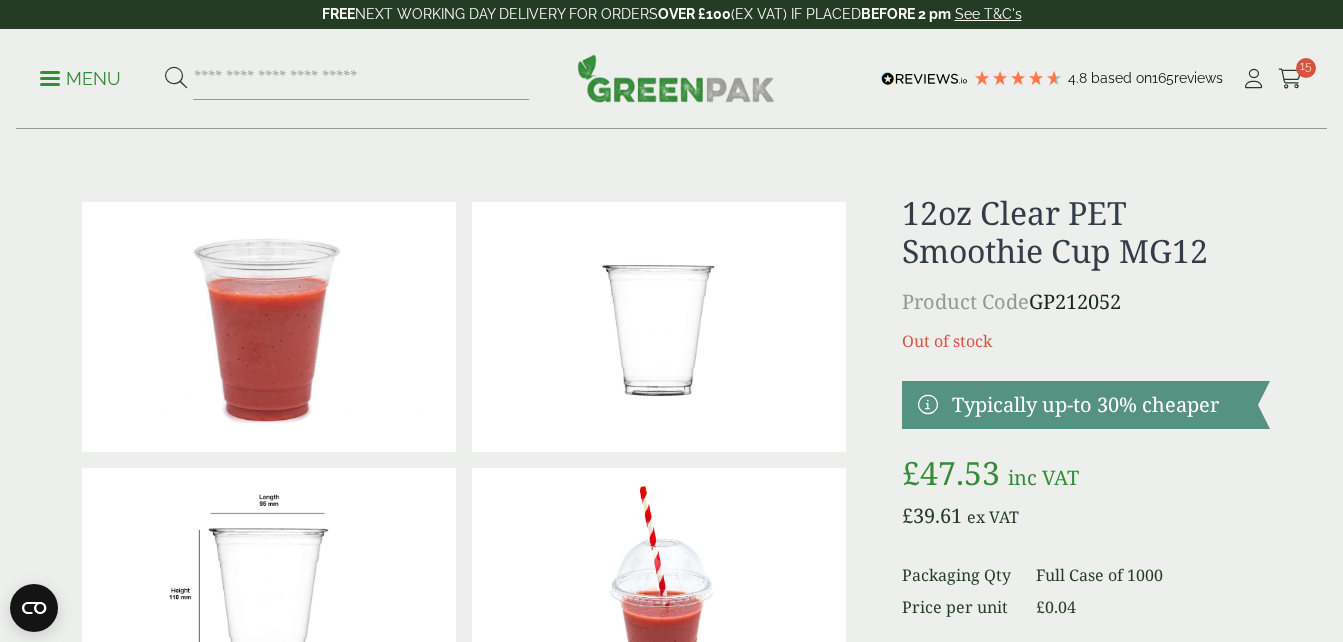 click at bounding box center [1290, 79] 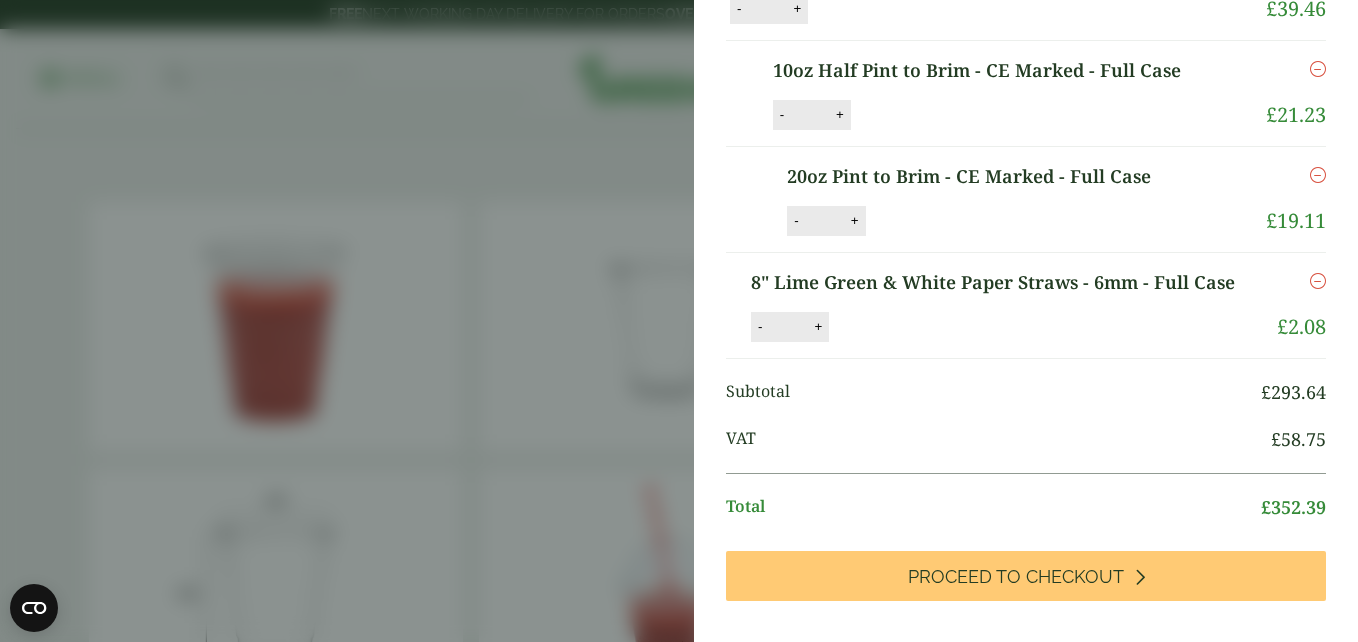 scroll, scrollTop: 800, scrollLeft: 0, axis: vertical 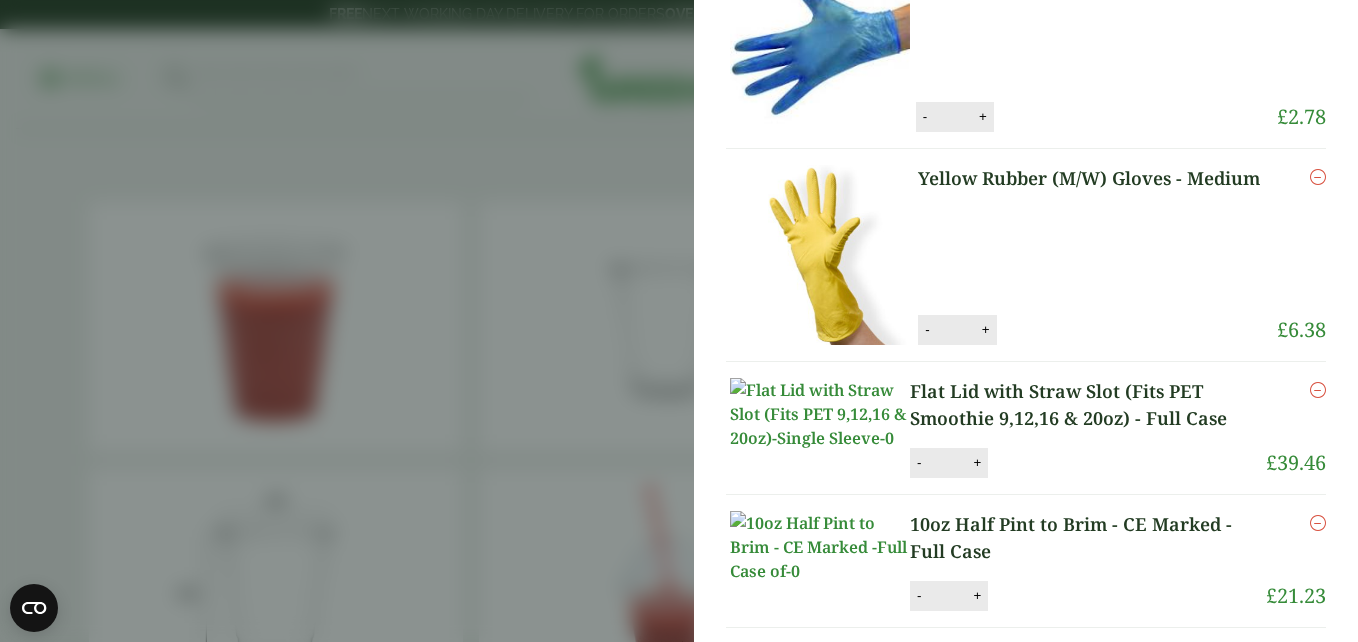 click on "-" at bounding box center [793, -97] 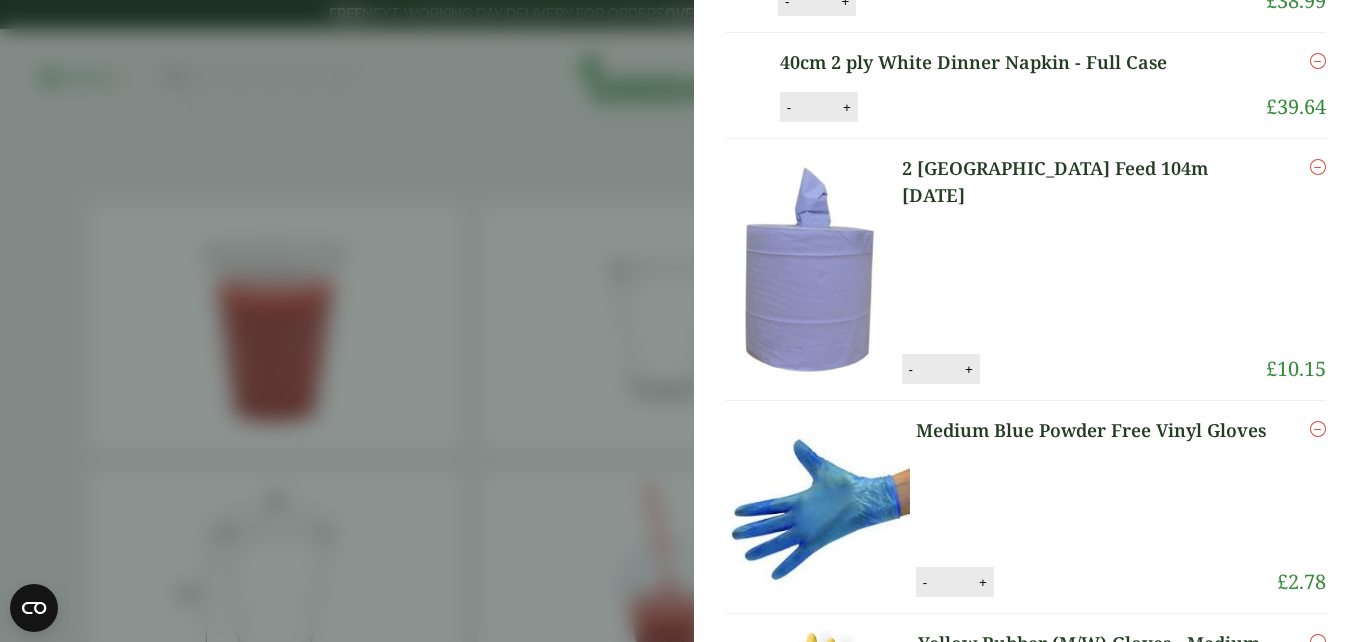 scroll, scrollTop: 500, scrollLeft: 0, axis: vertical 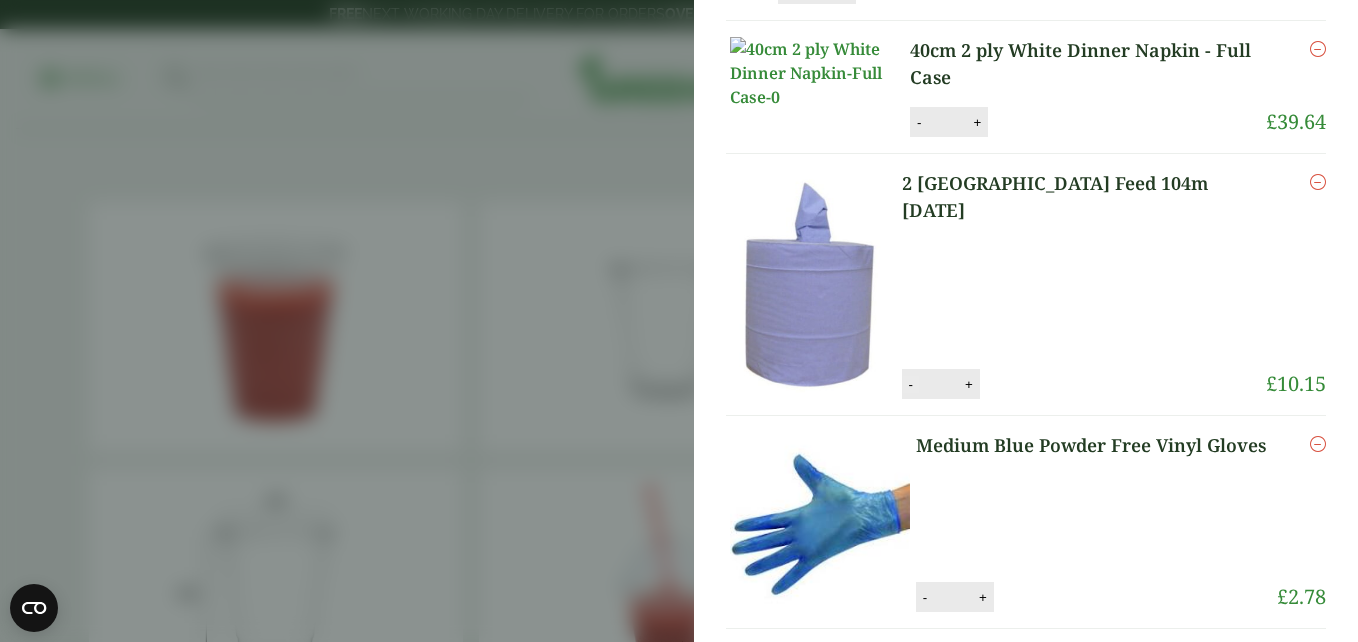 click on "-" at bounding box center [911, 384] 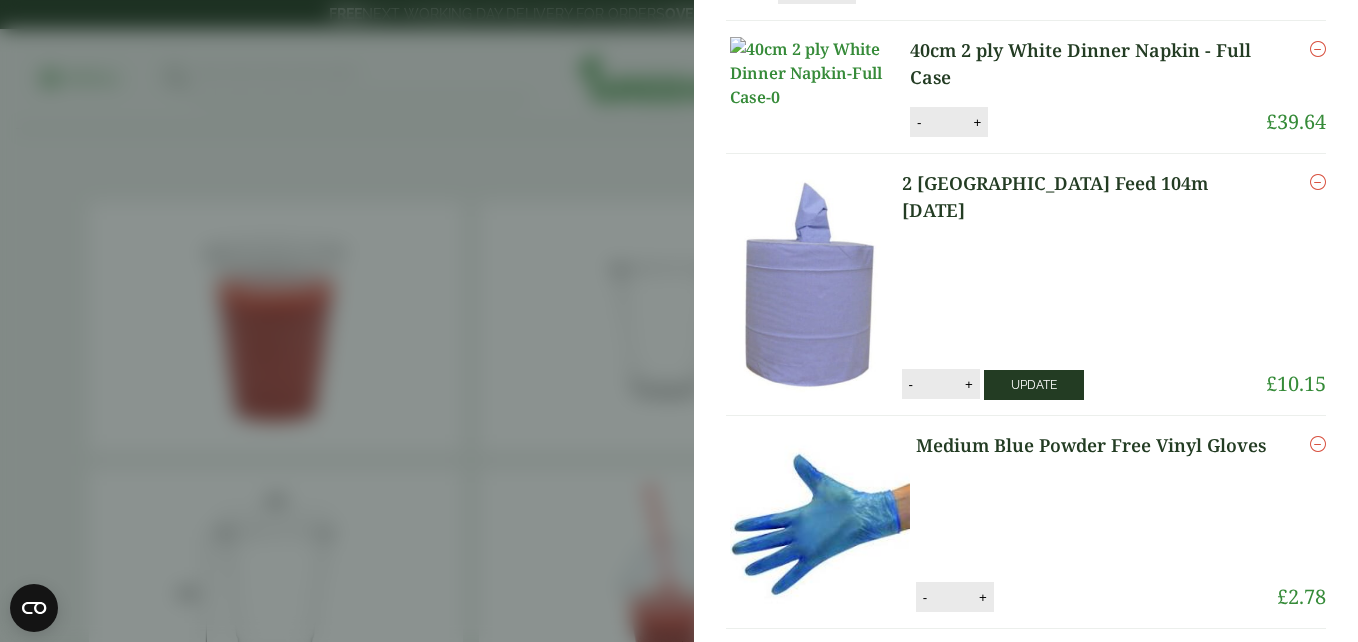 click on "Update" at bounding box center (1034, 385) 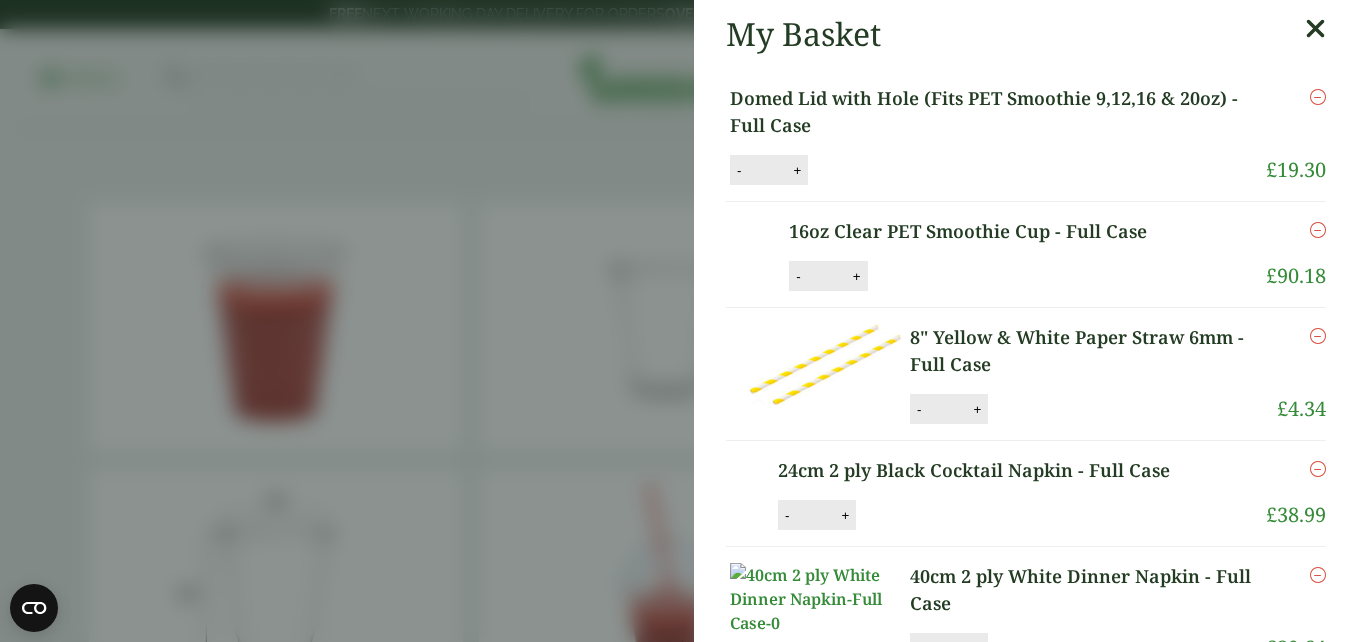 scroll, scrollTop: 0, scrollLeft: 0, axis: both 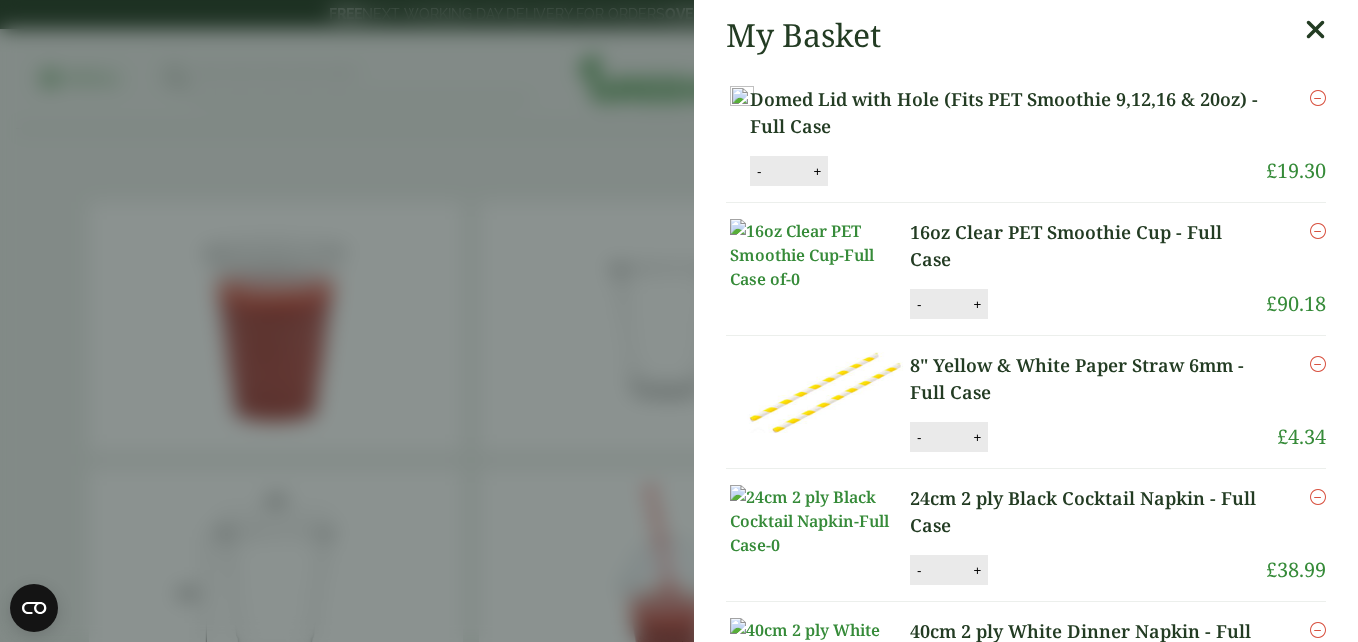 click at bounding box center (1315, 30) 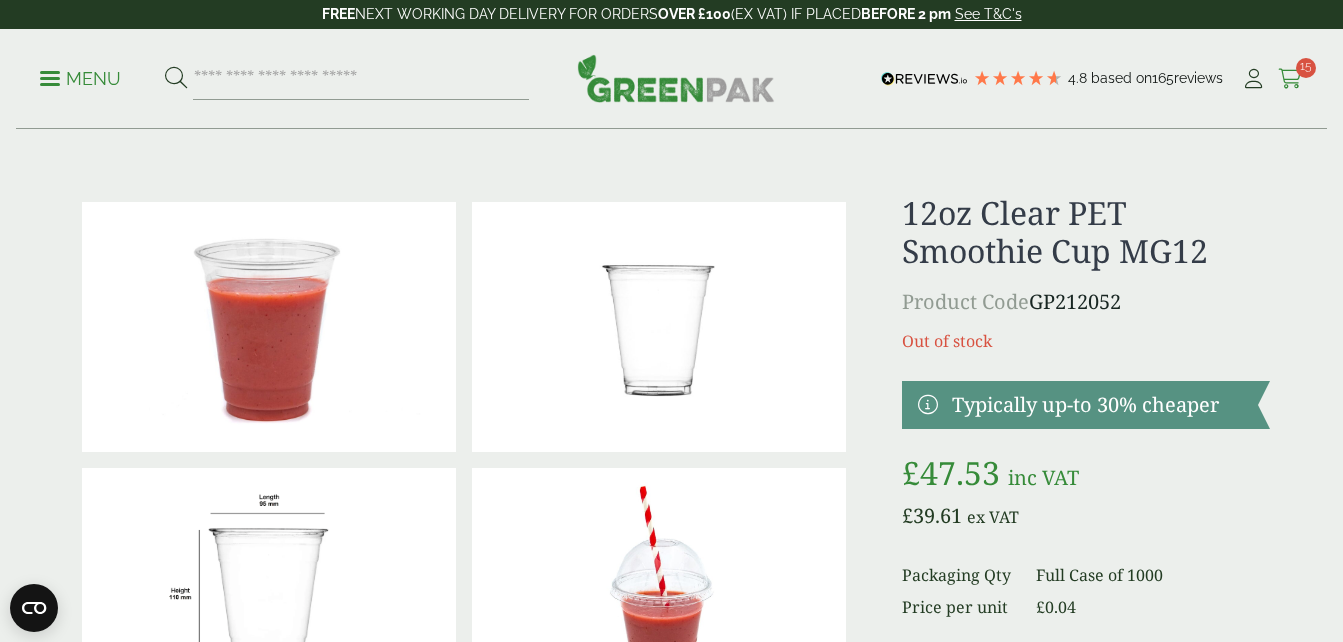 click at bounding box center (1290, 79) 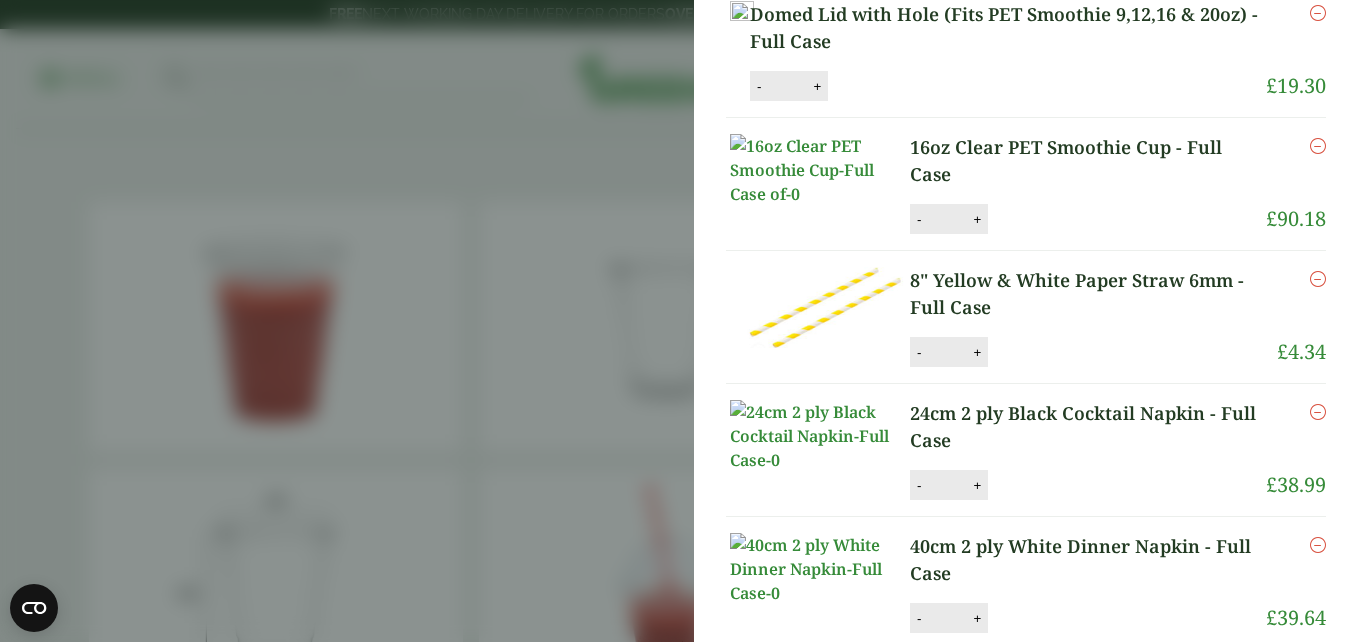 scroll, scrollTop: 100, scrollLeft: 0, axis: vertical 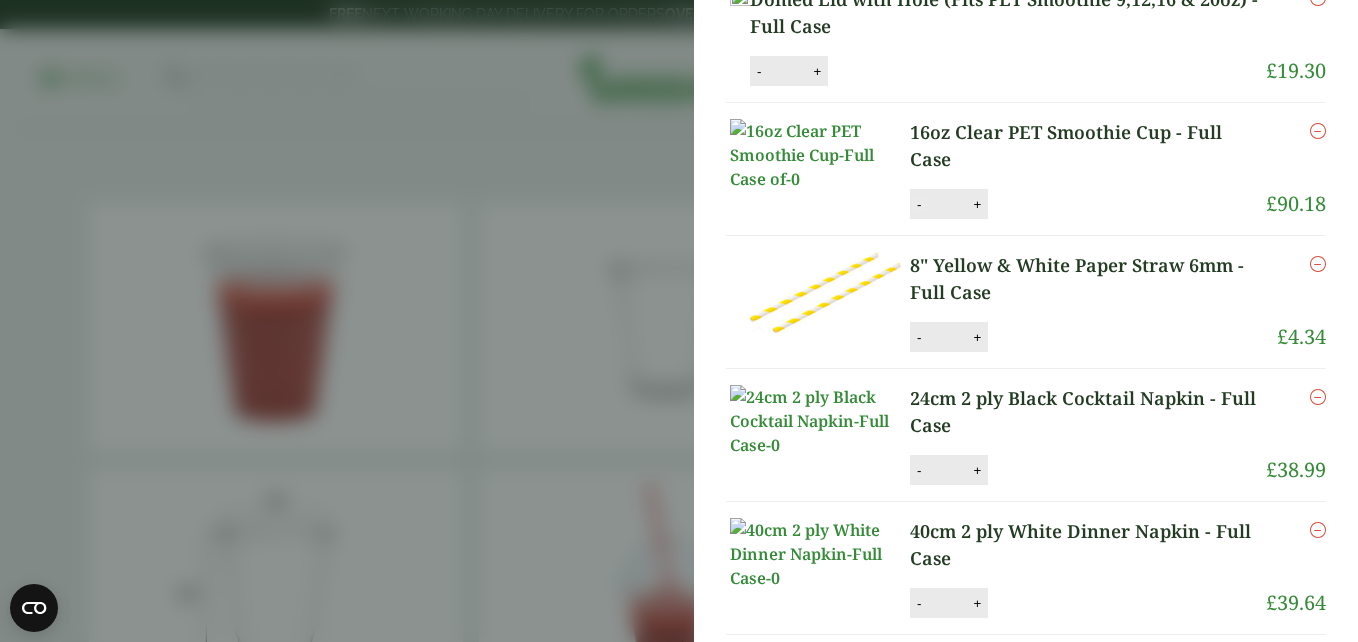 click on "-" at bounding box center [919, 204] 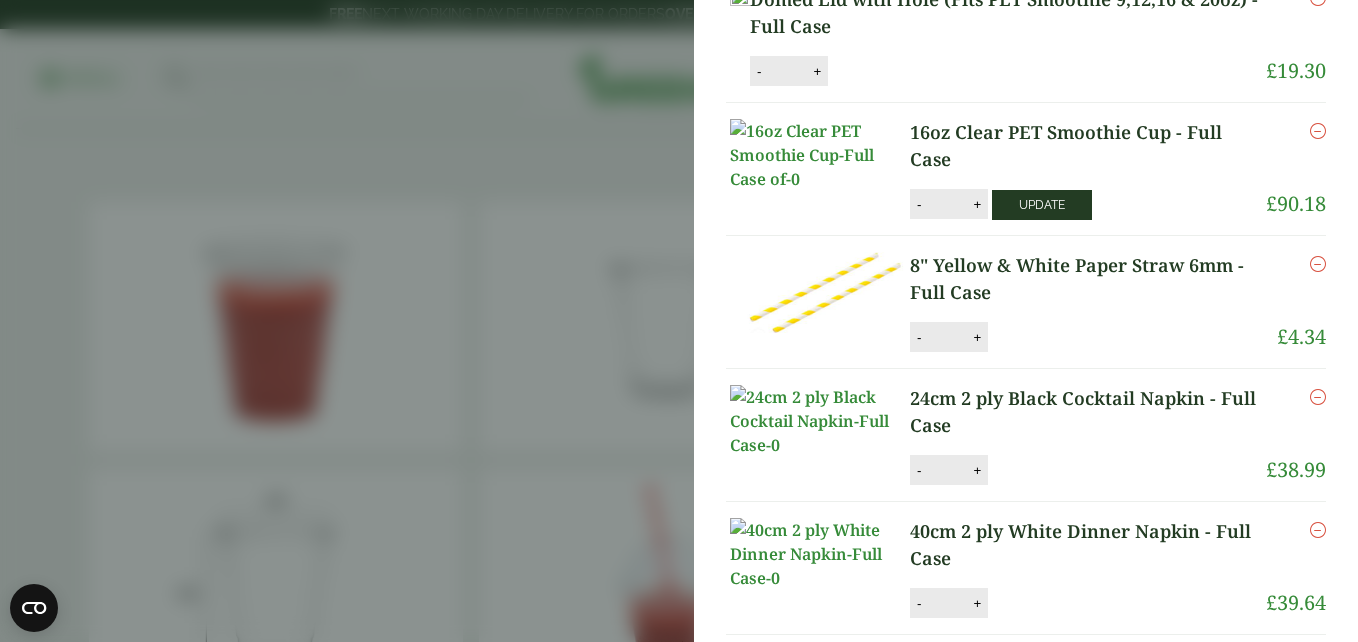 click on "Update" at bounding box center [1042, 205] 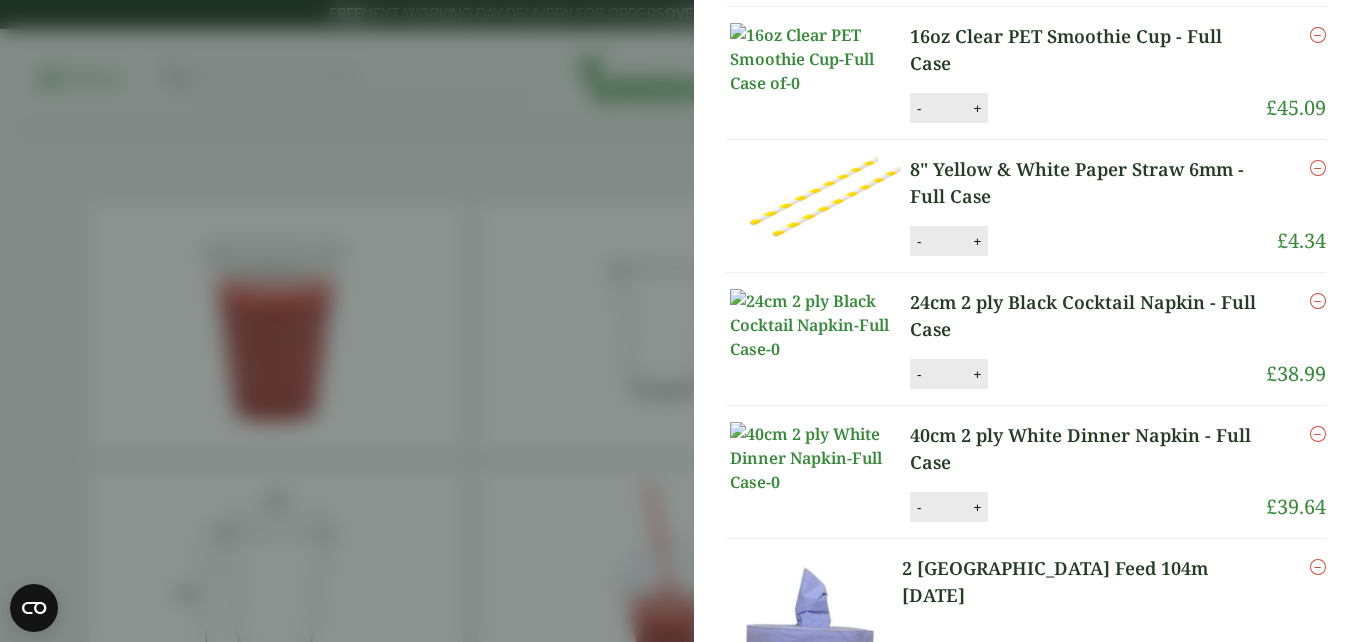 scroll, scrollTop: 300, scrollLeft: 0, axis: vertical 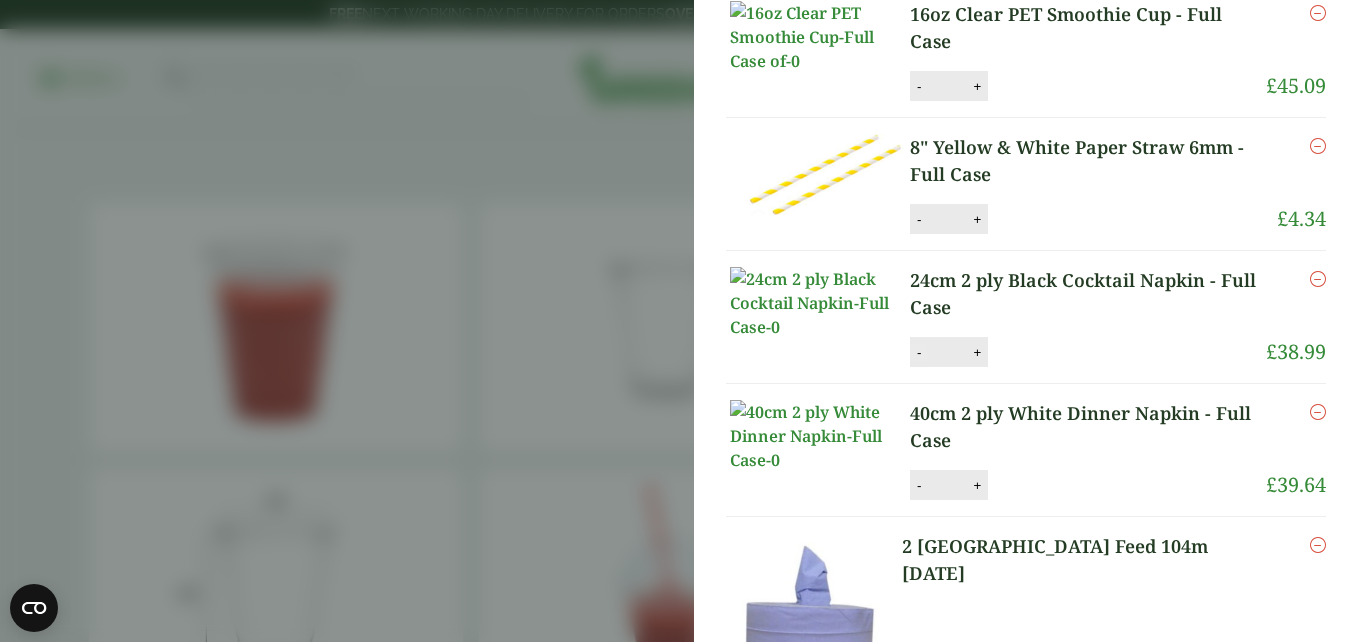 click on "-" at bounding box center (919, 352) 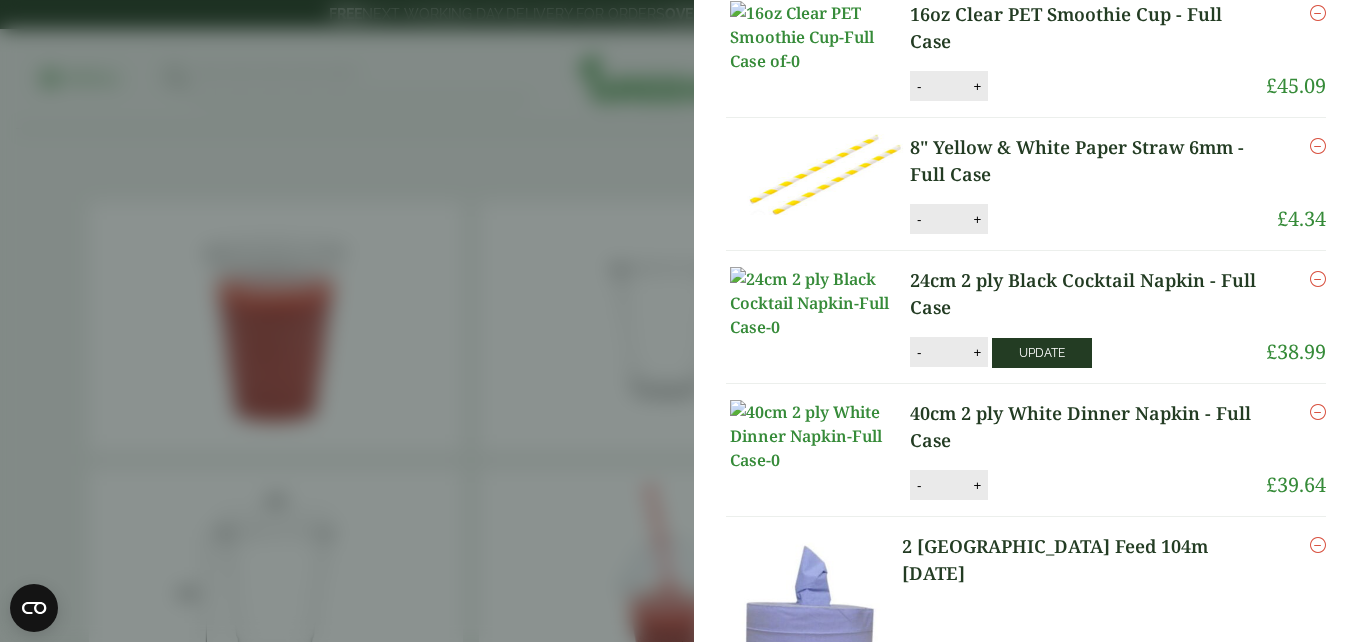 click on "Update" at bounding box center (1042, 353) 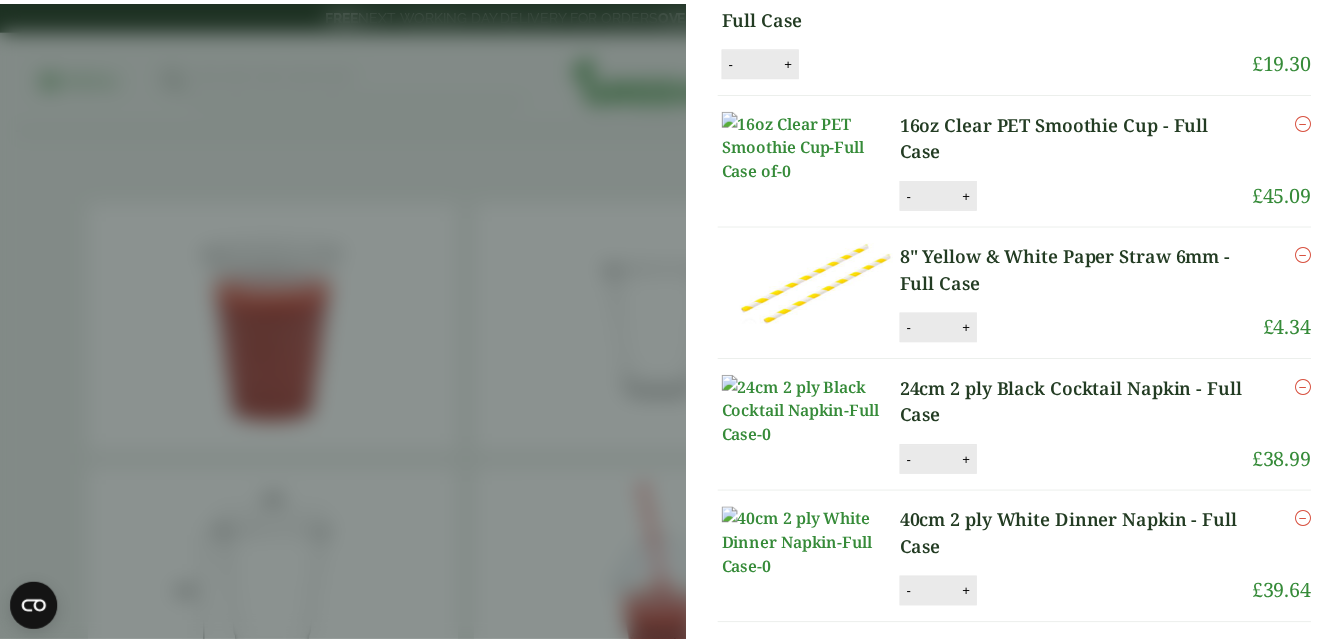 scroll, scrollTop: 0, scrollLeft: 0, axis: both 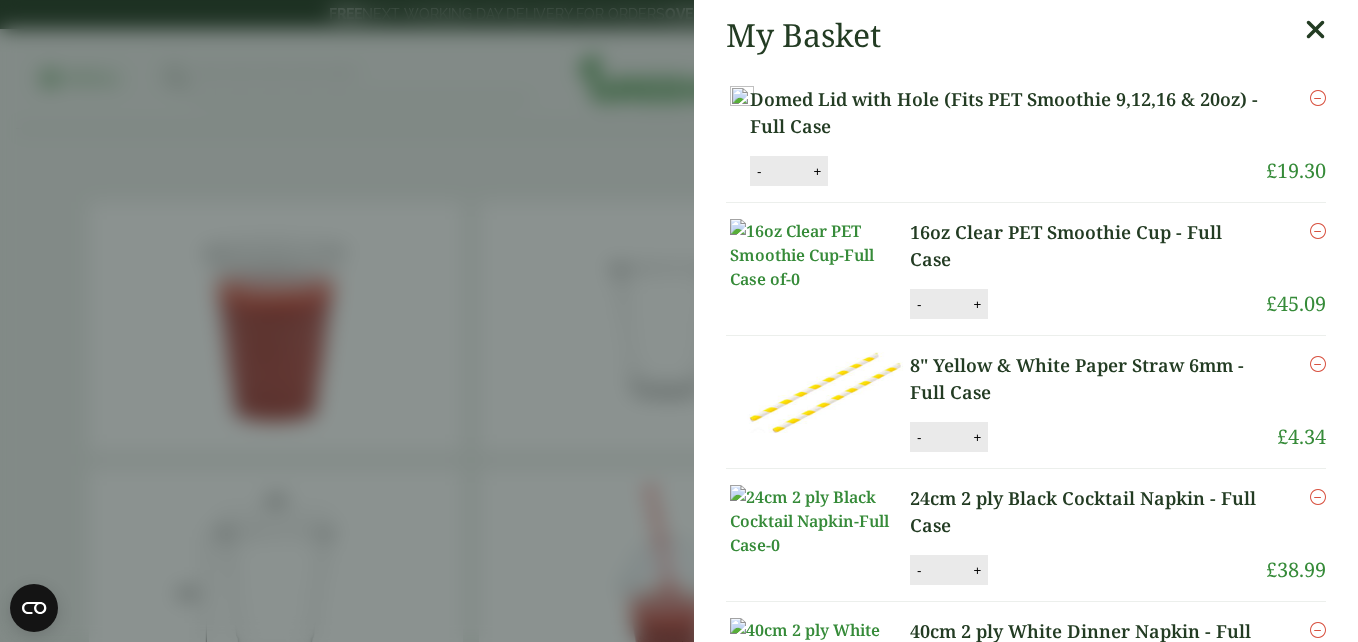 click at bounding box center (1315, 30) 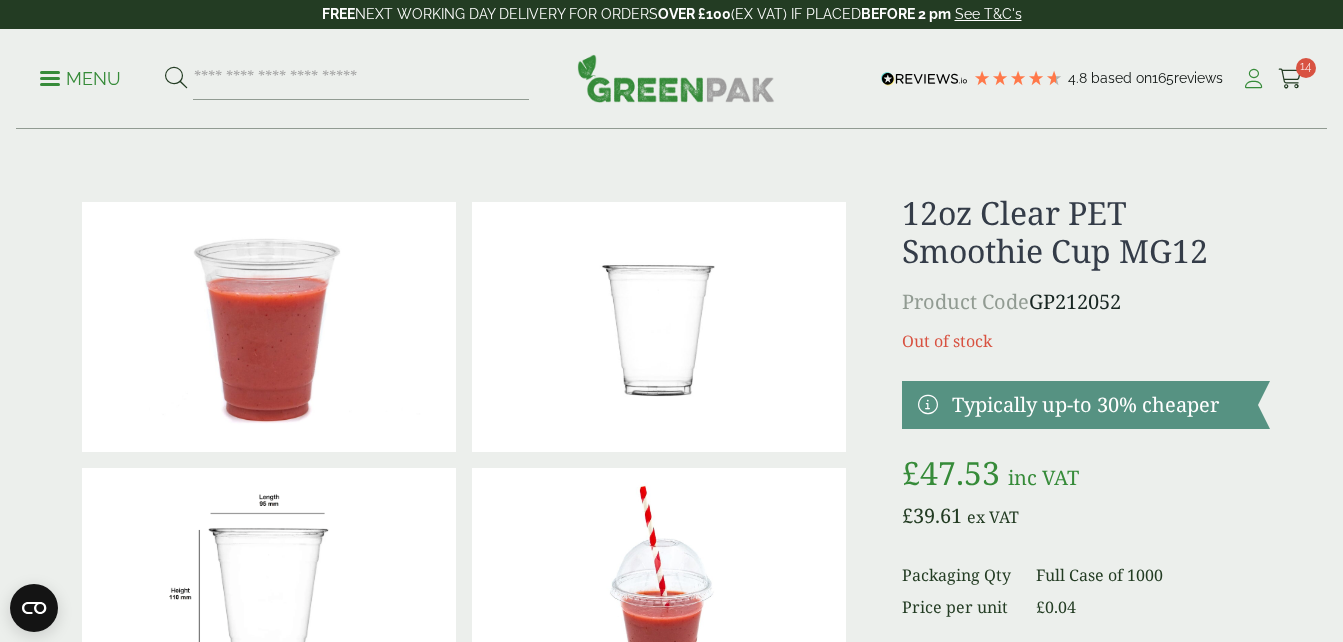 click at bounding box center [1253, 79] 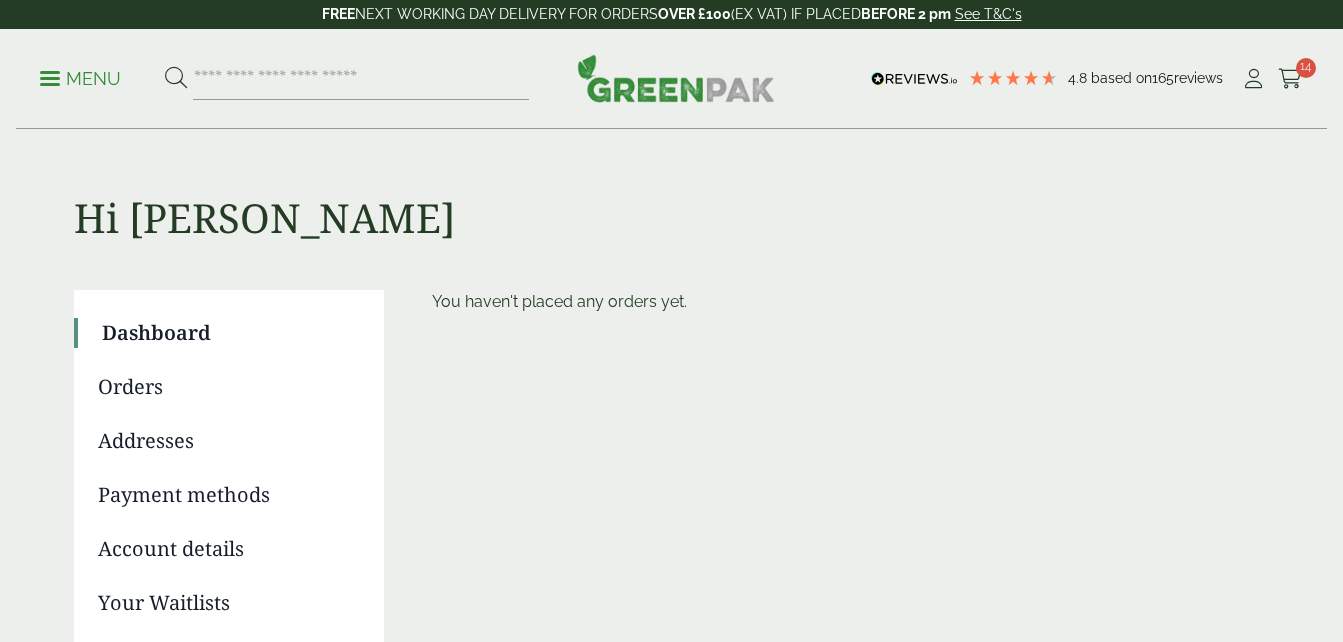 scroll, scrollTop: 0, scrollLeft: 0, axis: both 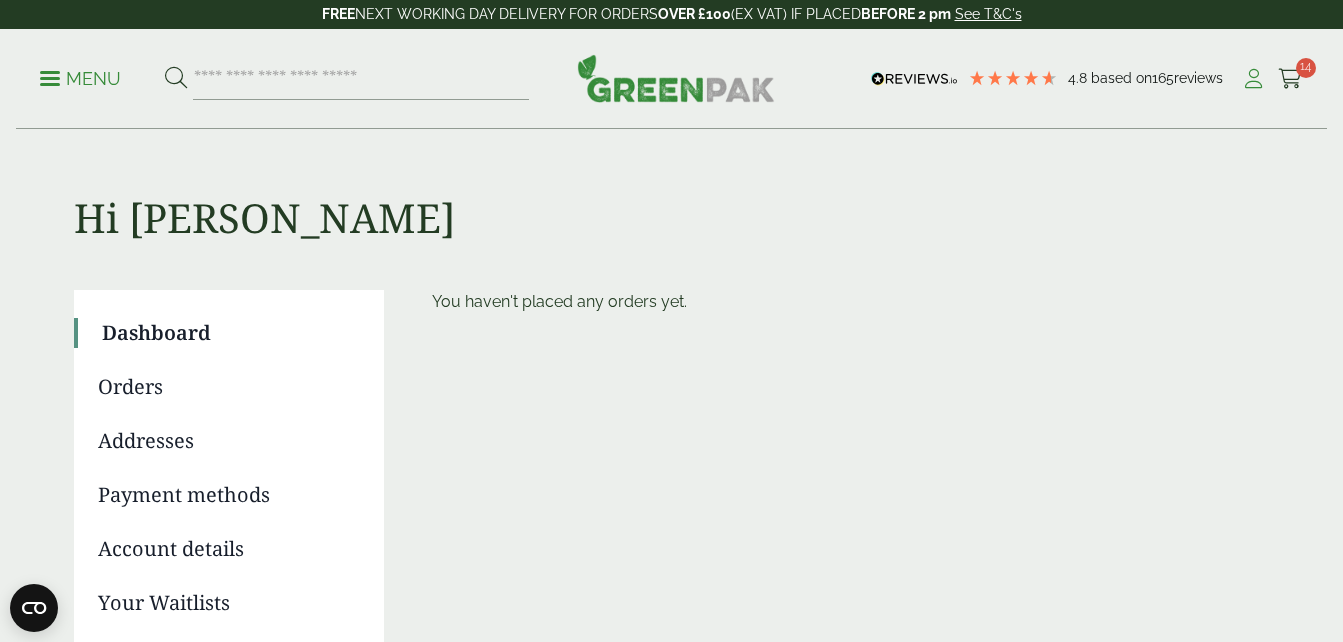 click at bounding box center (1253, 79) 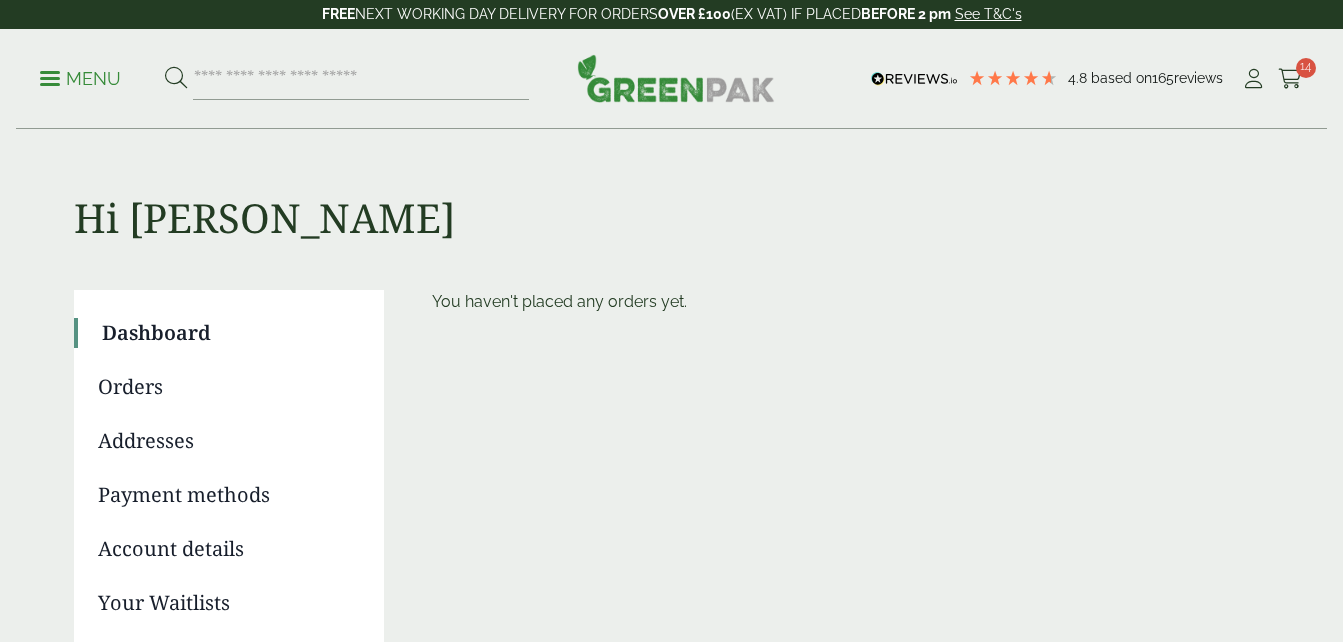 scroll, scrollTop: 300, scrollLeft: 0, axis: vertical 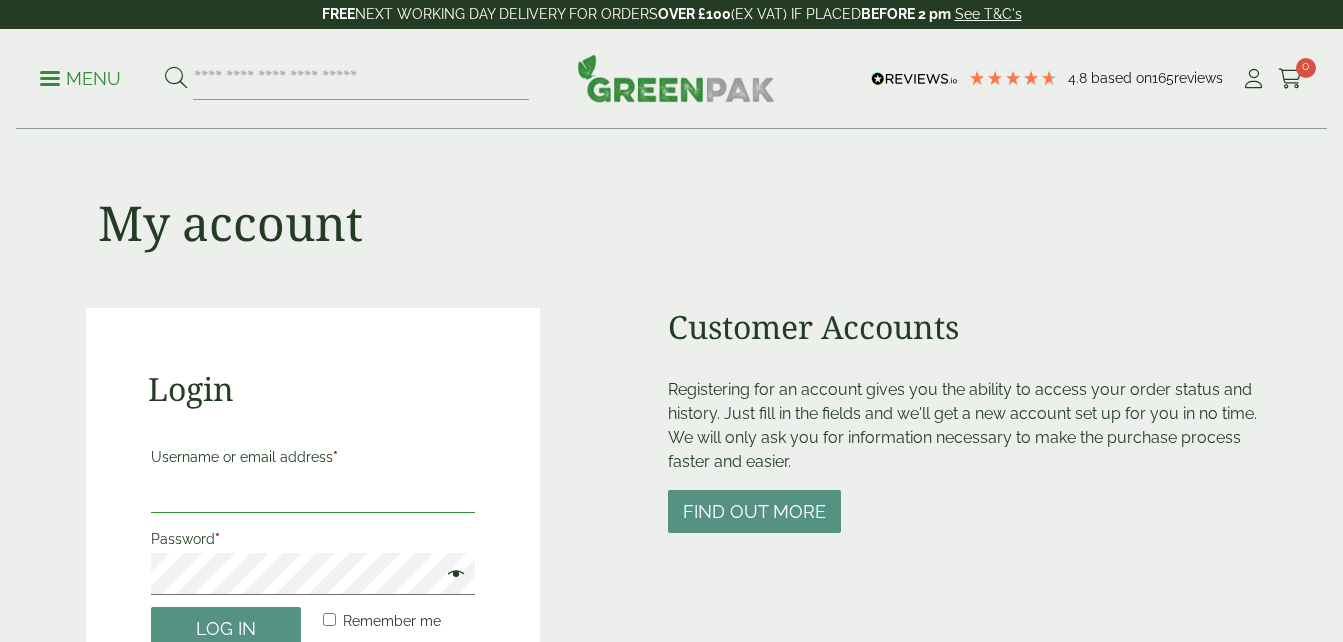 click on "Username or email address  *" at bounding box center (313, 492) 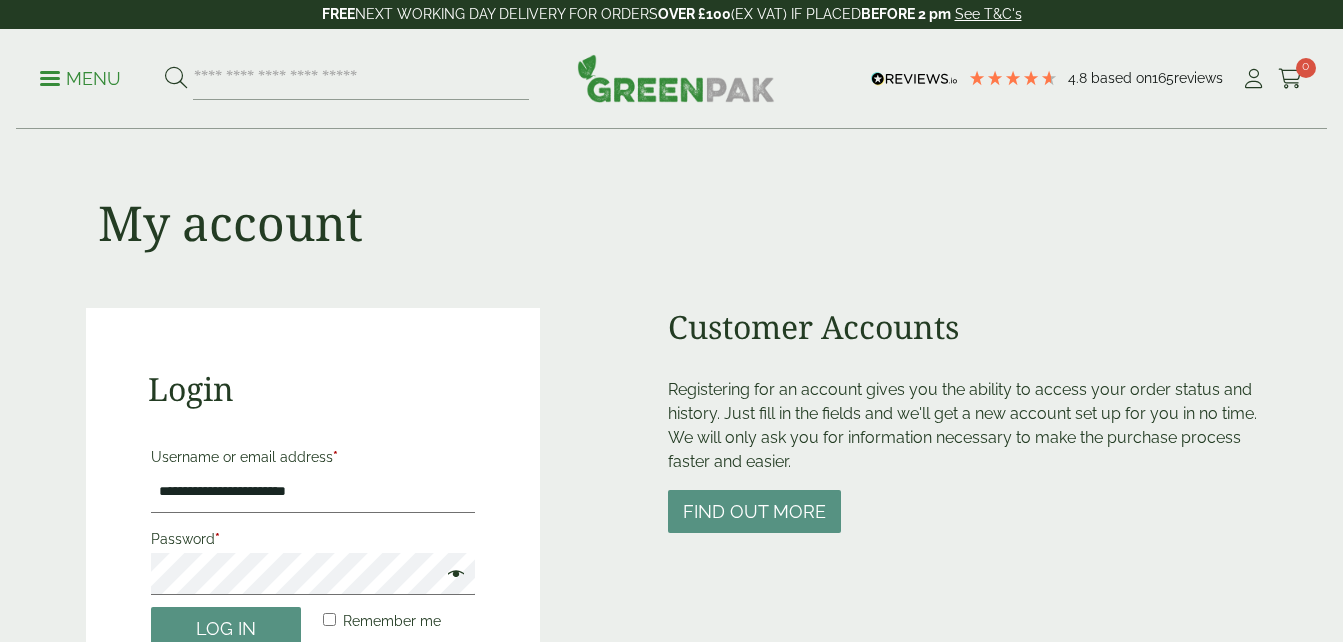 scroll, scrollTop: 0, scrollLeft: 0, axis: both 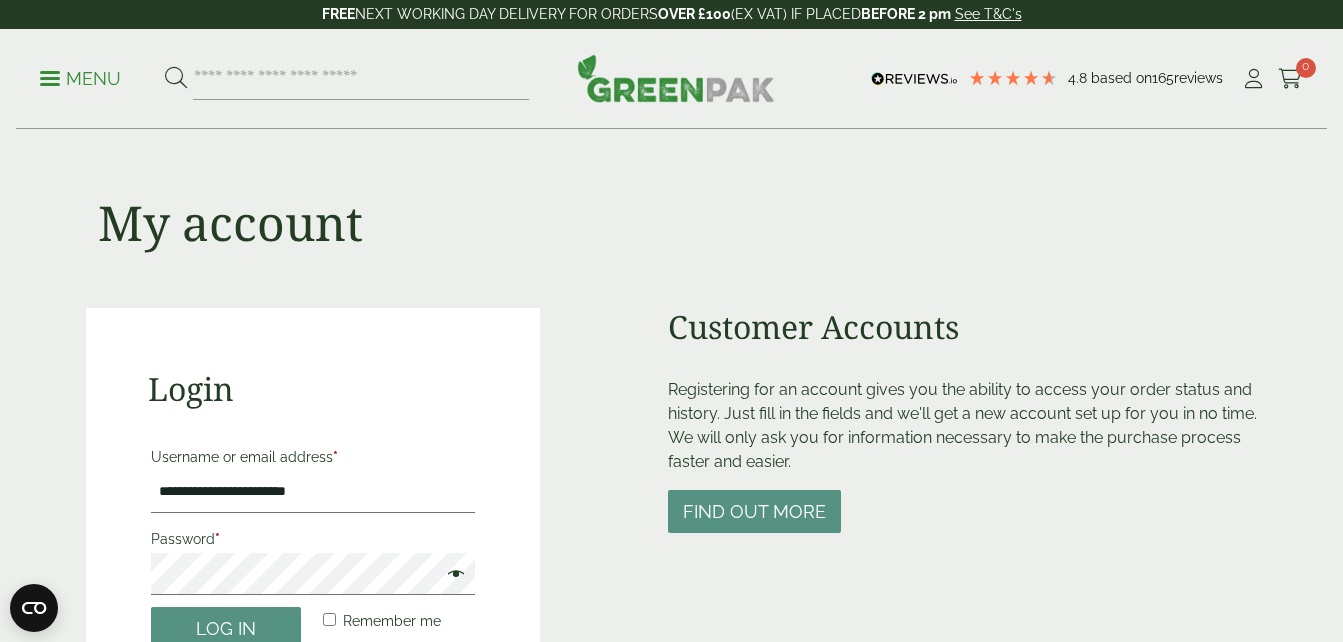 drag, startPoint x: 362, startPoint y: 493, endPoint x: 143, endPoint y: 477, distance: 219.5837 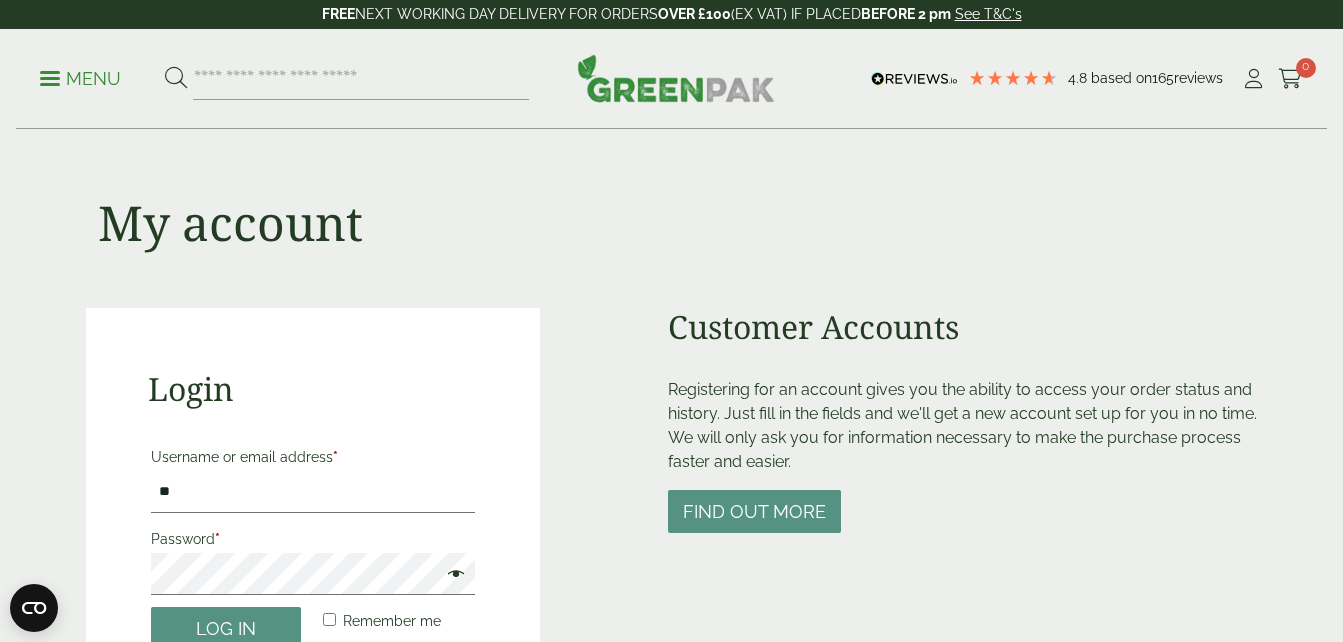 type on "**********" 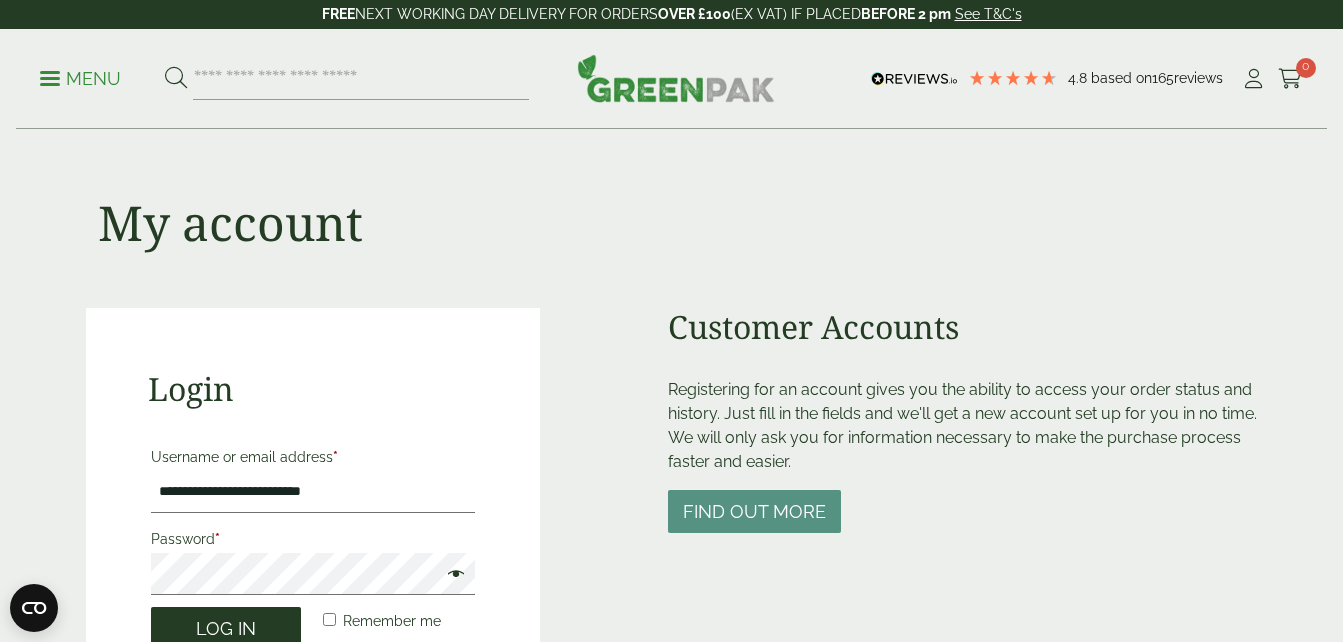 click on "Log in" at bounding box center [226, 628] 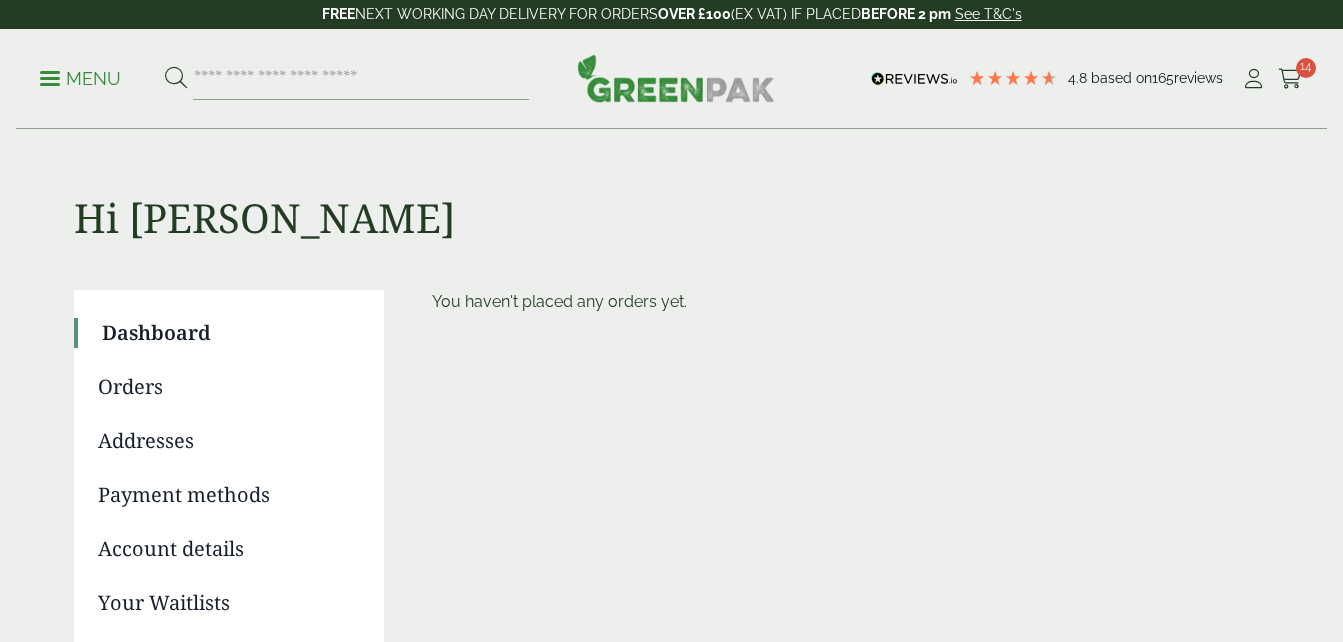 scroll, scrollTop: 0, scrollLeft: 0, axis: both 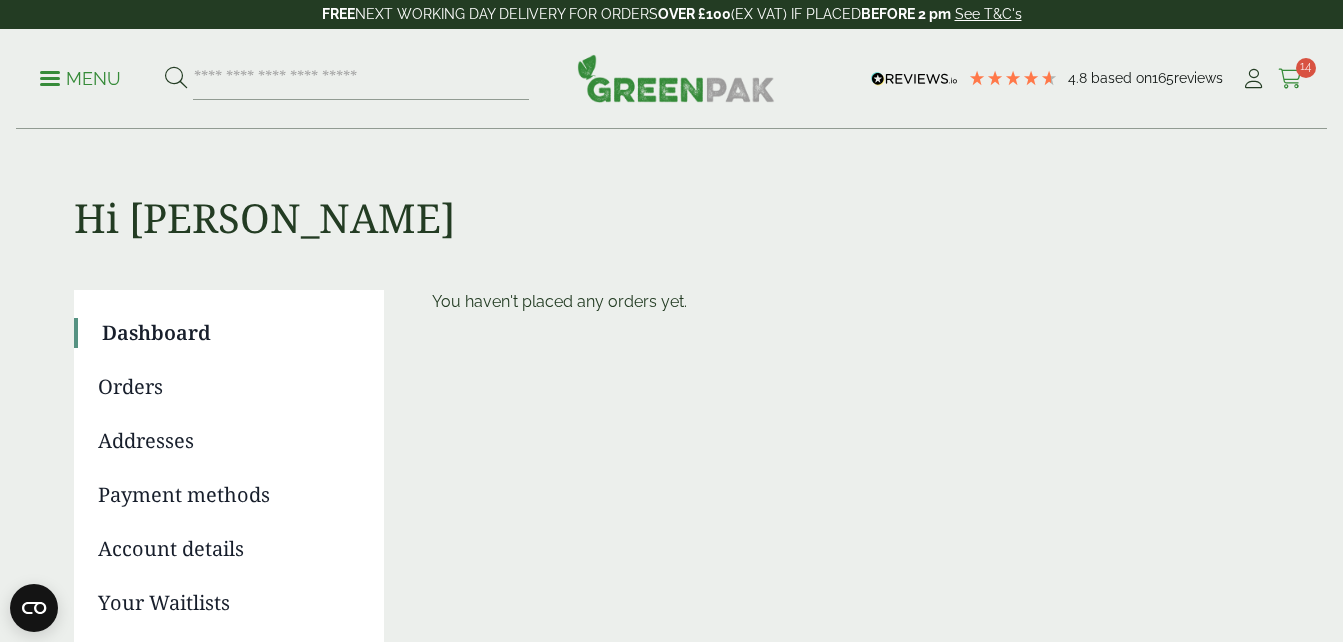 click at bounding box center (1290, 79) 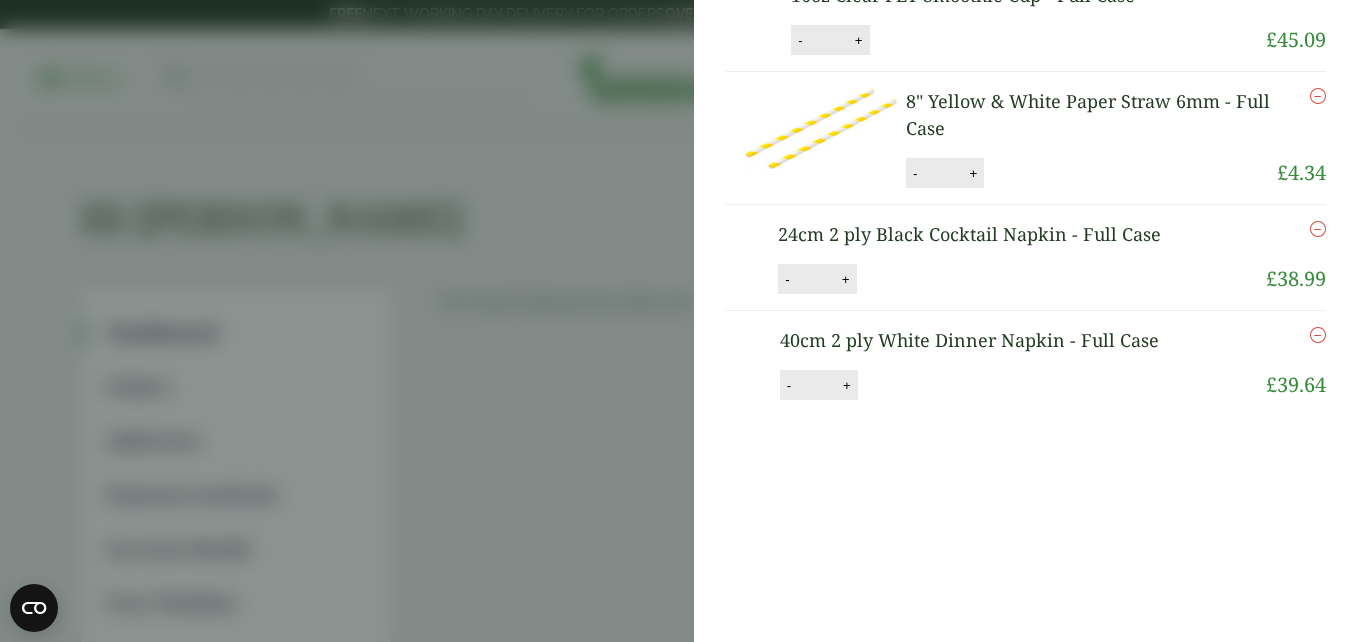 scroll, scrollTop: 300, scrollLeft: 0, axis: vertical 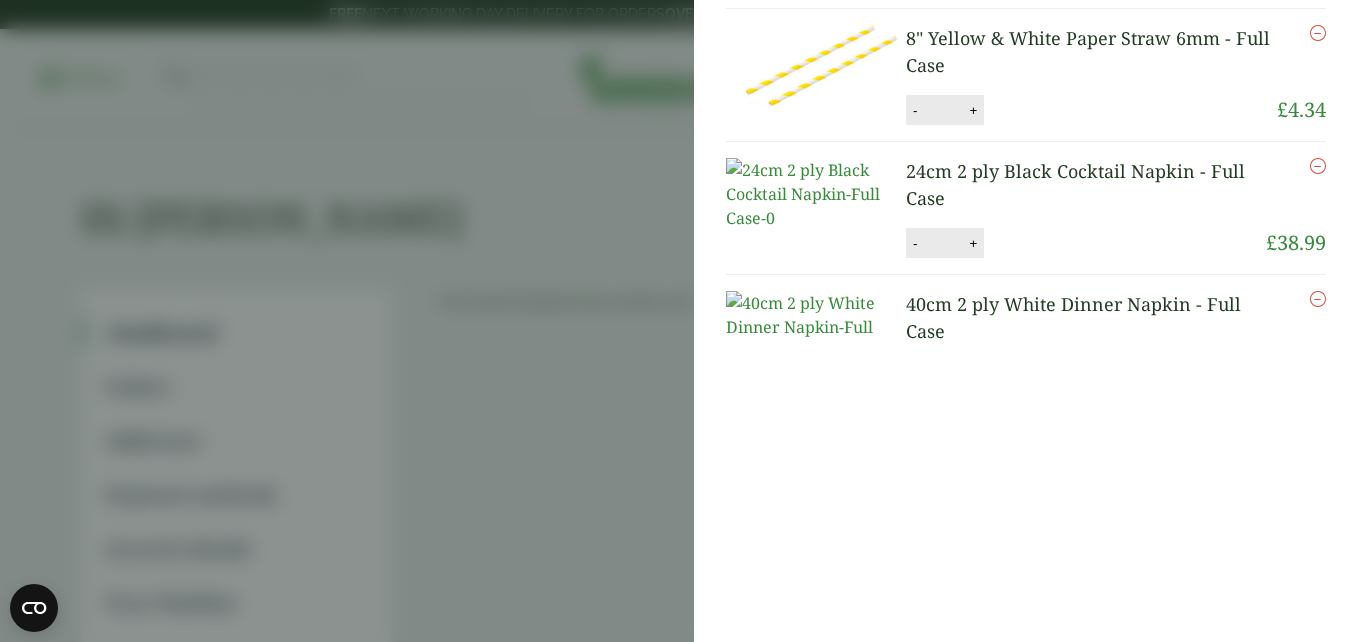 click at bounding box center [1318, 166] 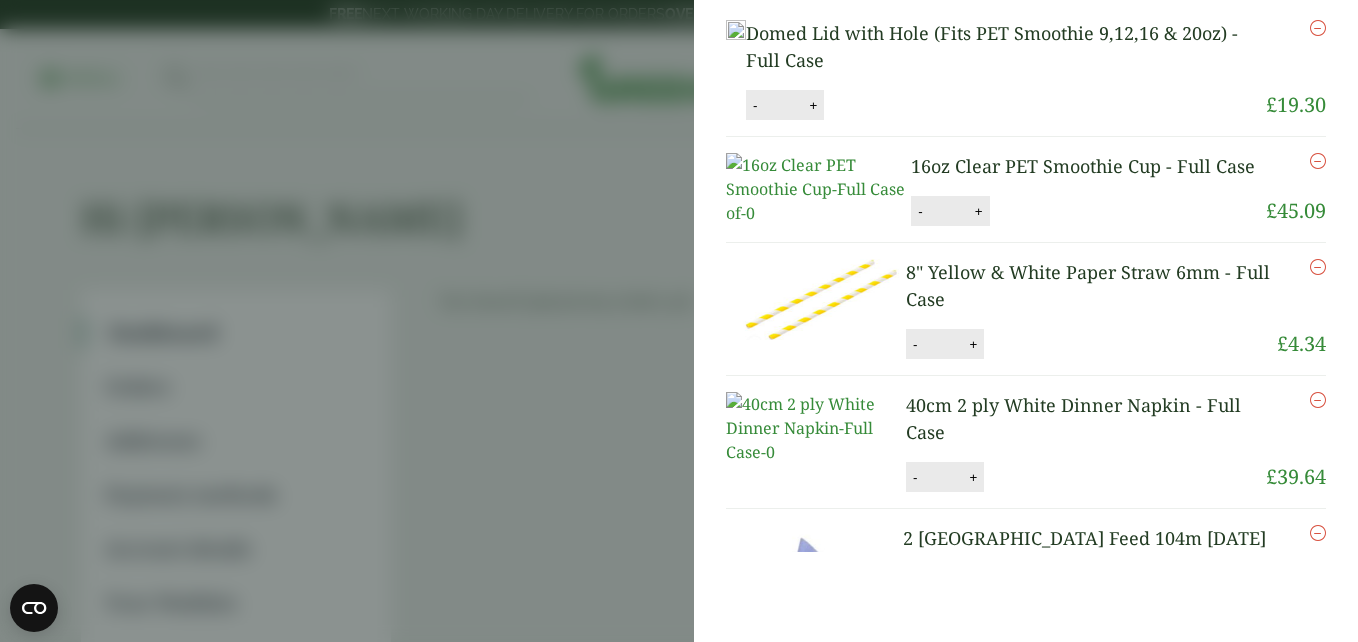scroll, scrollTop: 90, scrollLeft: 0, axis: vertical 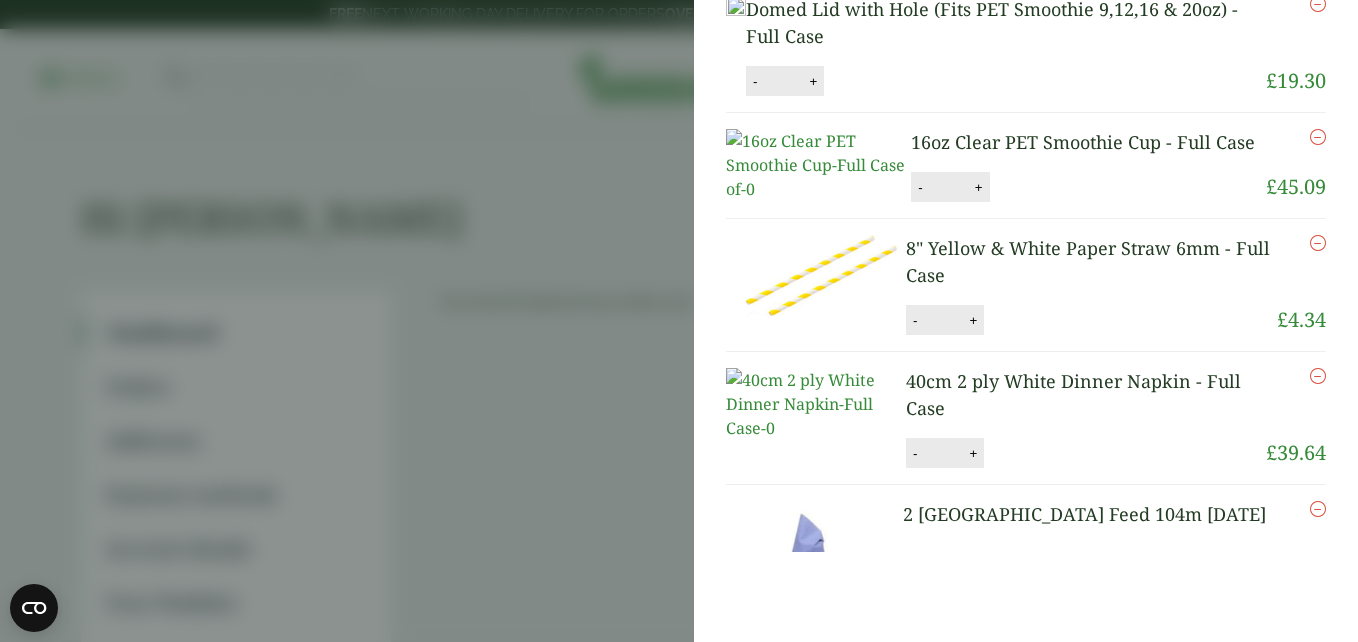 click at bounding box center (1318, 376) 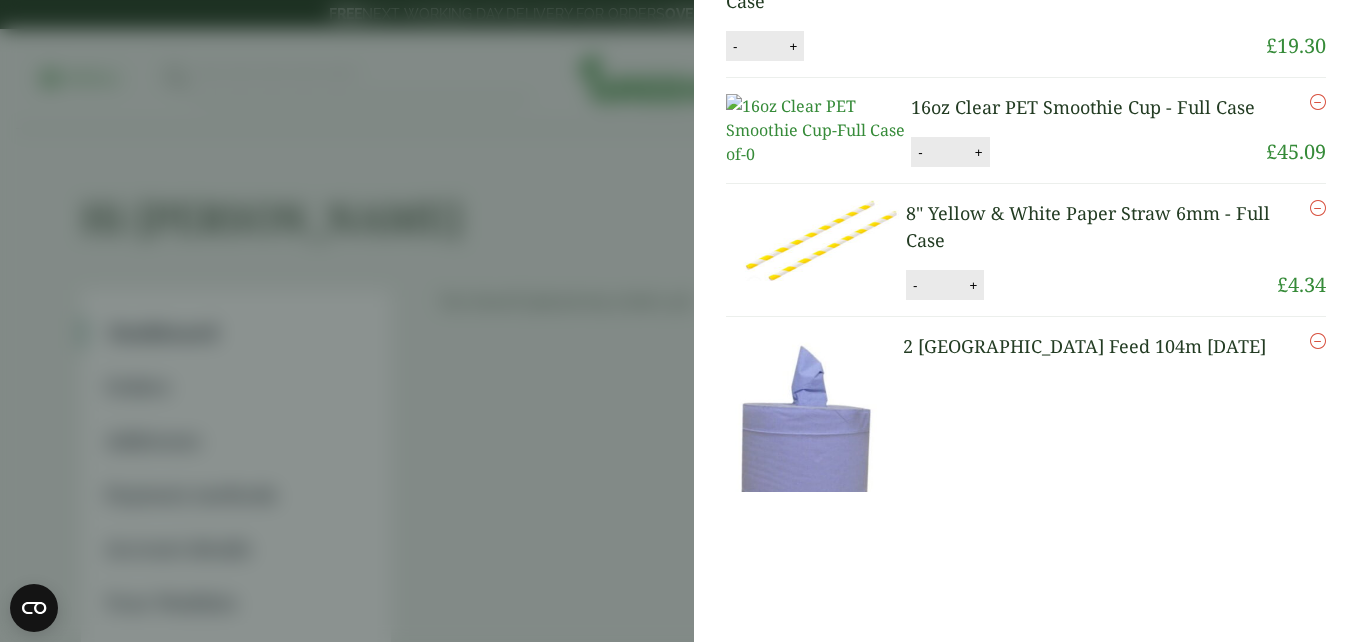 scroll, scrollTop: 172, scrollLeft: 0, axis: vertical 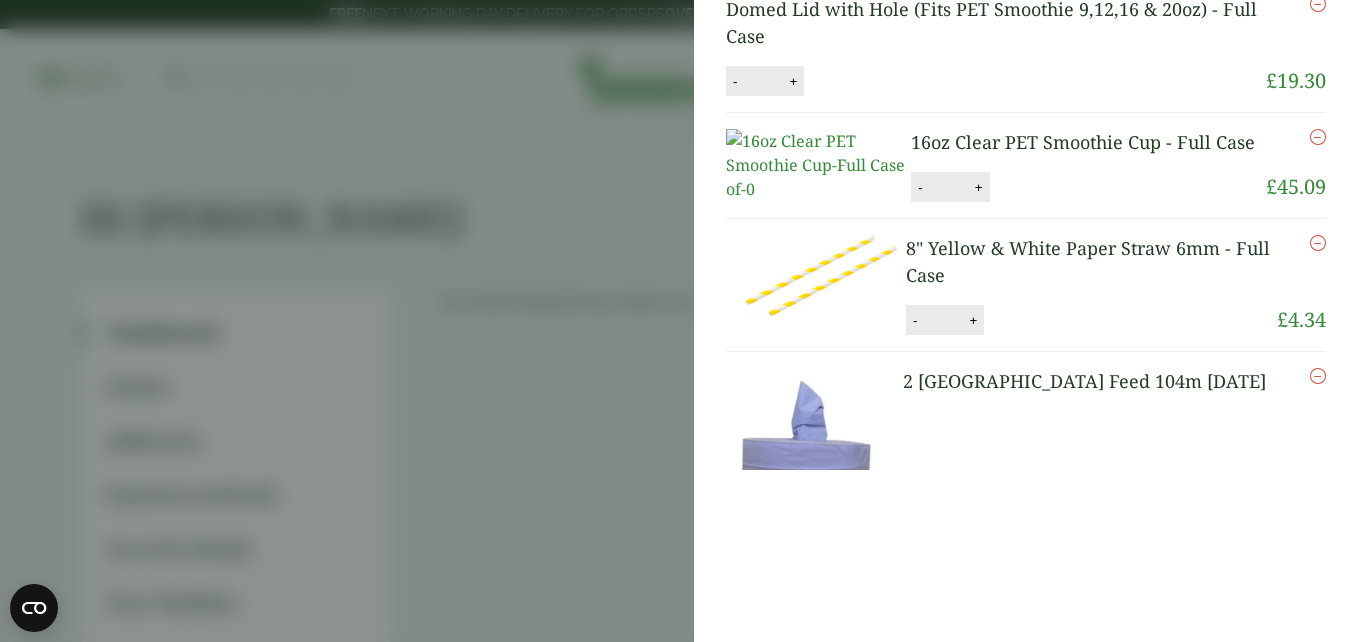 click at bounding box center (1318, 376) 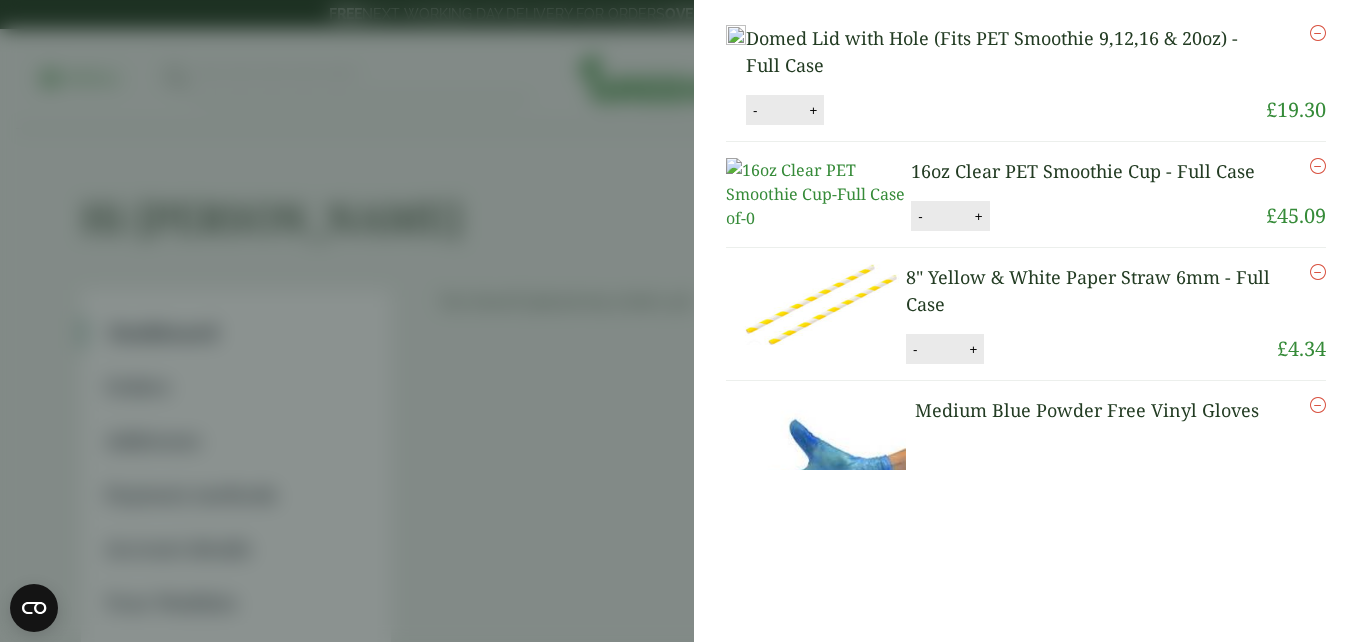 click on "Item removed Item removed
My Basket
Domed Lid with Hole (Fits PET Smoothie 9,12,16 & 20oz) - Full Case
Domed Lid with Hole (Fits PET Smoothie 9,12,16 & 20oz) - Full Case quantity
- * +
Update
Remove
£ 19.30
-" at bounding box center [1026, 321] 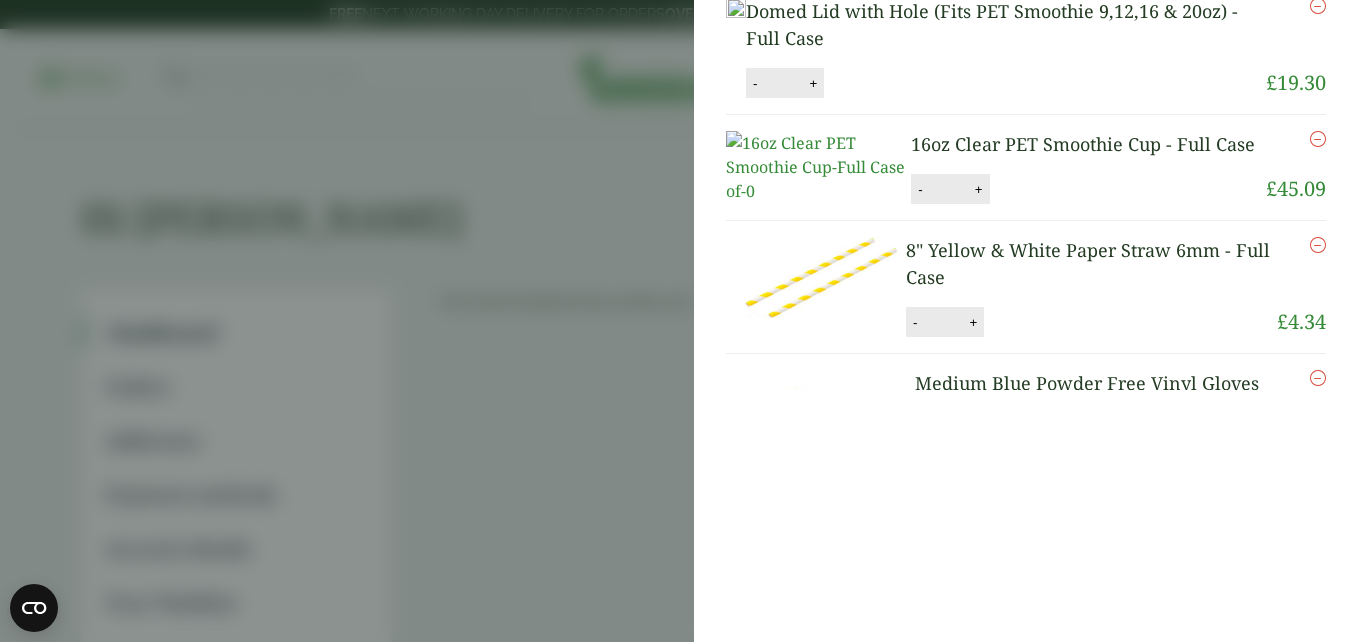 scroll, scrollTop: 253, scrollLeft: 0, axis: vertical 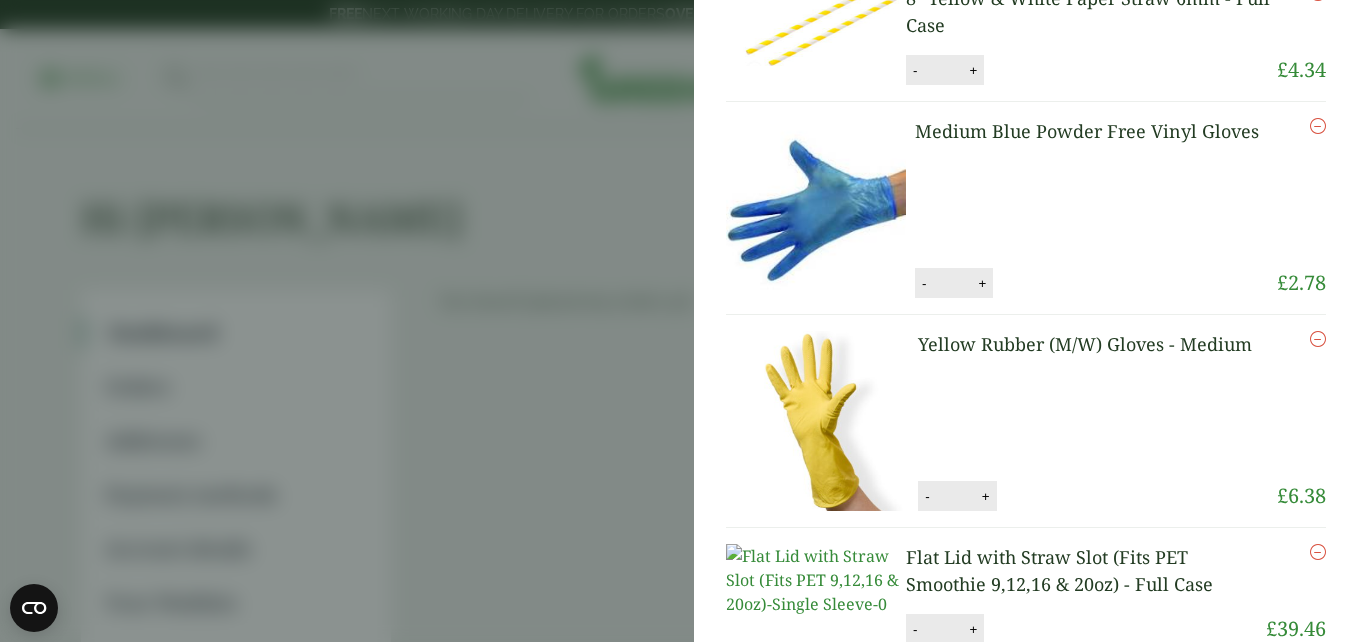 click at bounding box center (1318, 126) 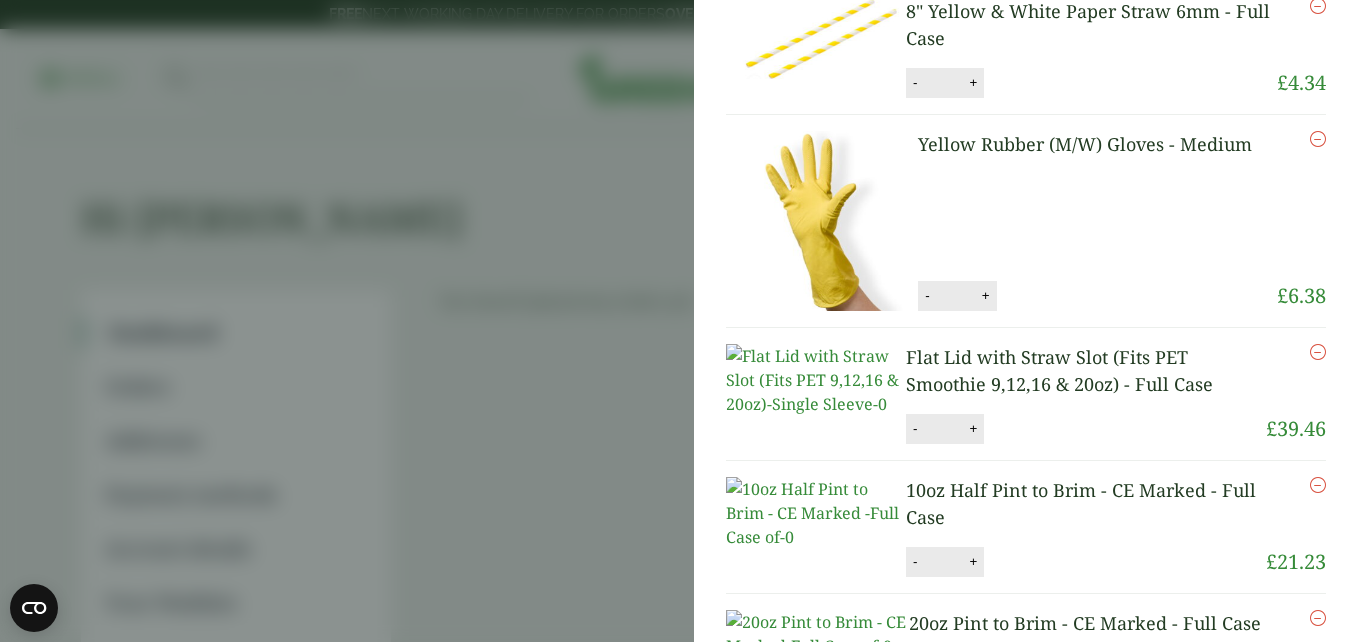 scroll, scrollTop: 422, scrollLeft: 0, axis: vertical 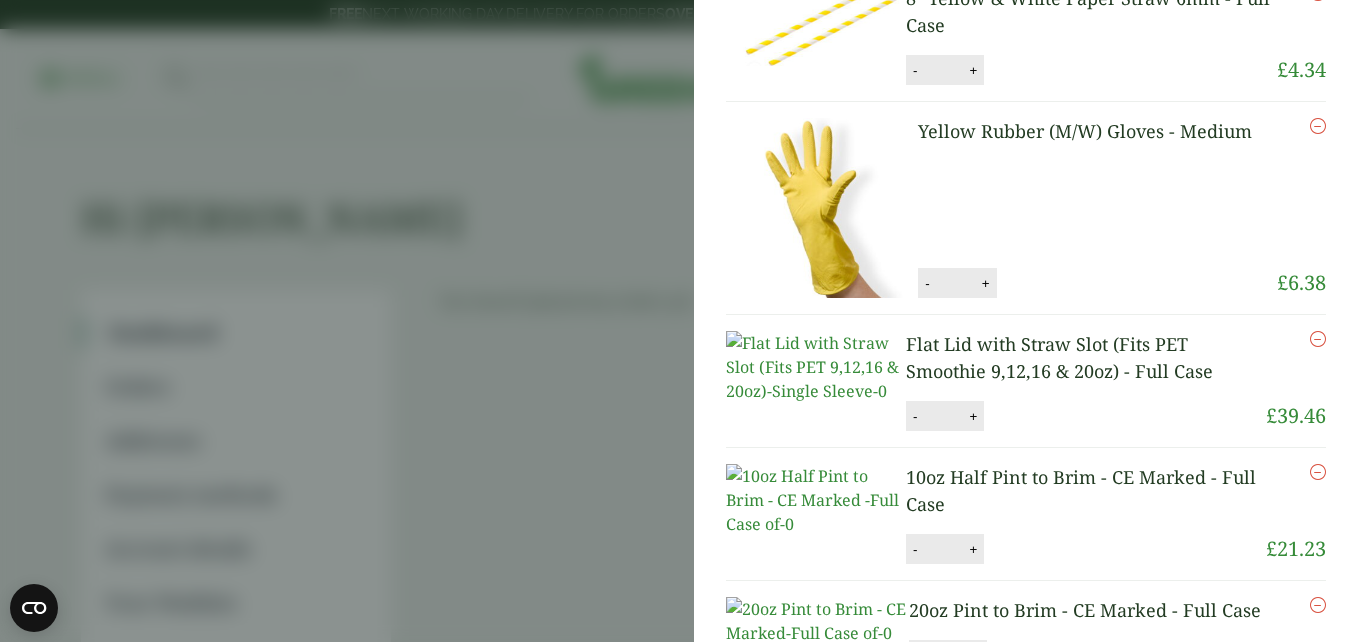 click at bounding box center [1318, 126] 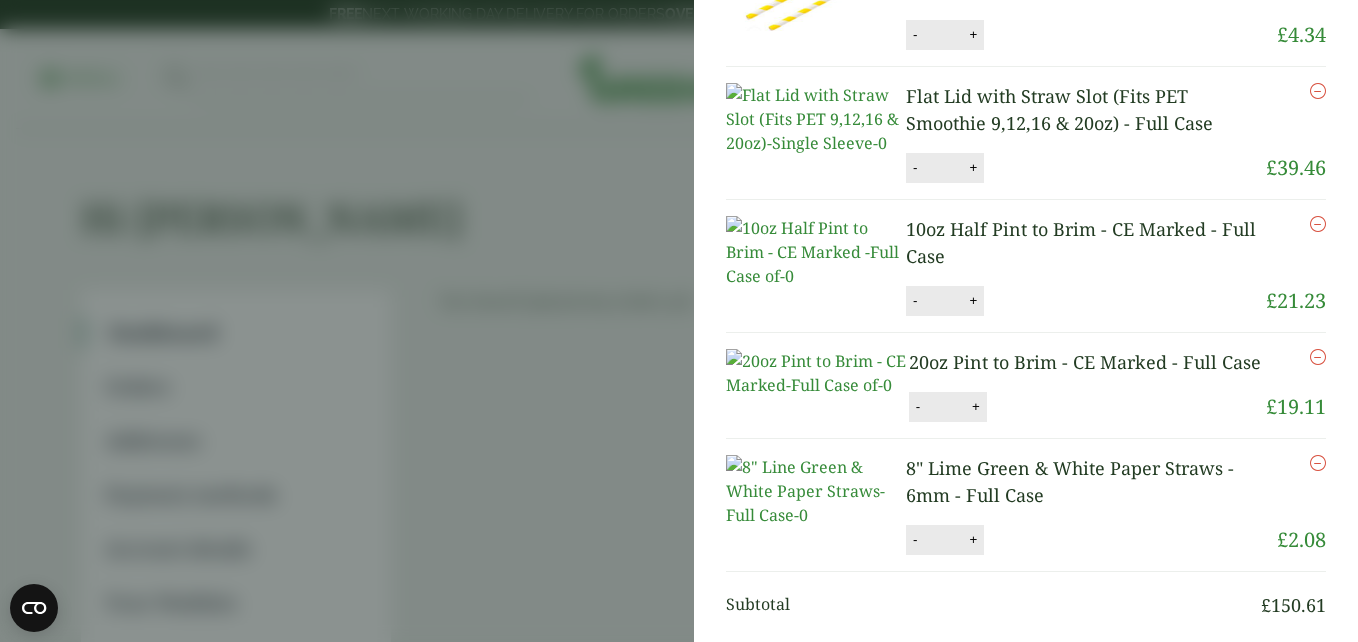 scroll, scrollTop: 504, scrollLeft: 0, axis: vertical 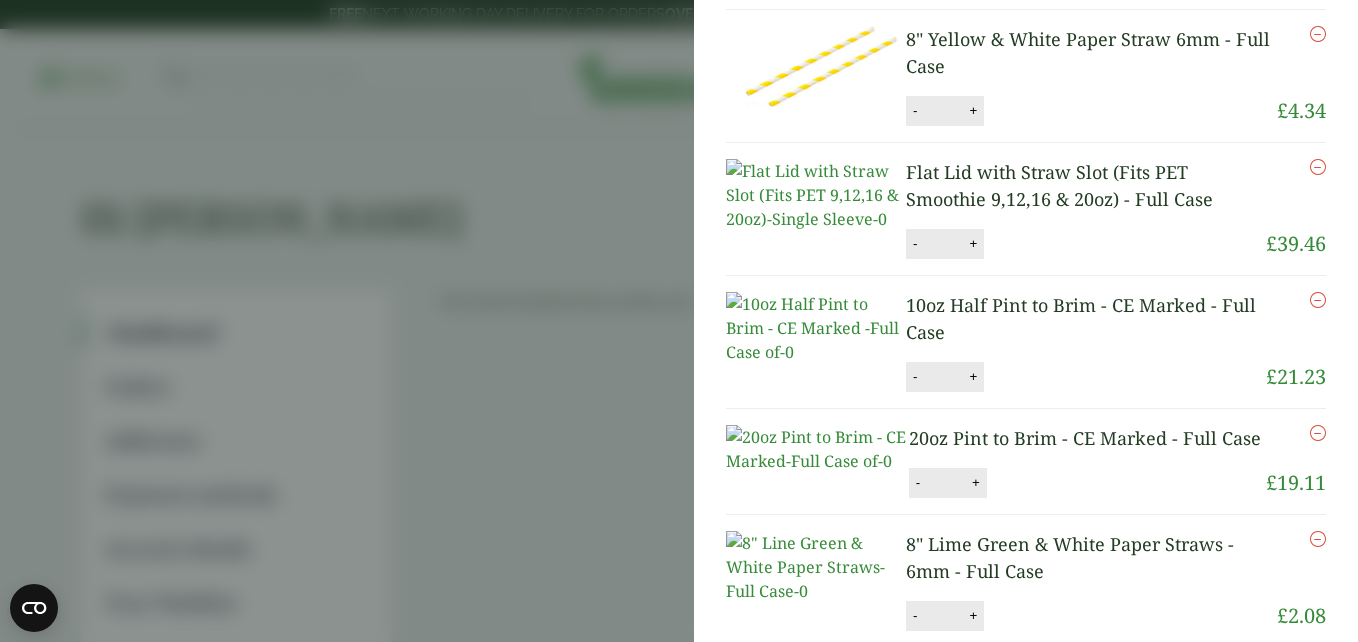 click at bounding box center (816, 328) 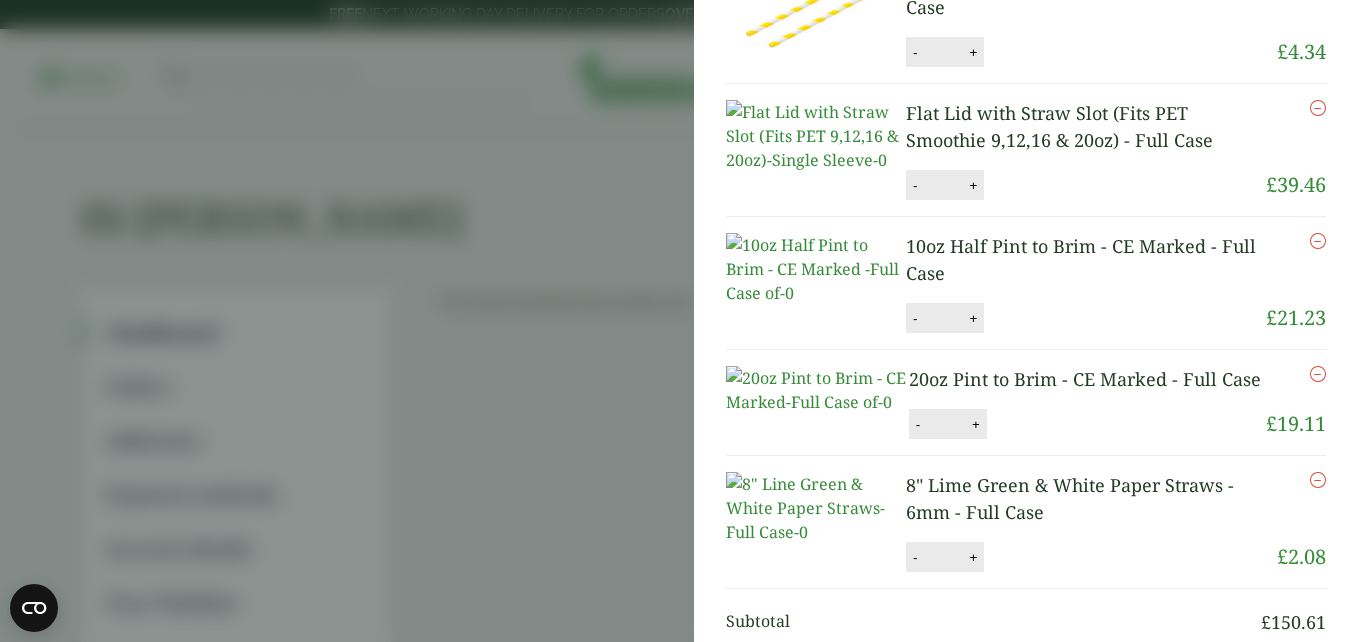 scroll, scrollTop: 421, scrollLeft: 0, axis: vertical 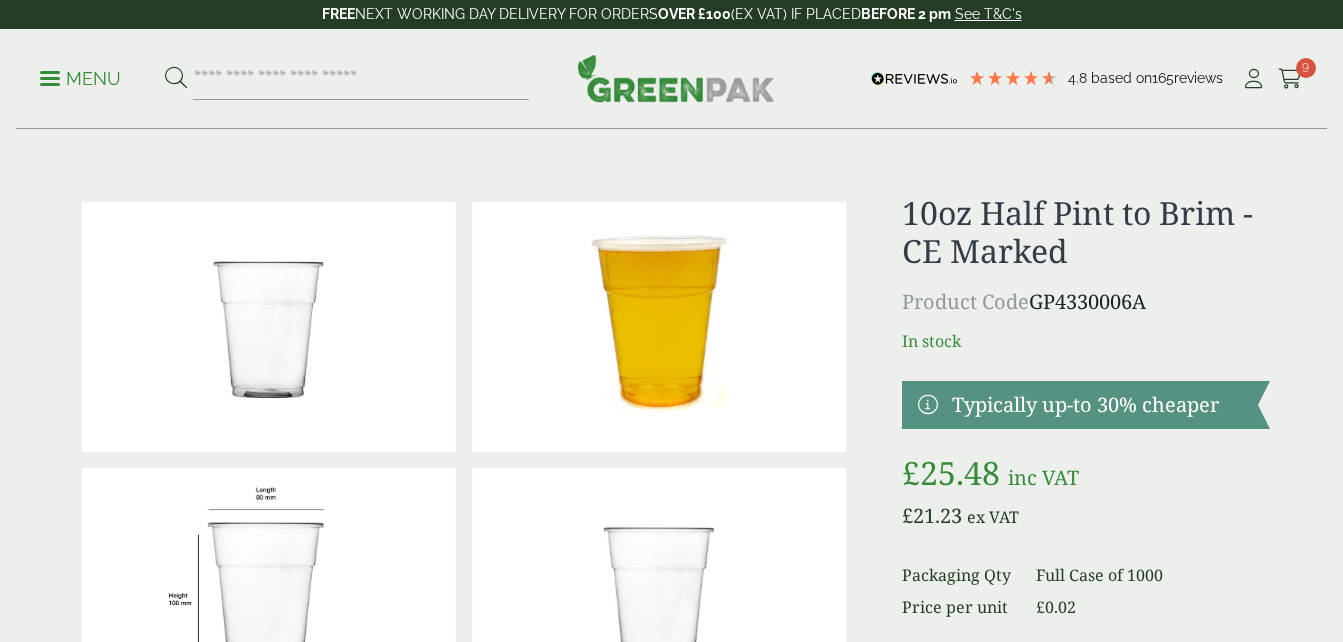 click at bounding box center [269, 593] 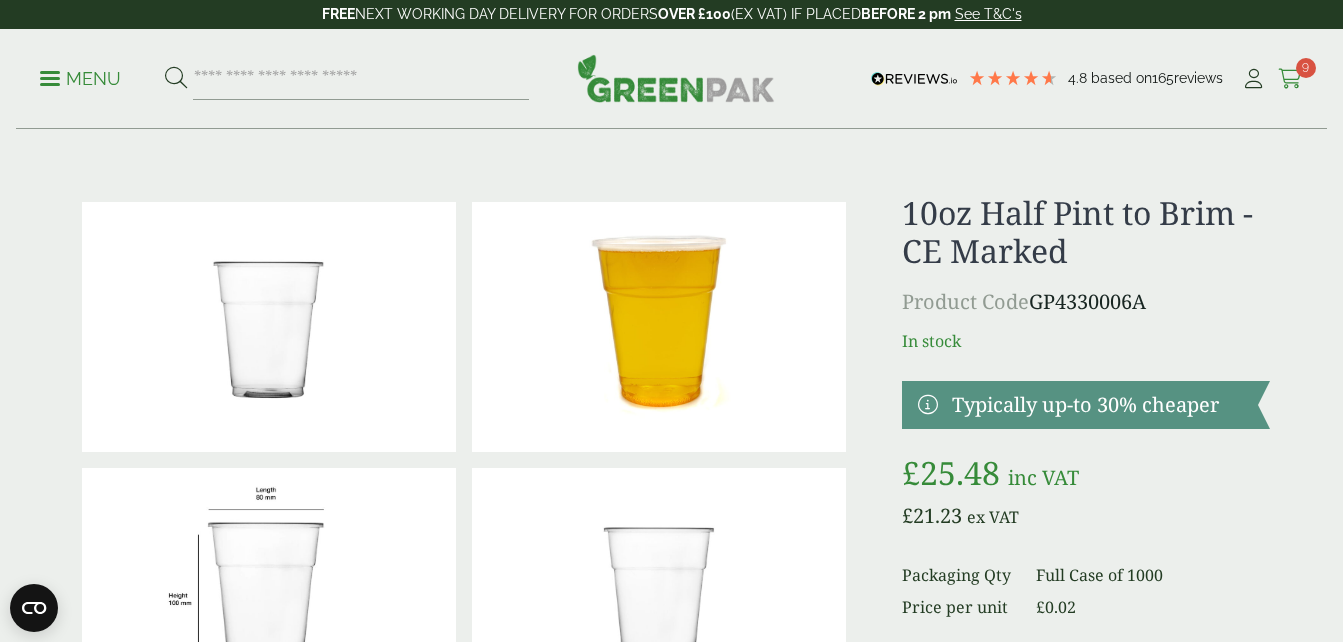 click at bounding box center (1290, 79) 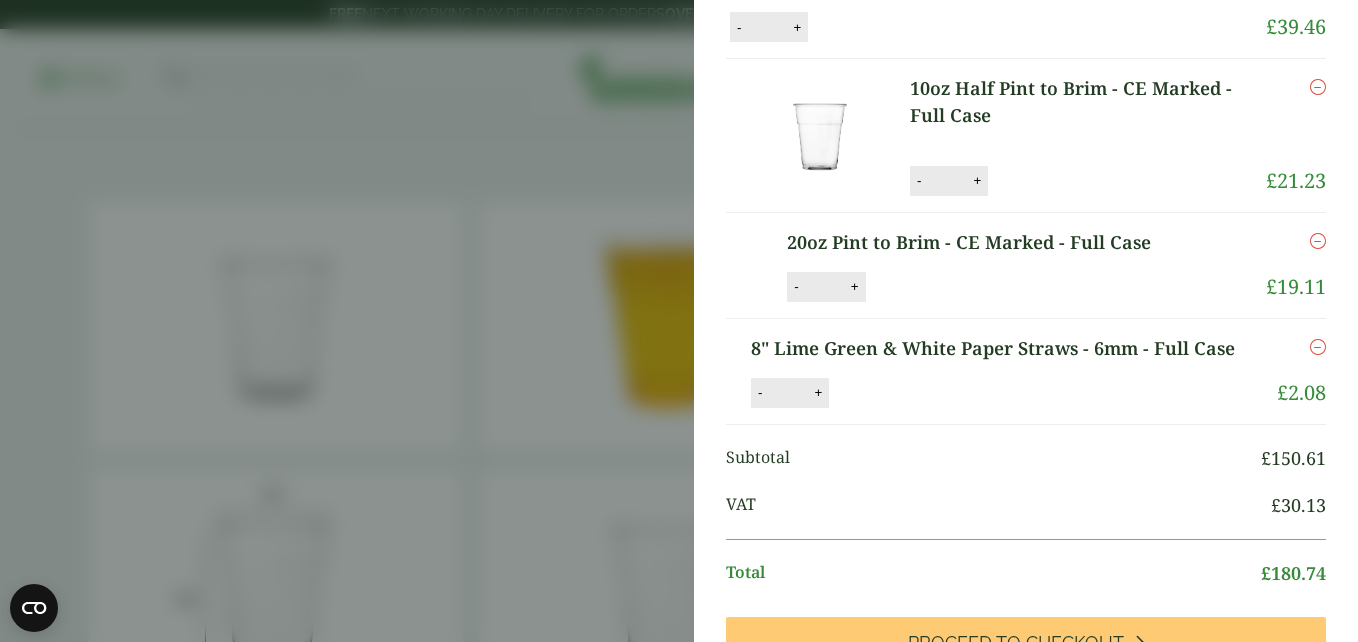 scroll, scrollTop: 500, scrollLeft: 0, axis: vertical 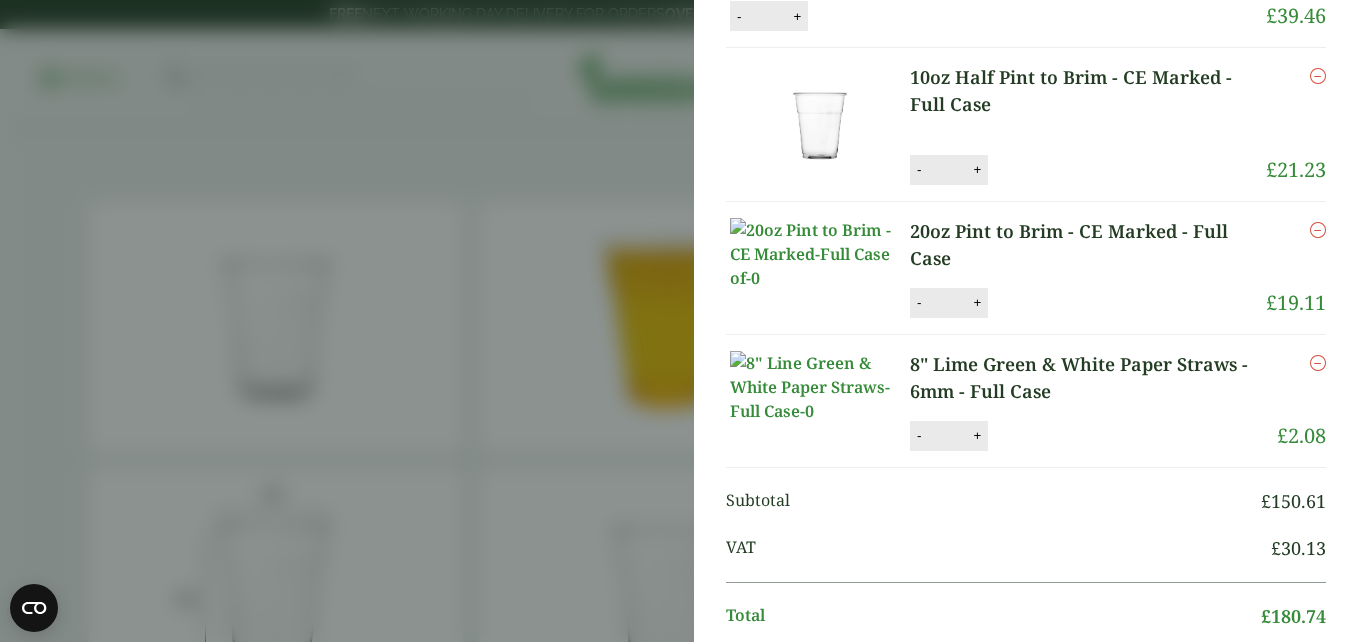 click on "20oz Pint to Brim - CE Marked - Full Case" at bounding box center (1088, 245) 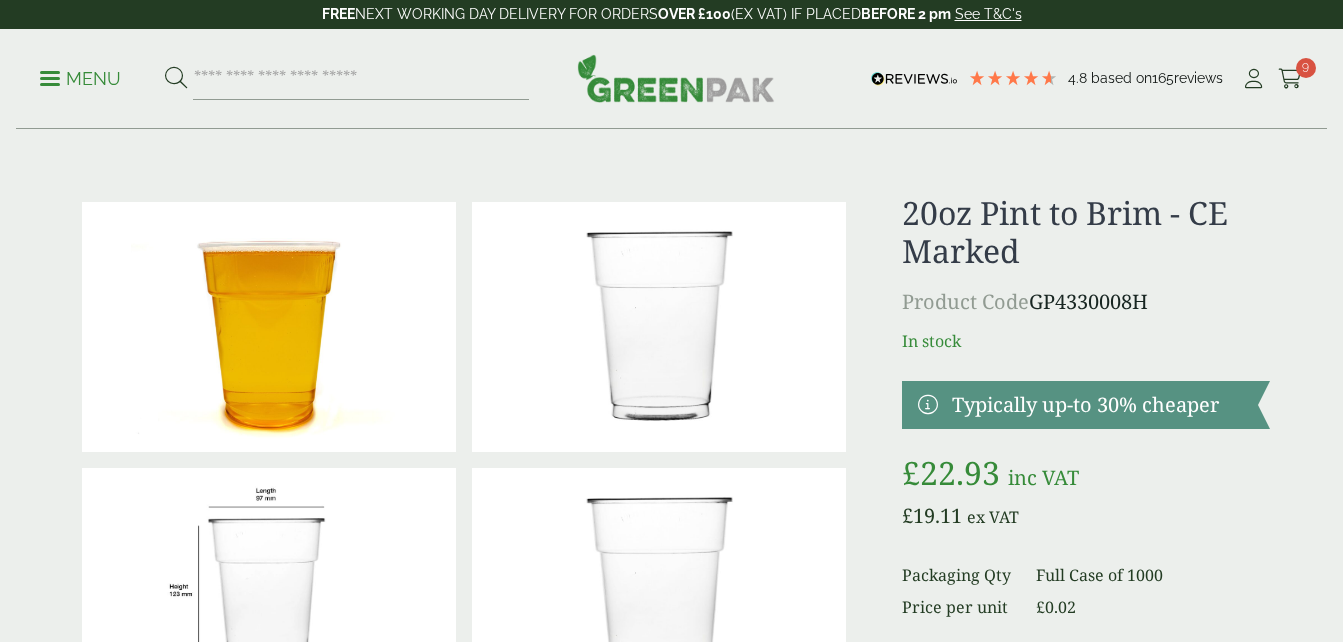 scroll, scrollTop: 0, scrollLeft: 0, axis: both 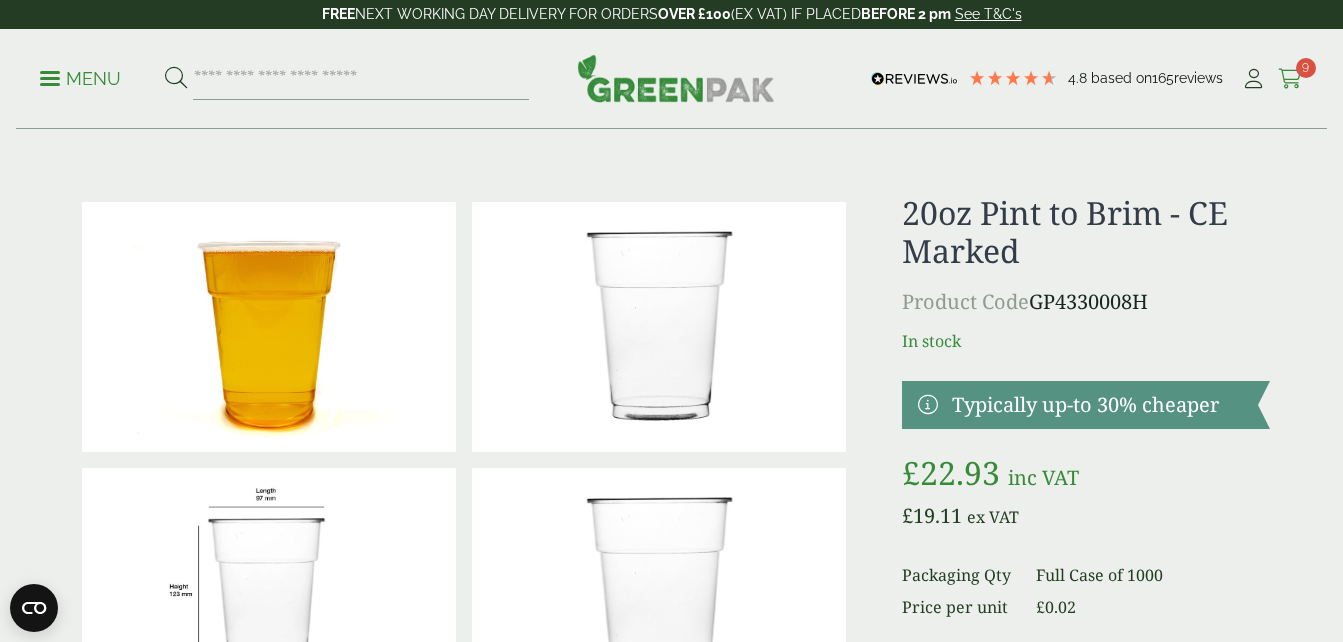 click at bounding box center (1290, 79) 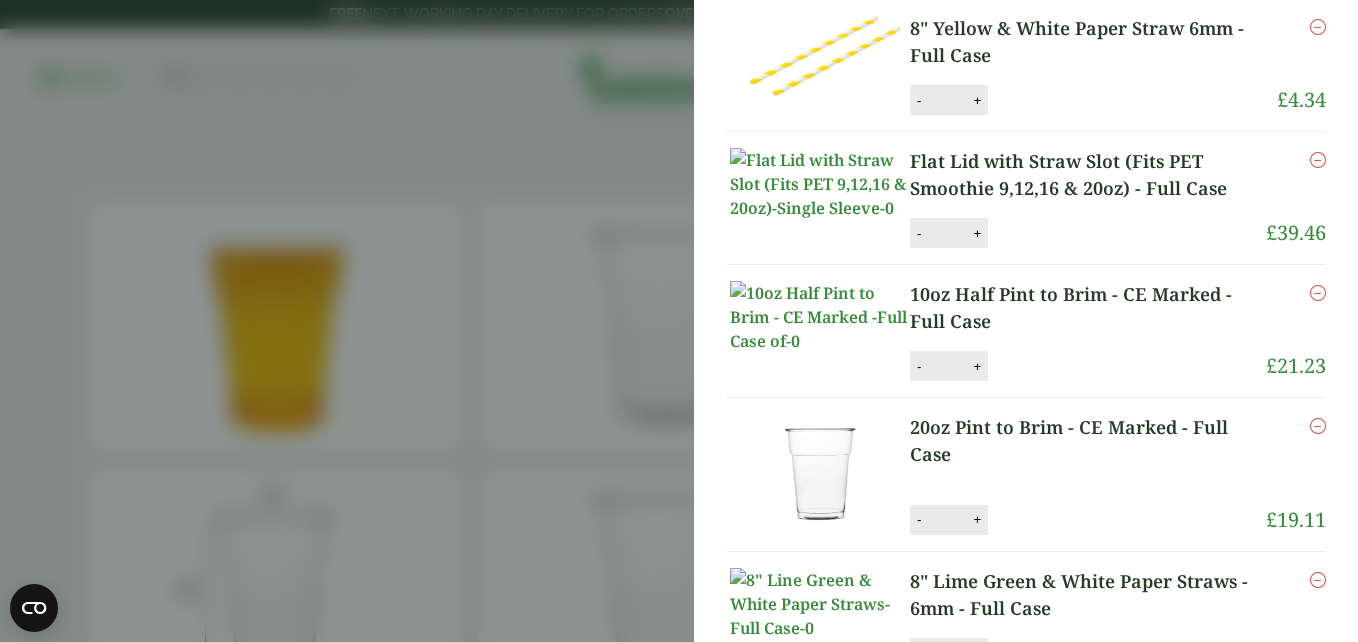 scroll, scrollTop: 300, scrollLeft: 0, axis: vertical 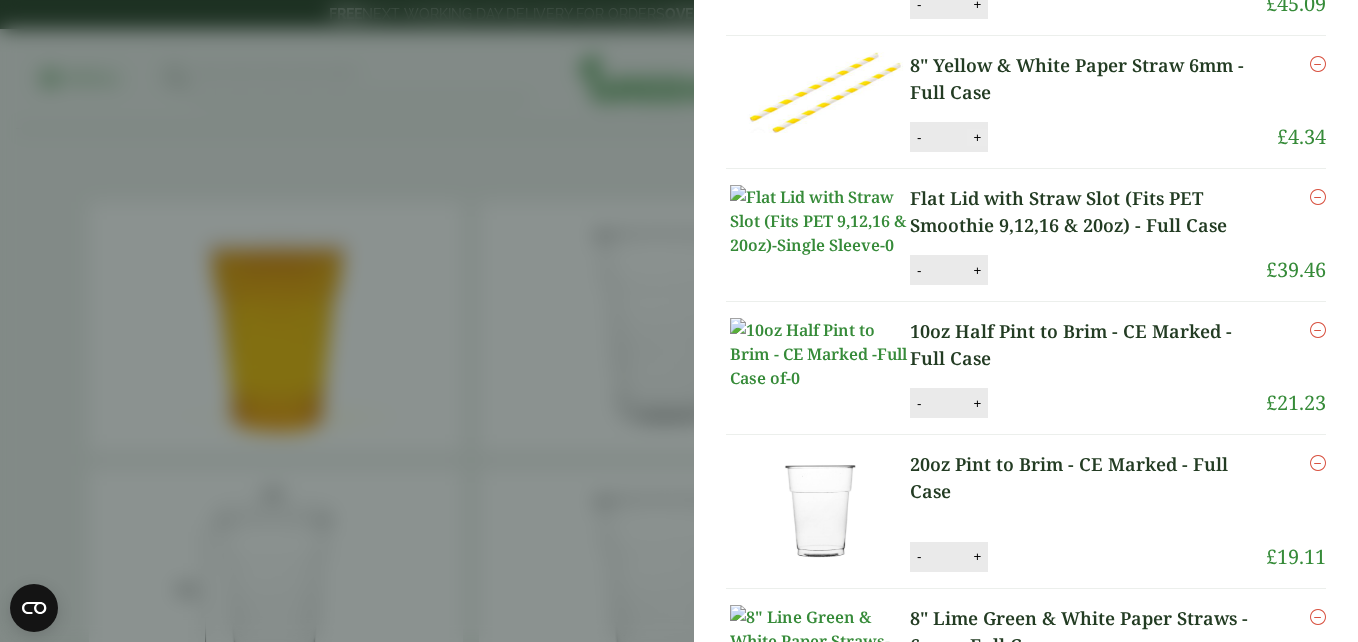 click on "+" at bounding box center (977, 137) 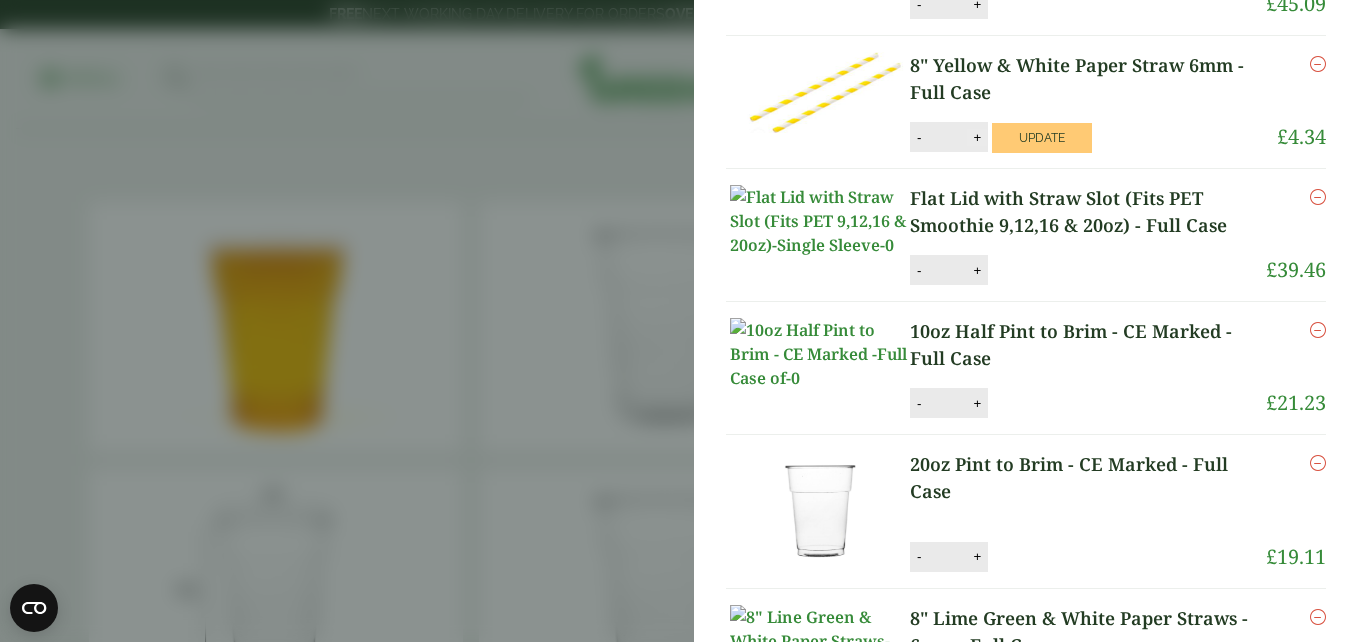 click on "+" at bounding box center [977, 137] 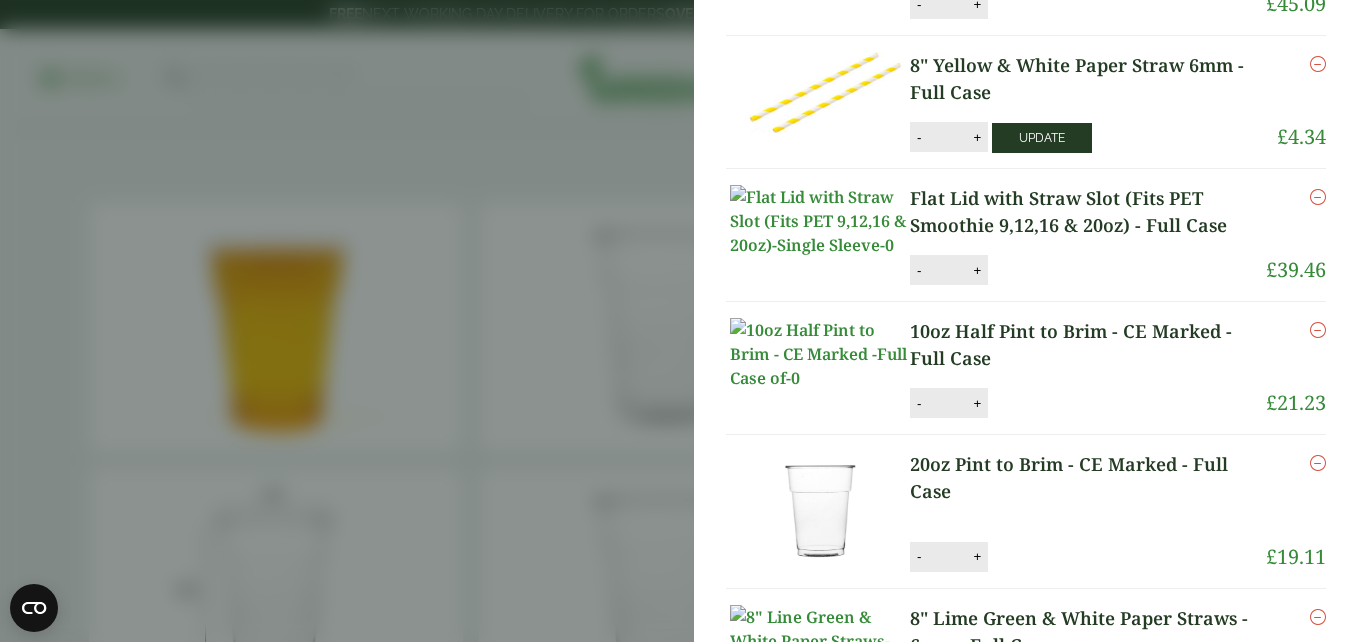 click on "Update" at bounding box center [1042, 138] 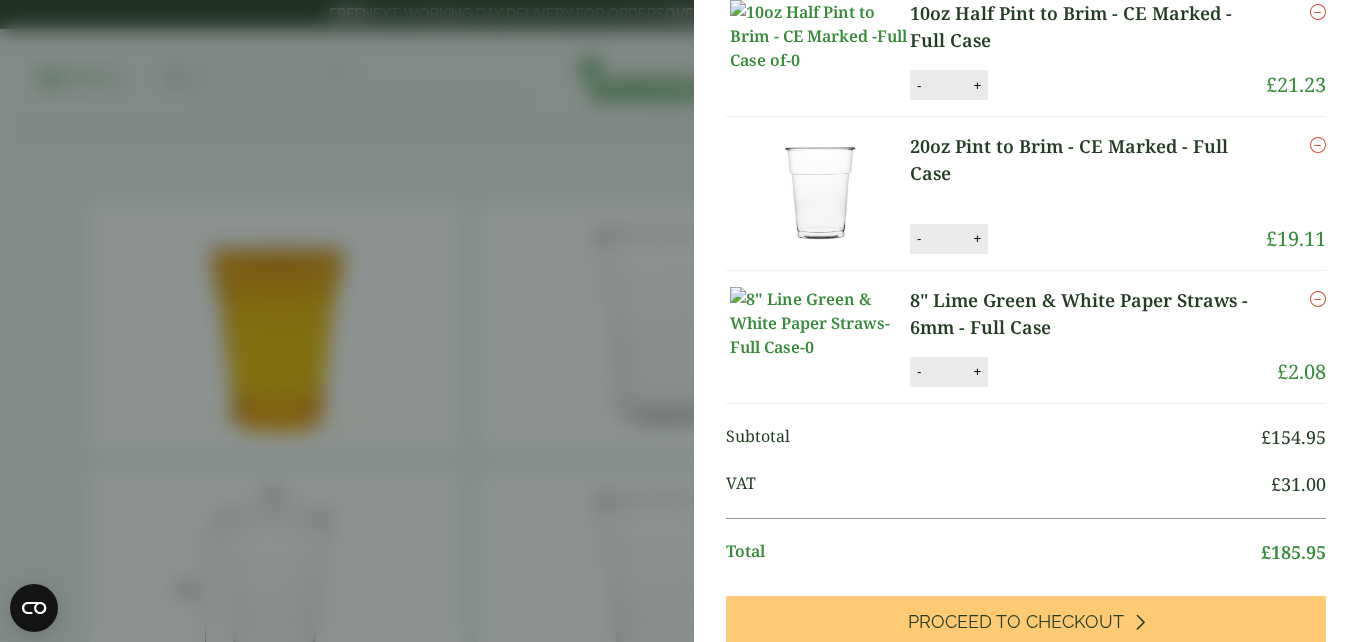 scroll, scrollTop: 900, scrollLeft: 0, axis: vertical 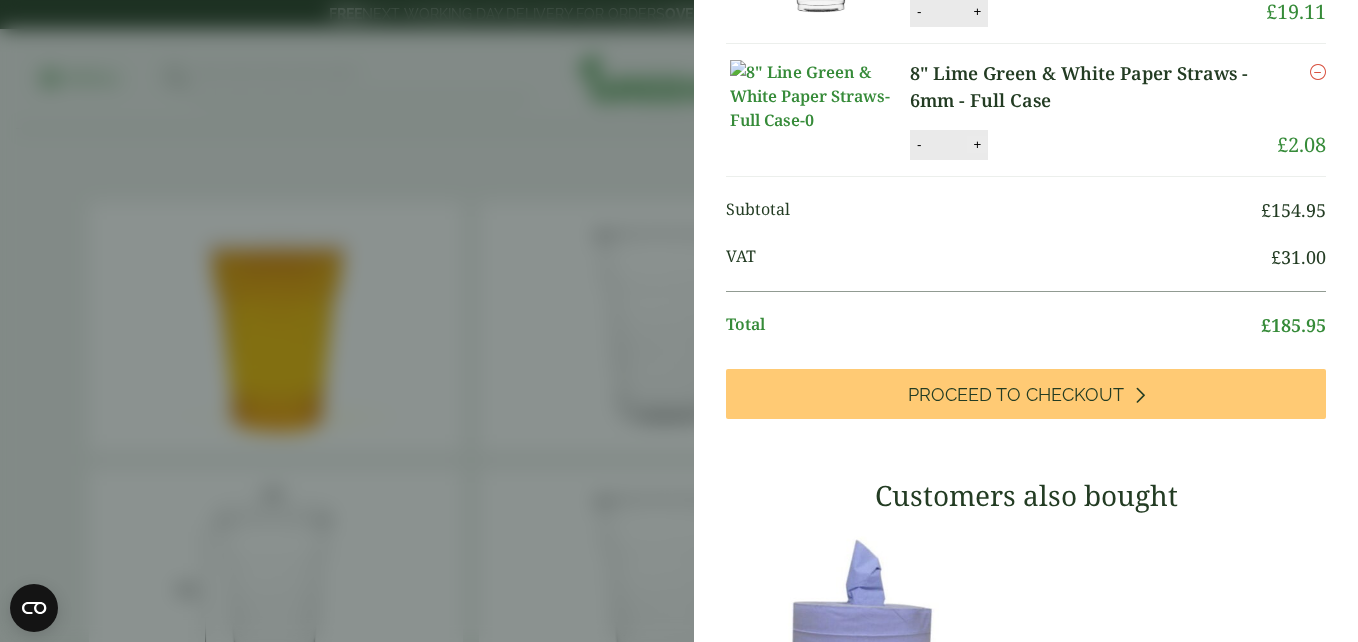 click on "+" at bounding box center [977, 144] 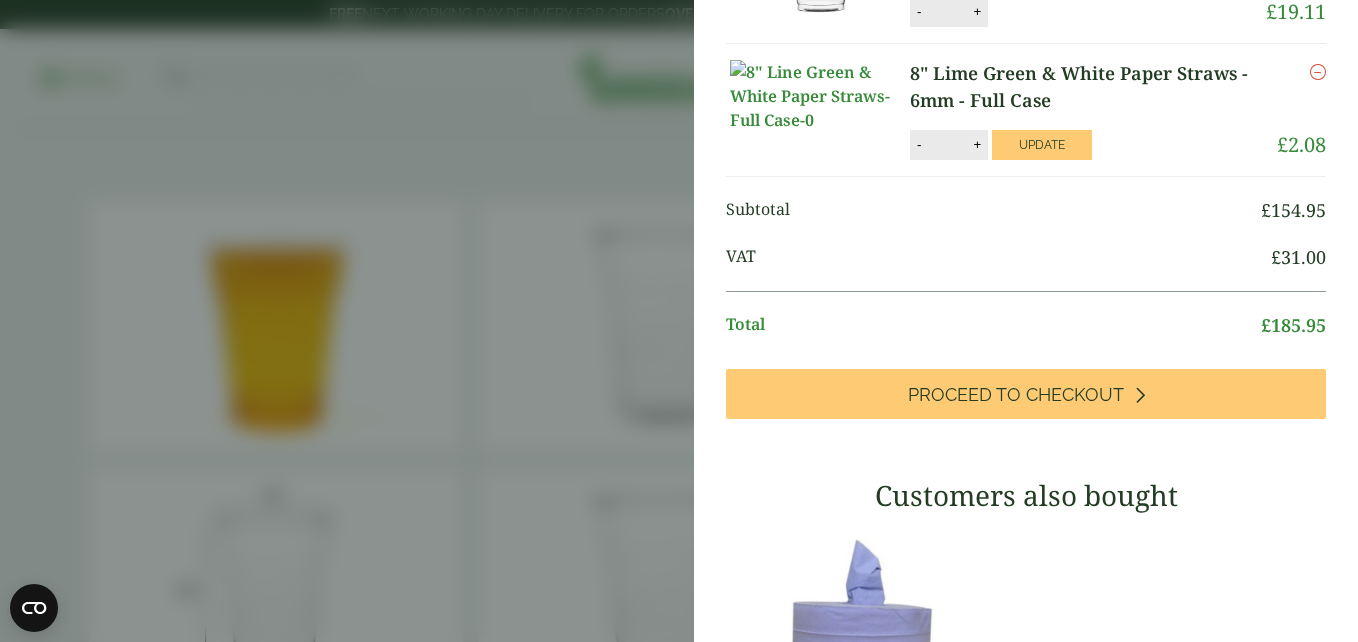 click on "+" at bounding box center (977, 144) 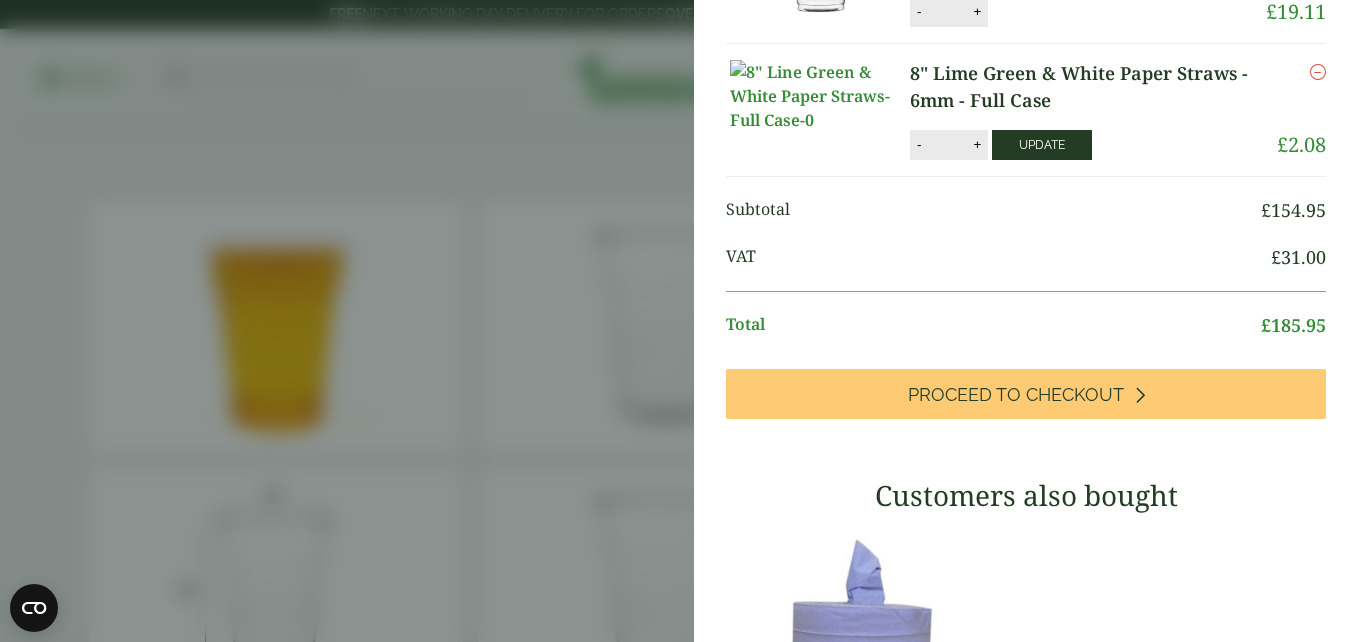click on "Update" at bounding box center [1042, 145] 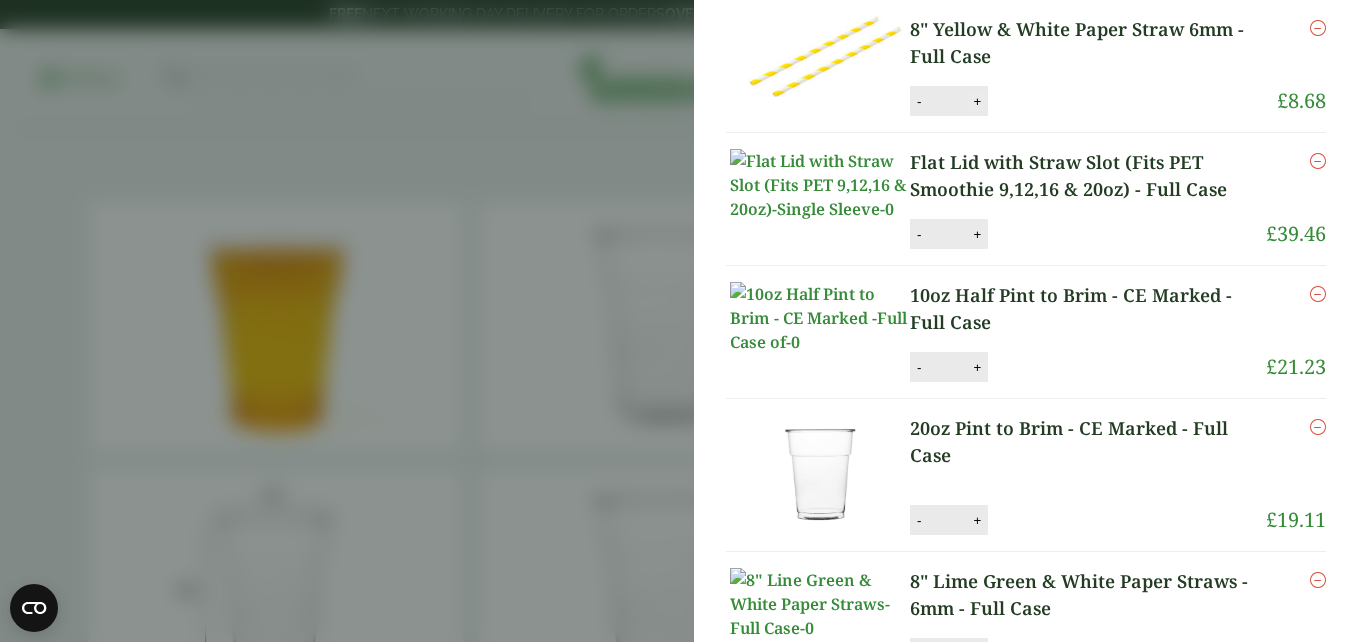 scroll, scrollTop: 336, scrollLeft: 0, axis: vertical 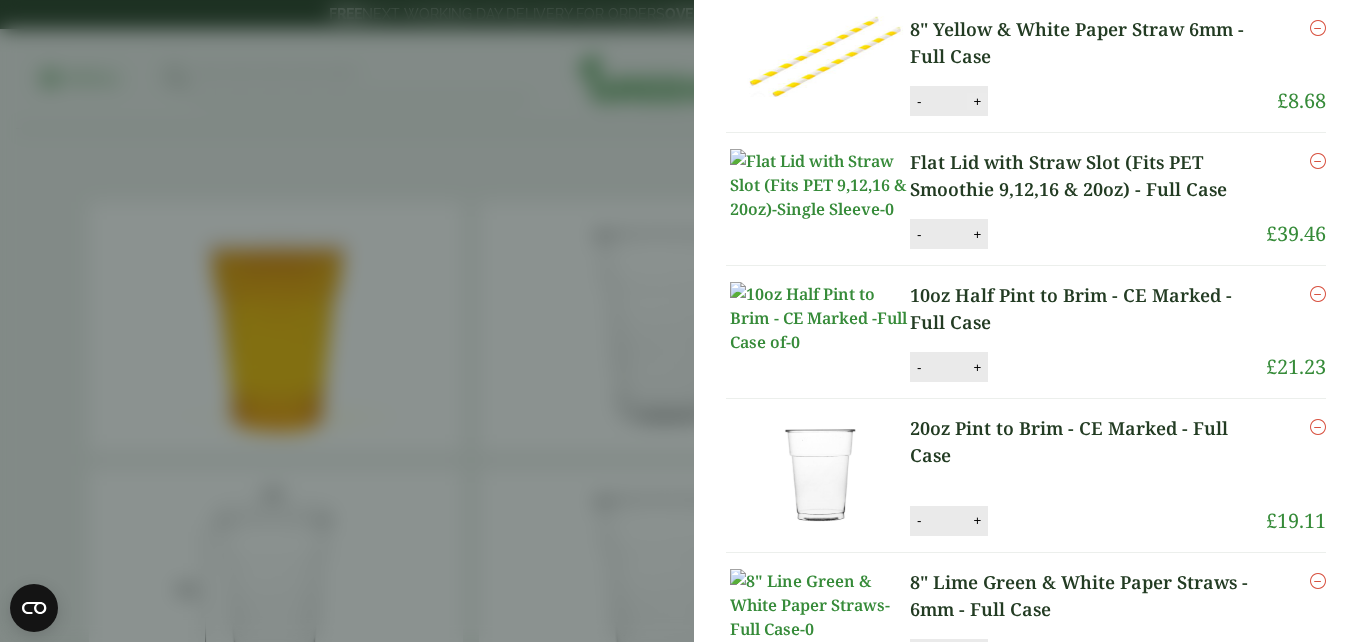 click on "+" at bounding box center [977, 101] 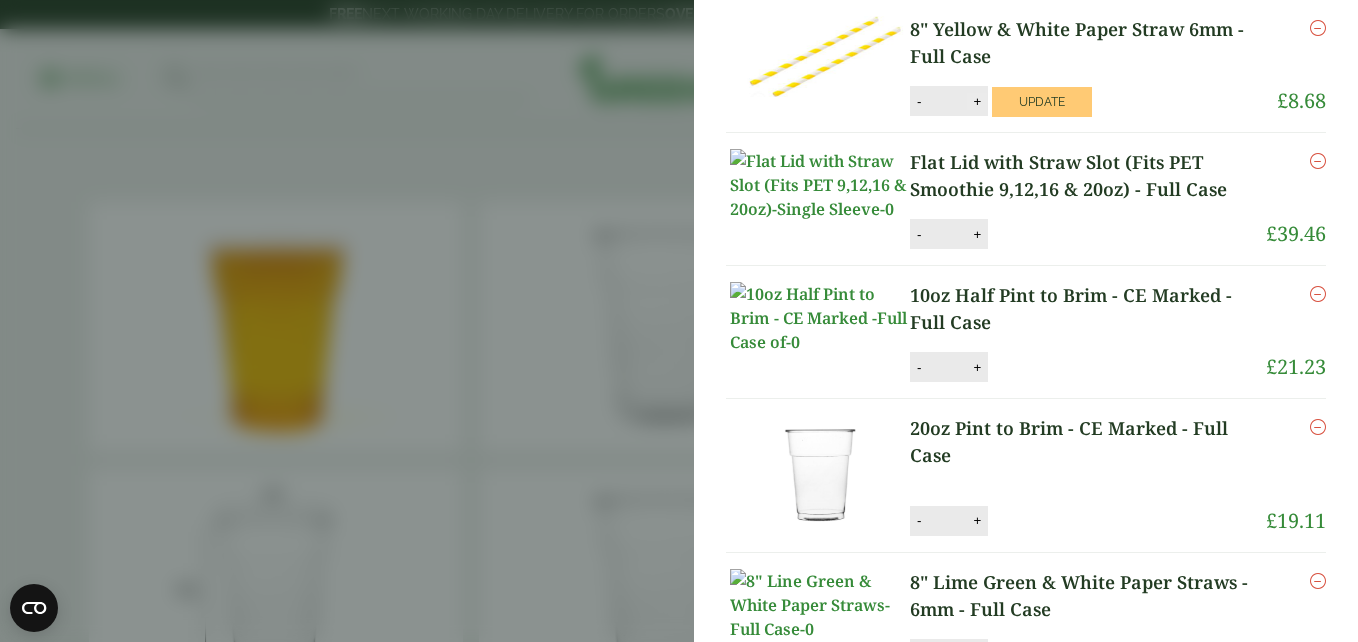 click on "+" at bounding box center [977, 101] 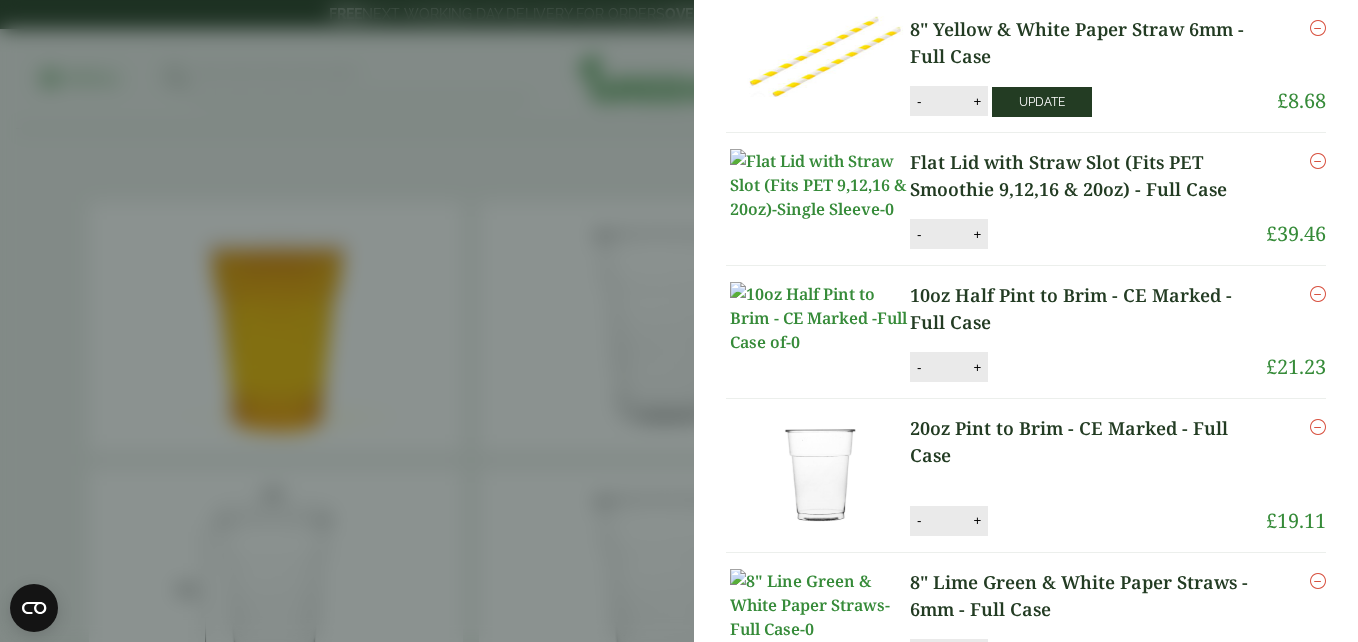 click on "Update" at bounding box center (1042, 102) 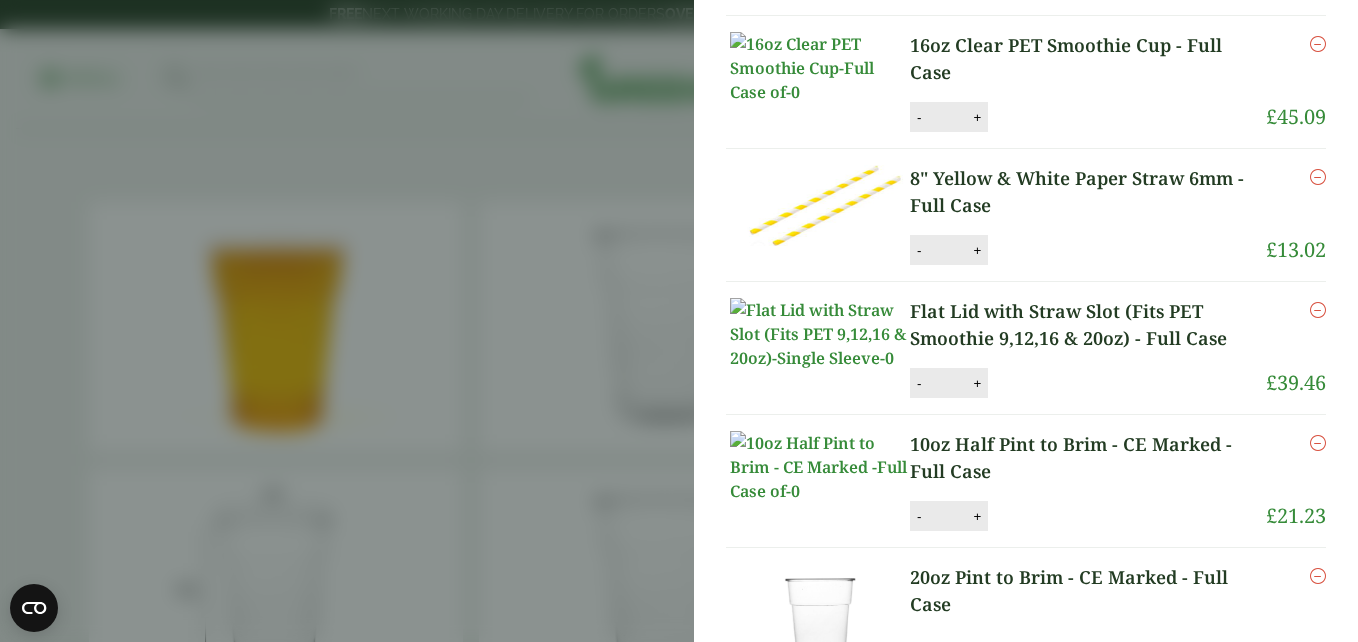 scroll, scrollTop: 200, scrollLeft: 0, axis: vertical 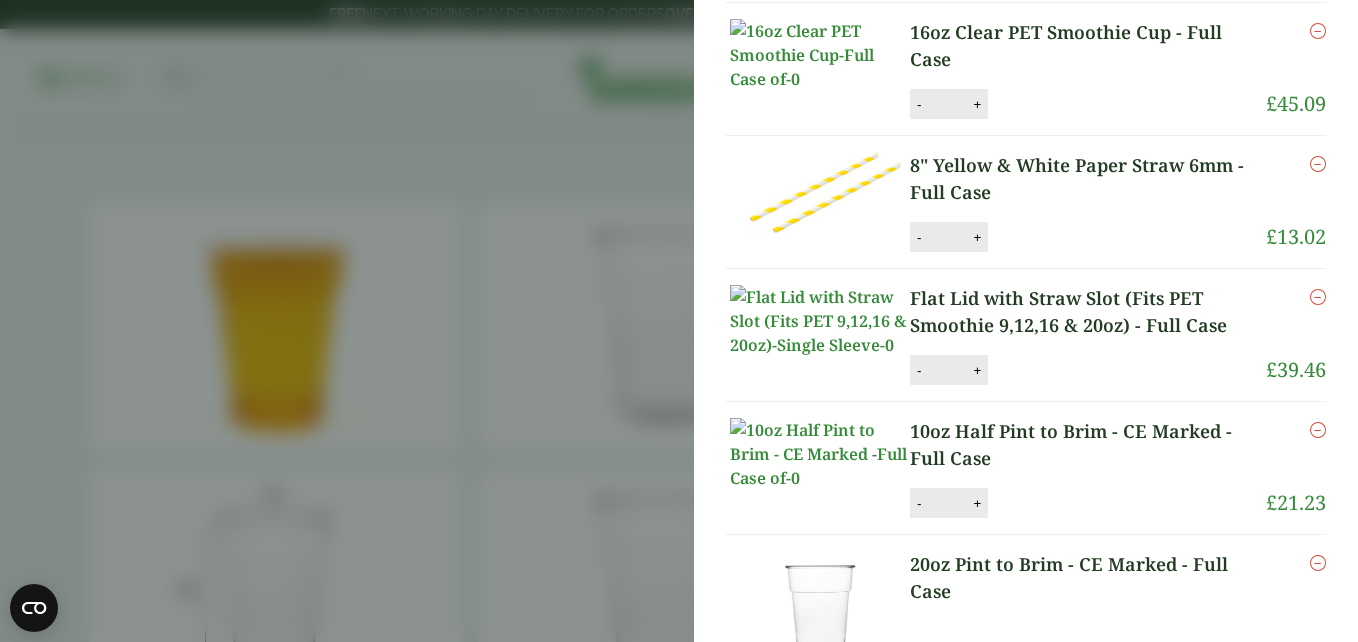 click on "-" at bounding box center (919, 370) 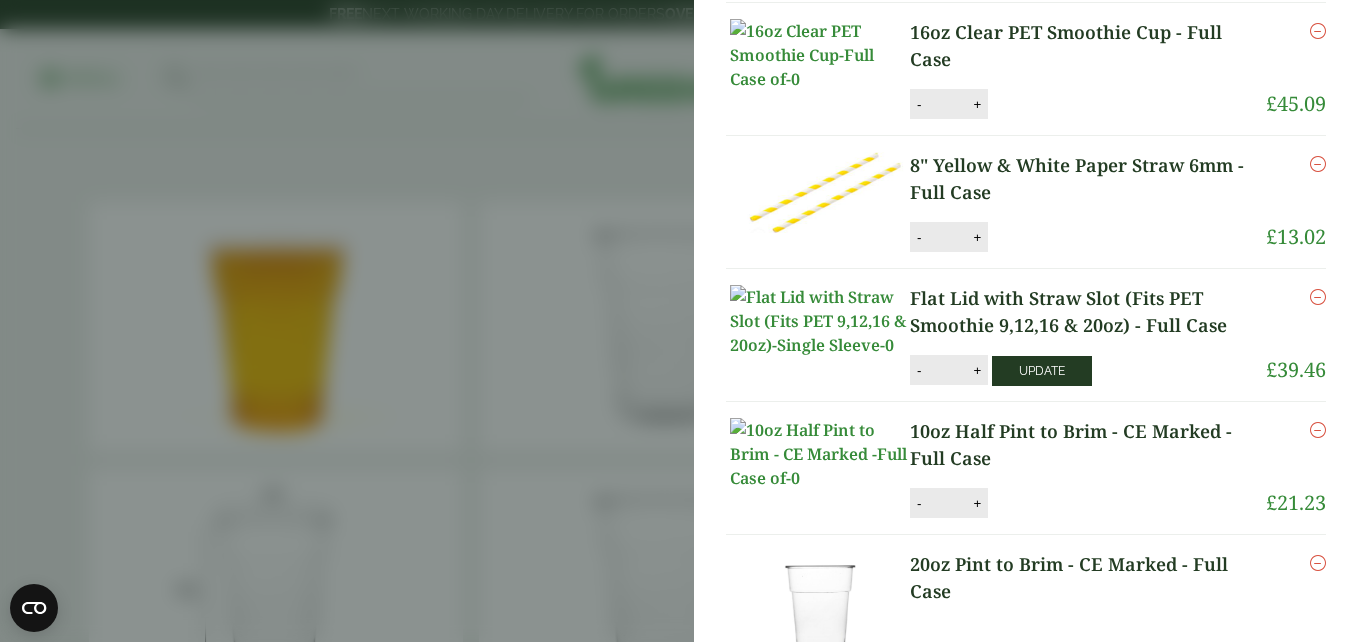 click on "Update" at bounding box center (1042, 371) 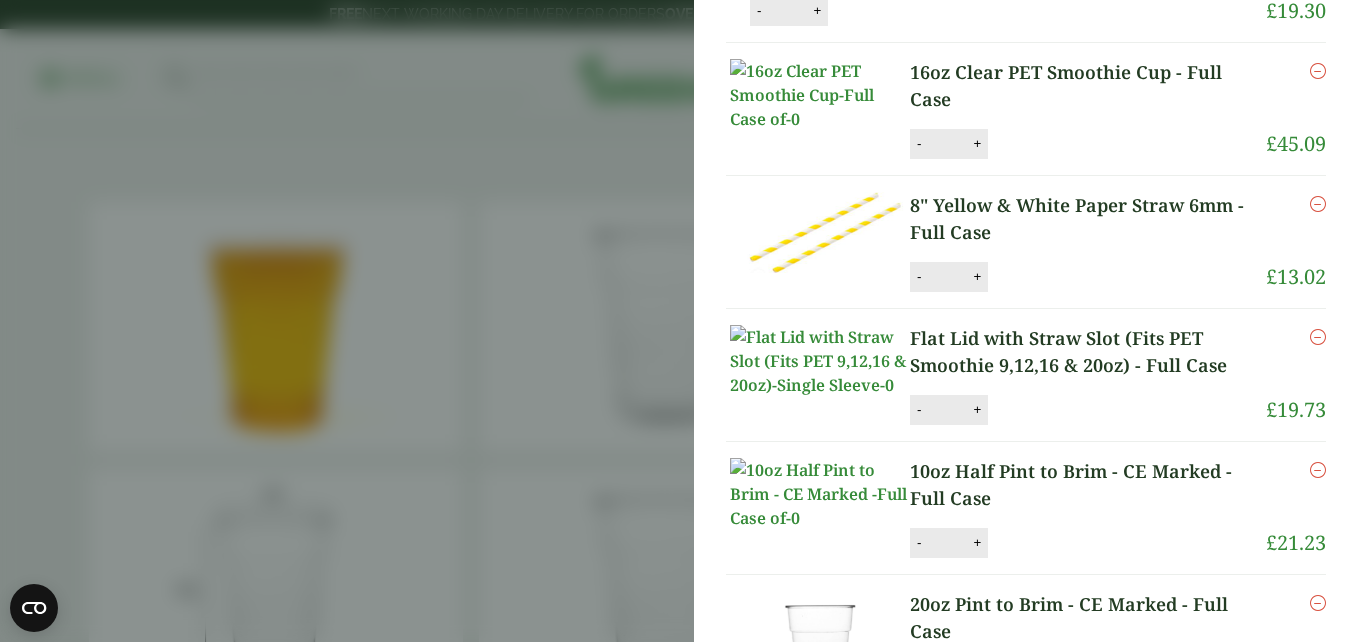scroll, scrollTop: 0, scrollLeft: 0, axis: both 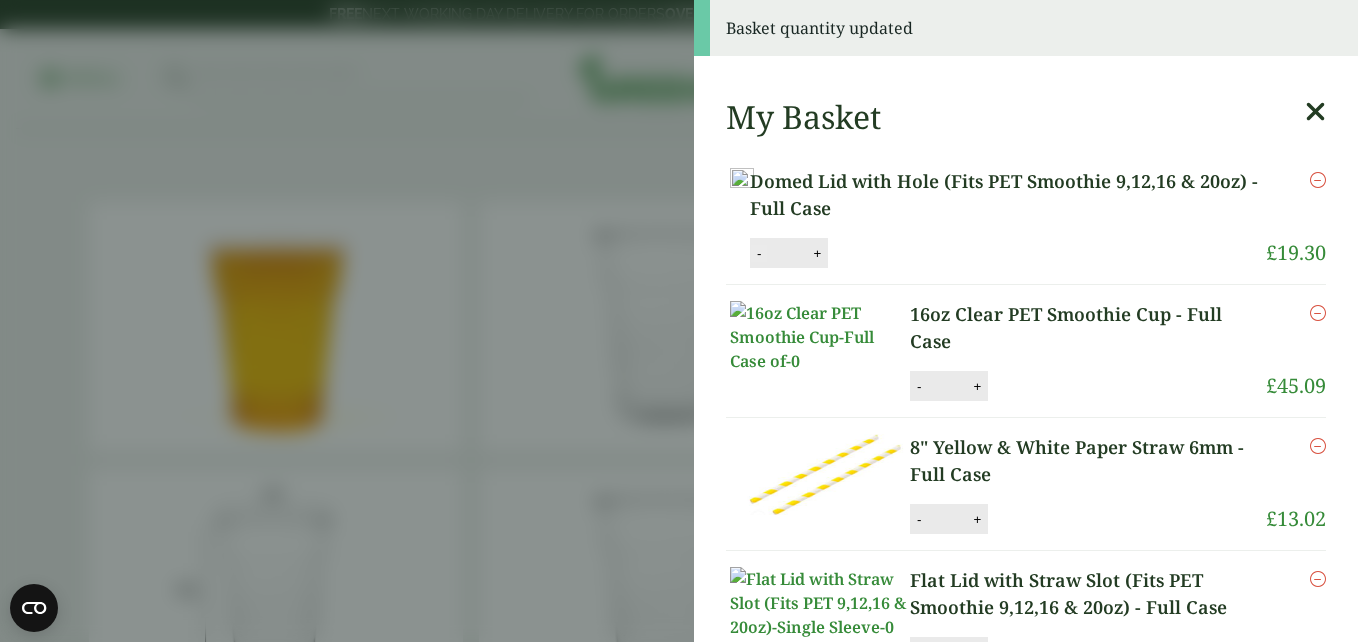 click on "-" at bounding box center (759, 253) 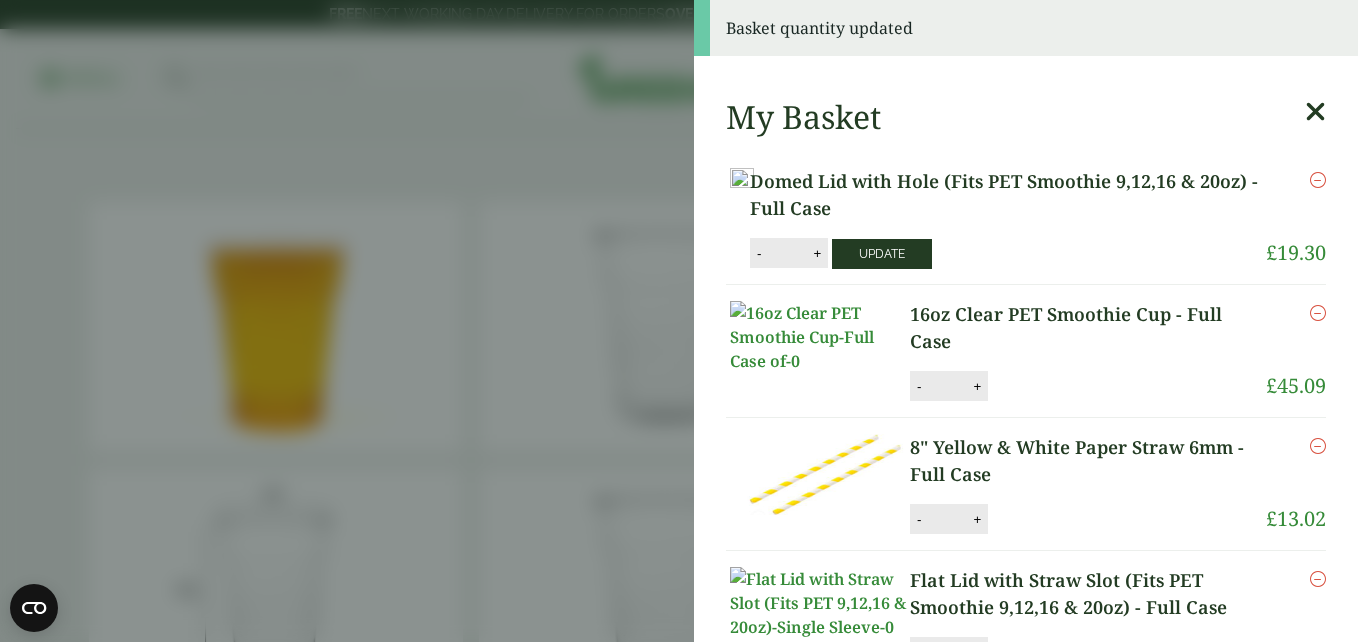 click on "Update" at bounding box center (882, 254) 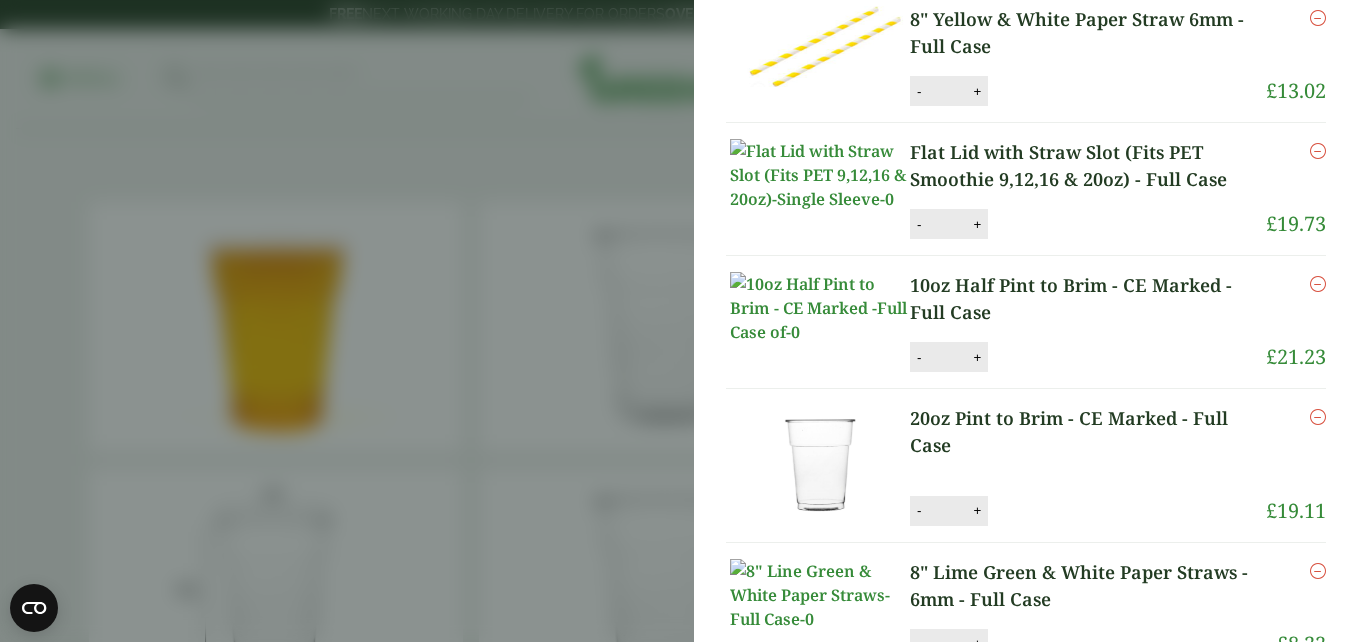 scroll, scrollTop: 318, scrollLeft: 0, axis: vertical 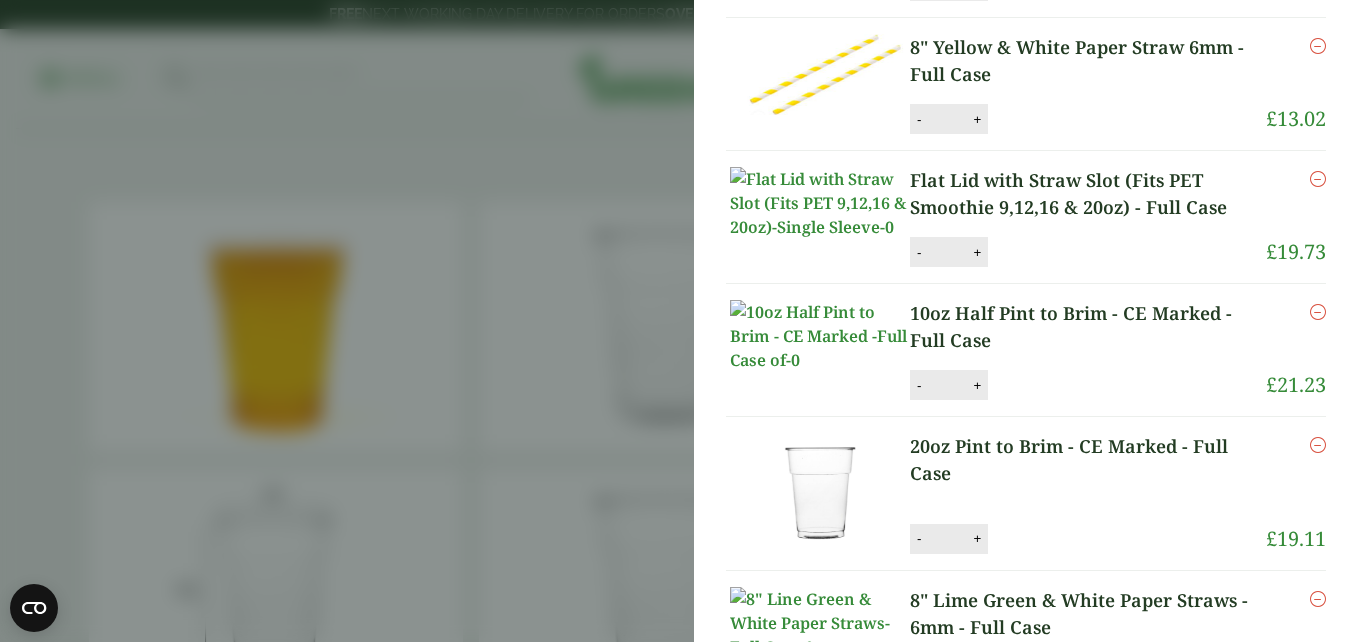 click on "Flat Lid with Straw Slot (Fits PET Smoothie 9,12,16 & 20oz) - Full Case" at bounding box center [1088, 194] 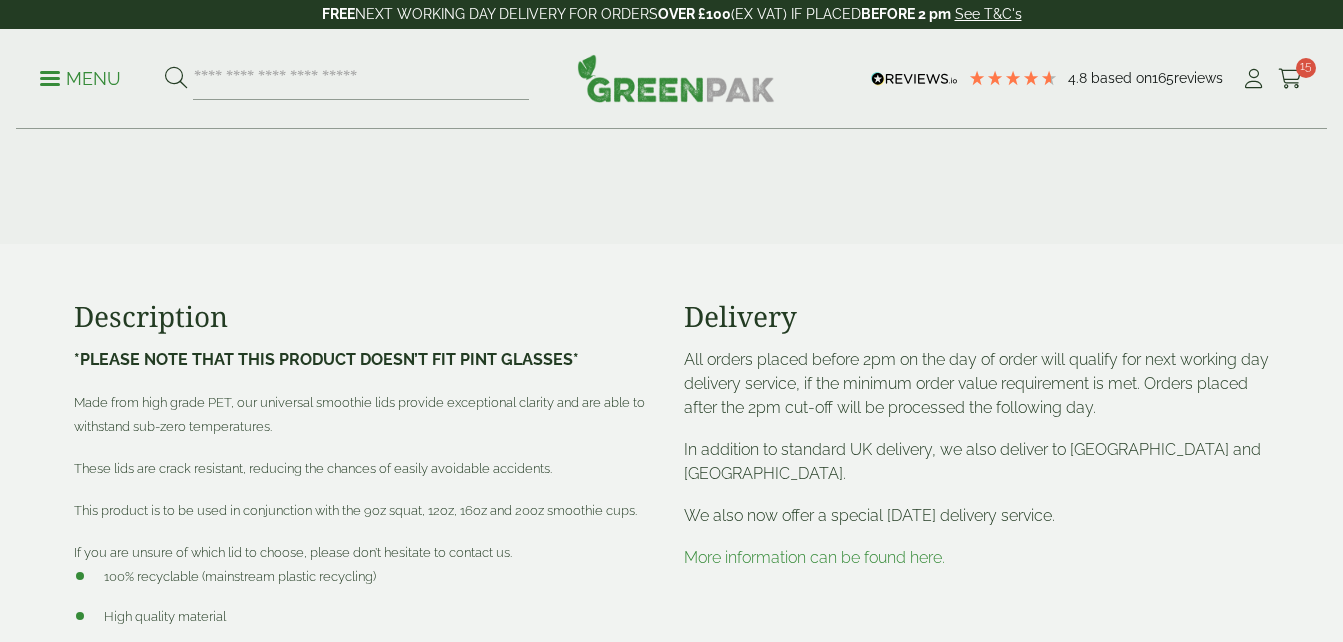 scroll, scrollTop: 700, scrollLeft: 0, axis: vertical 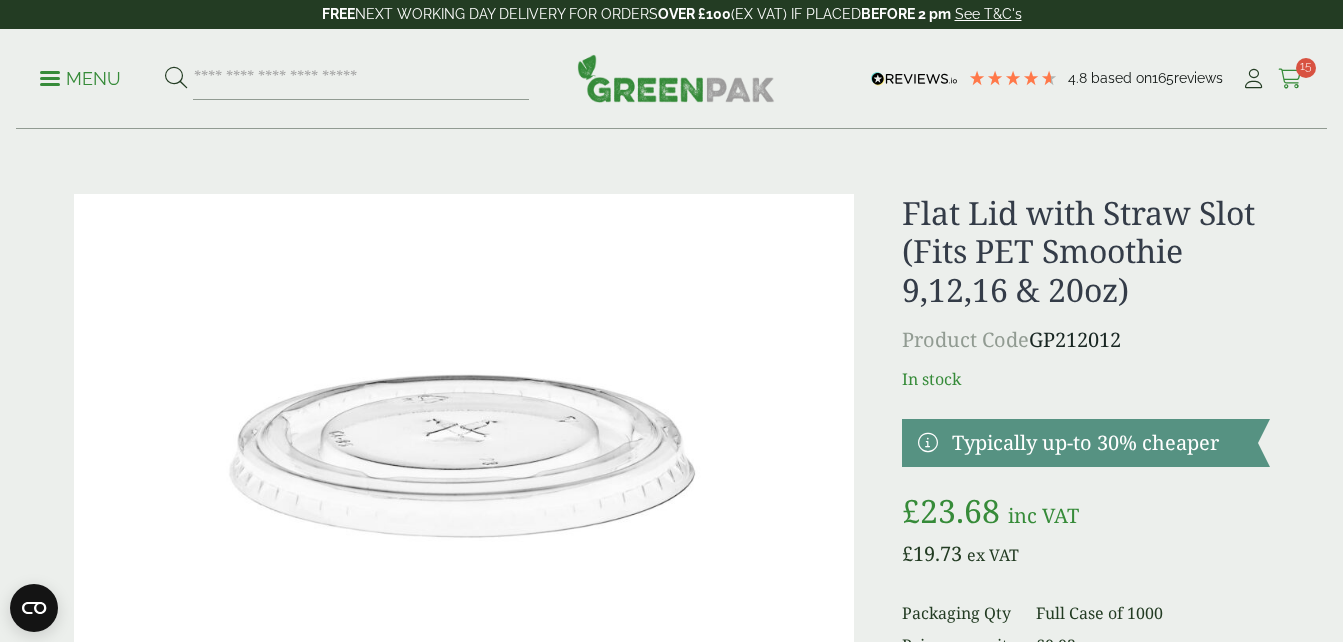click at bounding box center [1290, 79] 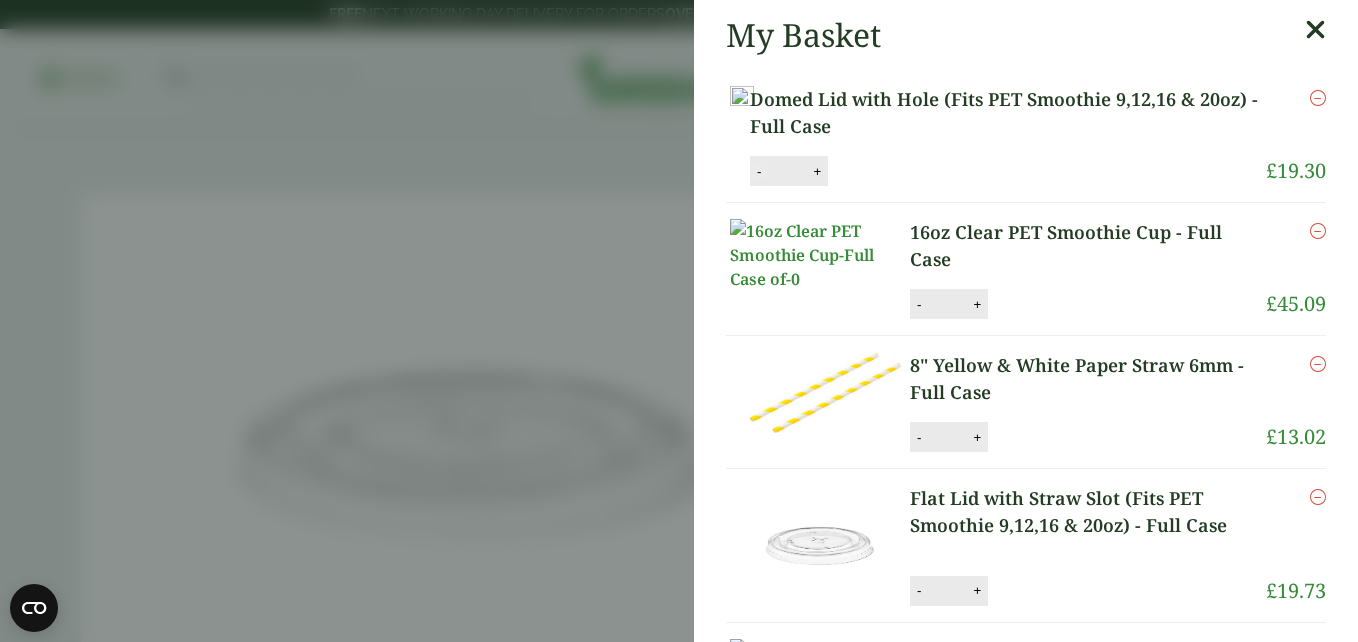 click on "-" at bounding box center [759, 171] 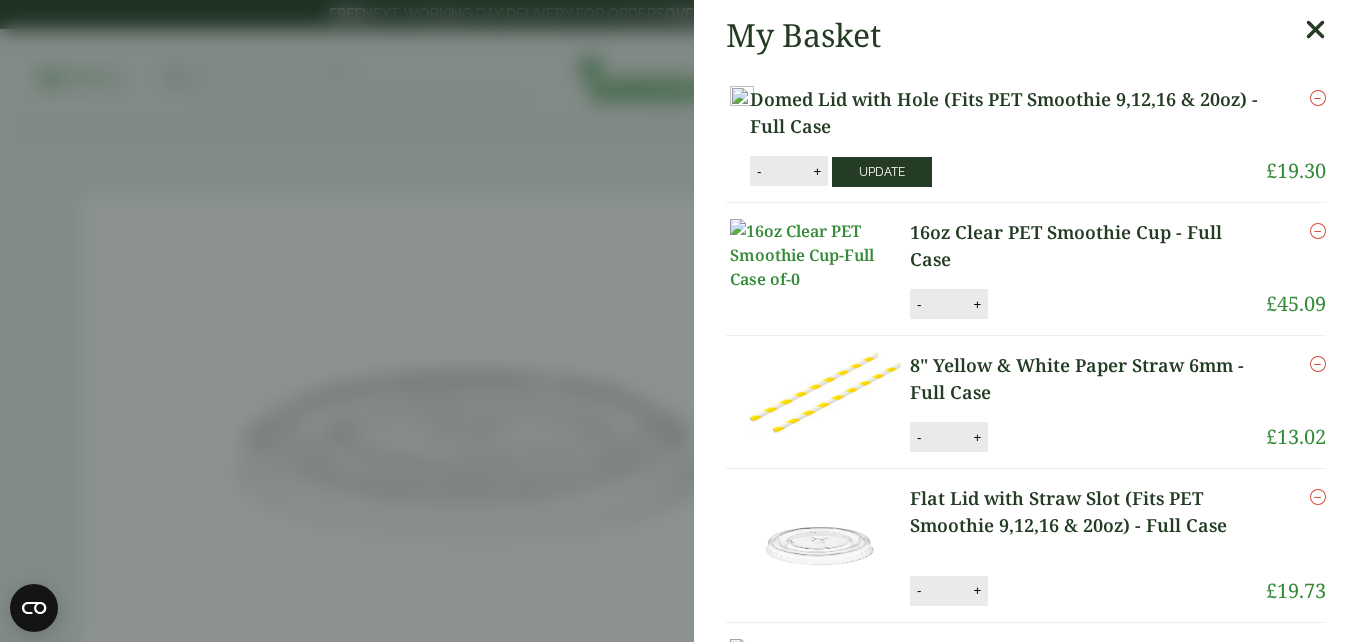 click on "Update" at bounding box center [882, 172] 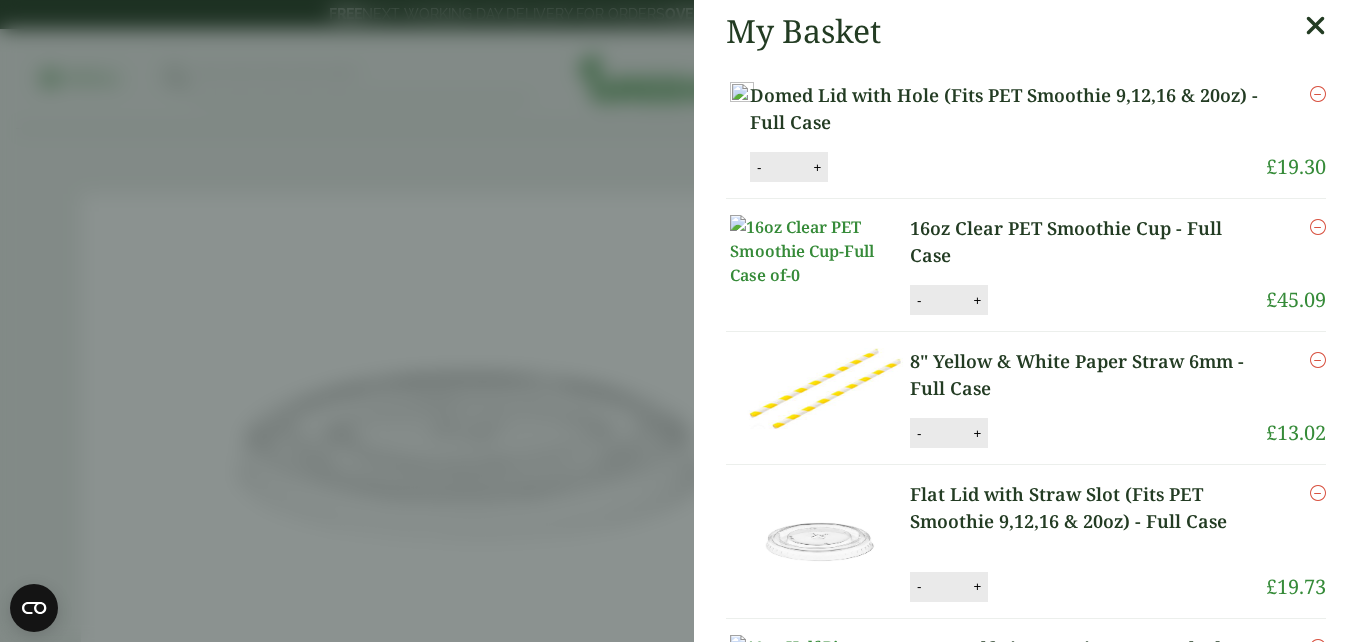 scroll, scrollTop: 0, scrollLeft: 0, axis: both 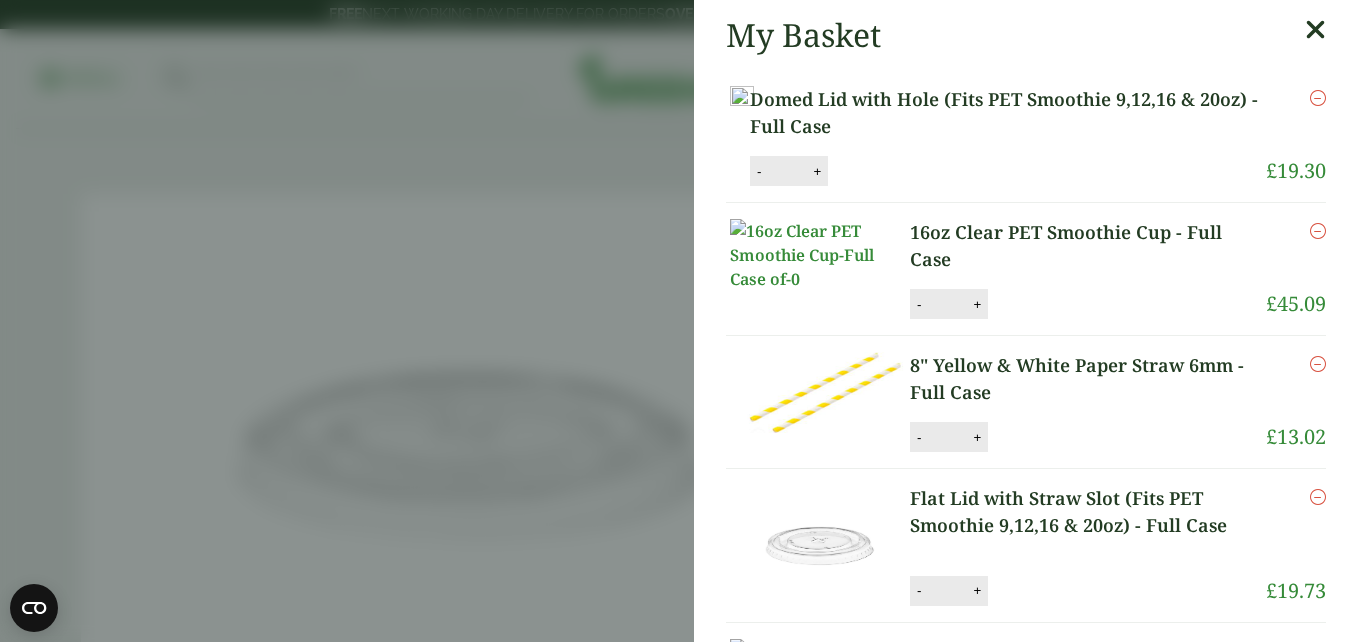 click at bounding box center [1318, 98] 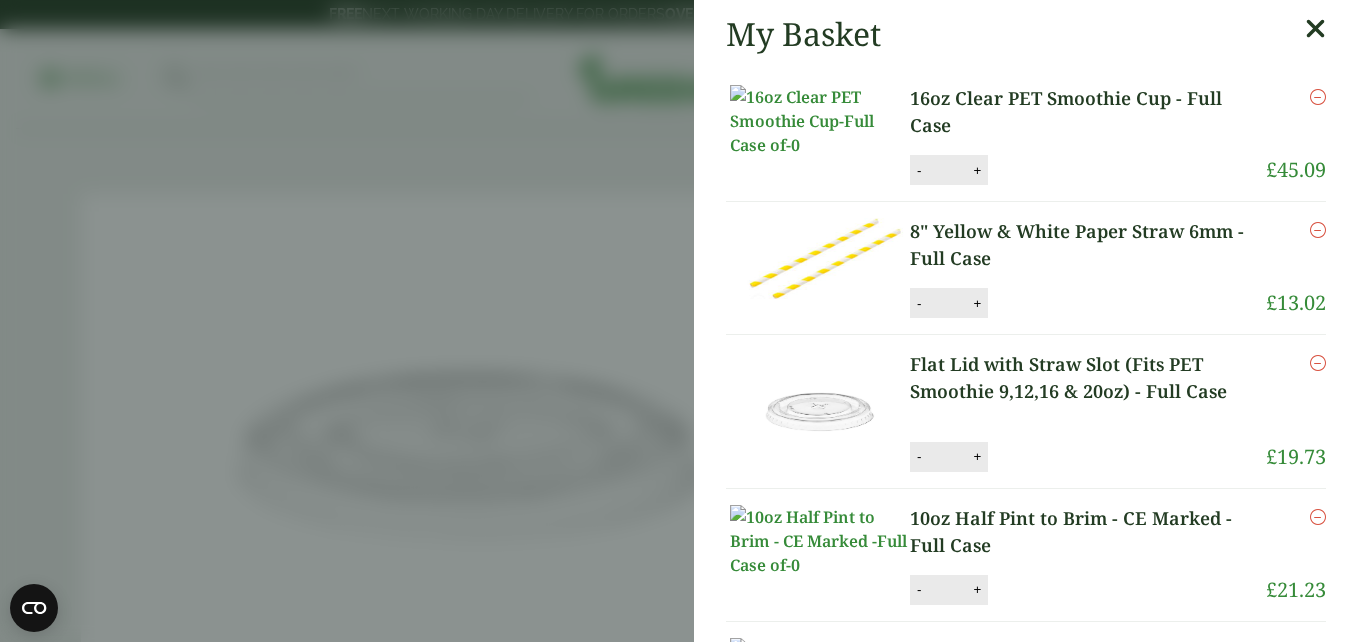 scroll, scrollTop: 0, scrollLeft: 0, axis: both 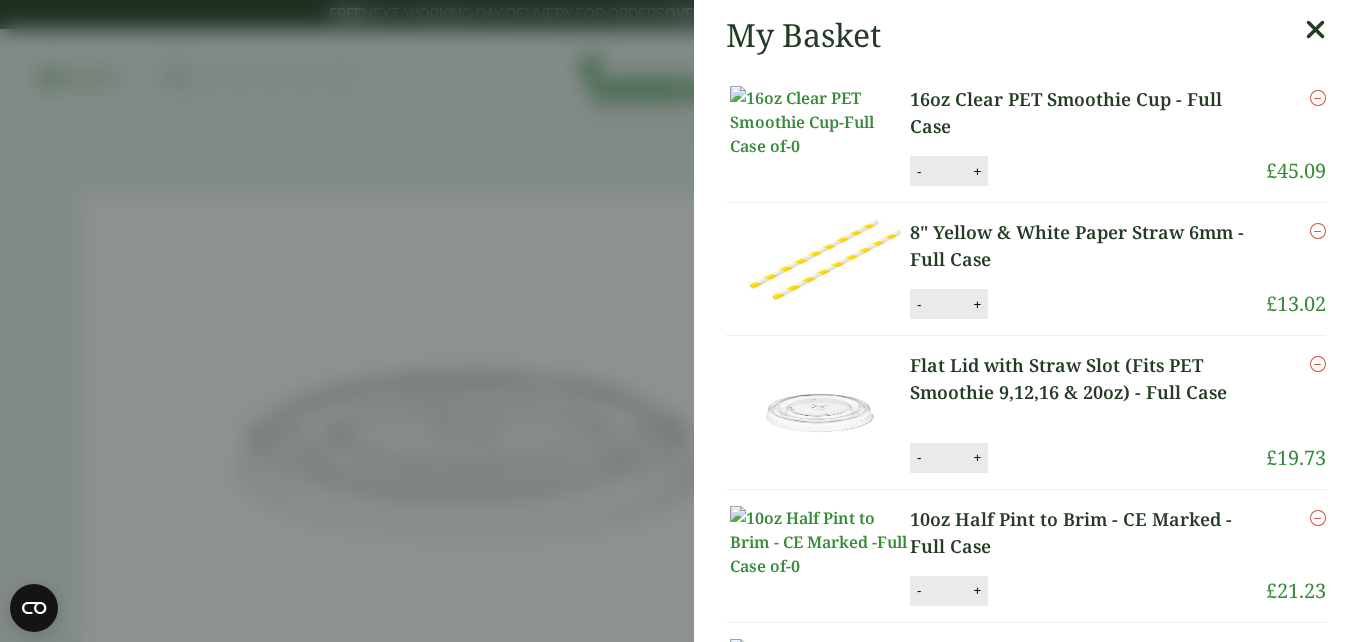 click on "Flat Lid with Straw Slot (Fits PET Smoothie 9,12,16 & 20oz) - Full Case
Flat Lid with Straw Slot (Fits PET Smoothie 9,12,16 & 20oz) - Full Case quantity
- * +
Update
Remove
£ 19.73" at bounding box center [1026, 412] 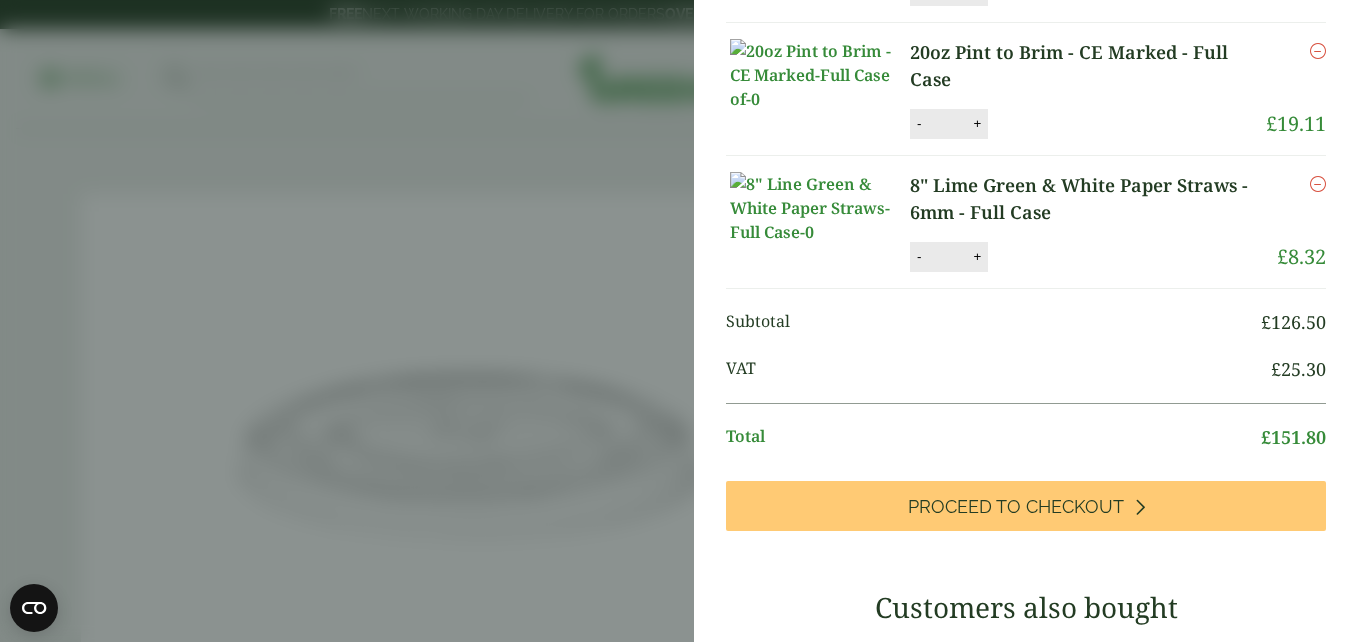 drag, startPoint x: 831, startPoint y: 446, endPoint x: 857, endPoint y: 421, distance: 36.069378 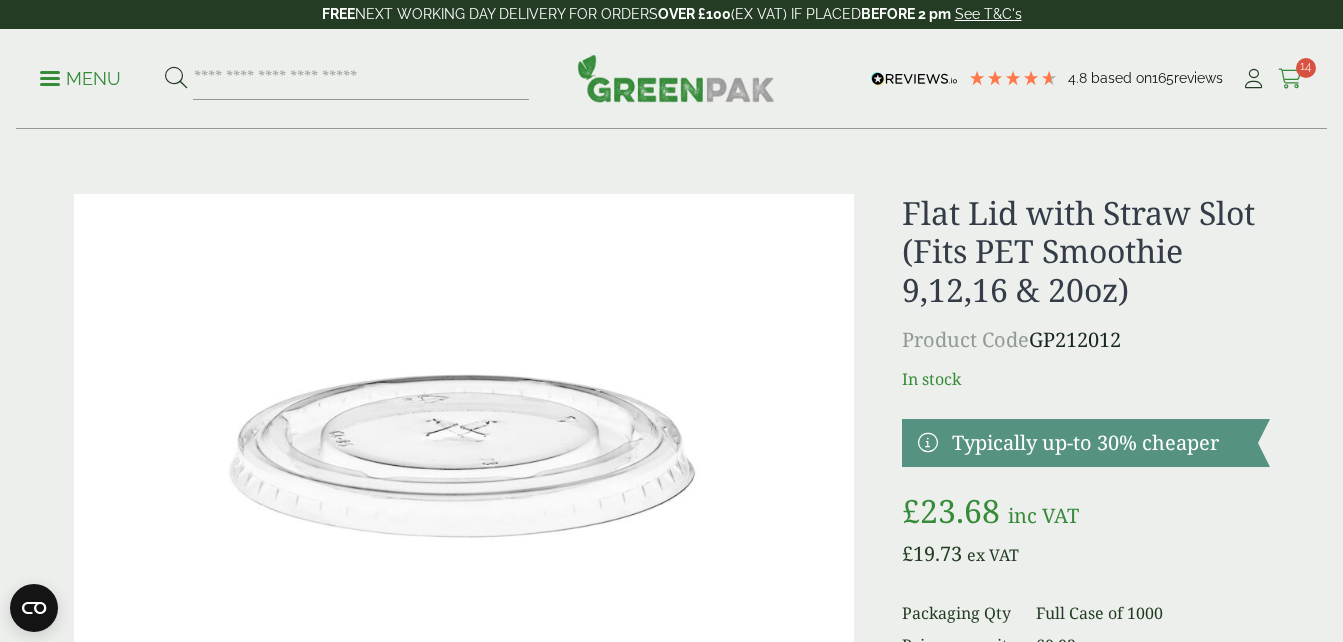 click at bounding box center (1290, 79) 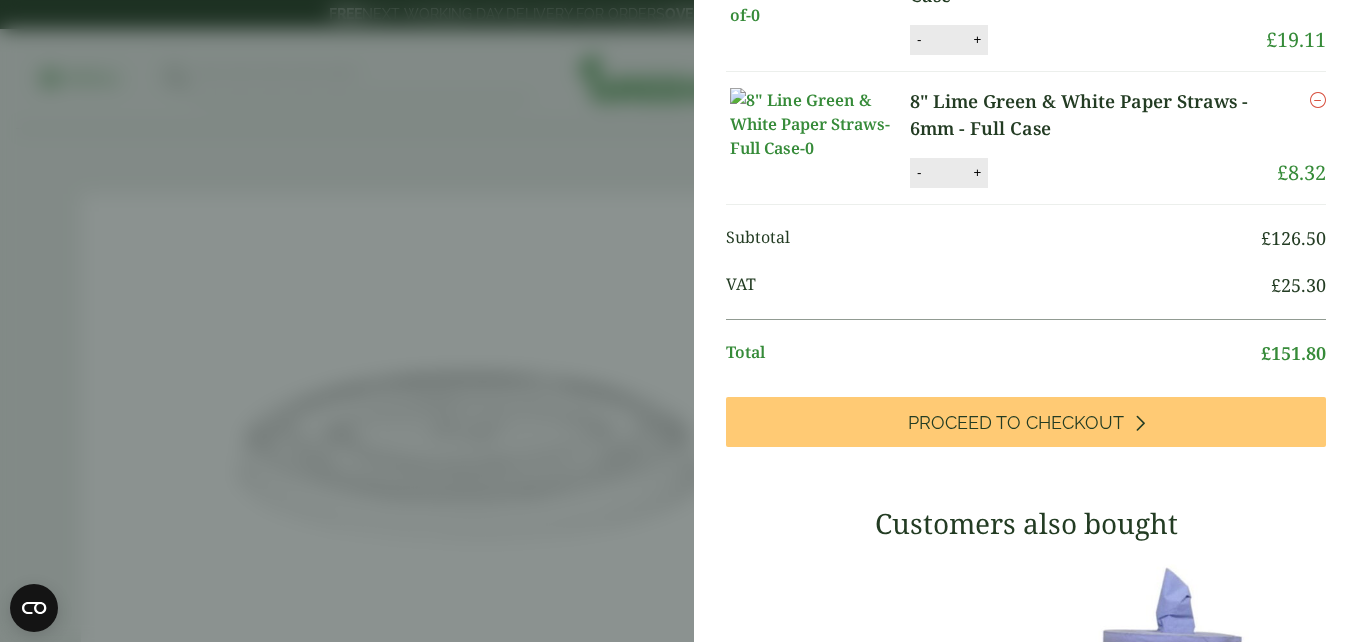 scroll, scrollTop: 1000, scrollLeft: 0, axis: vertical 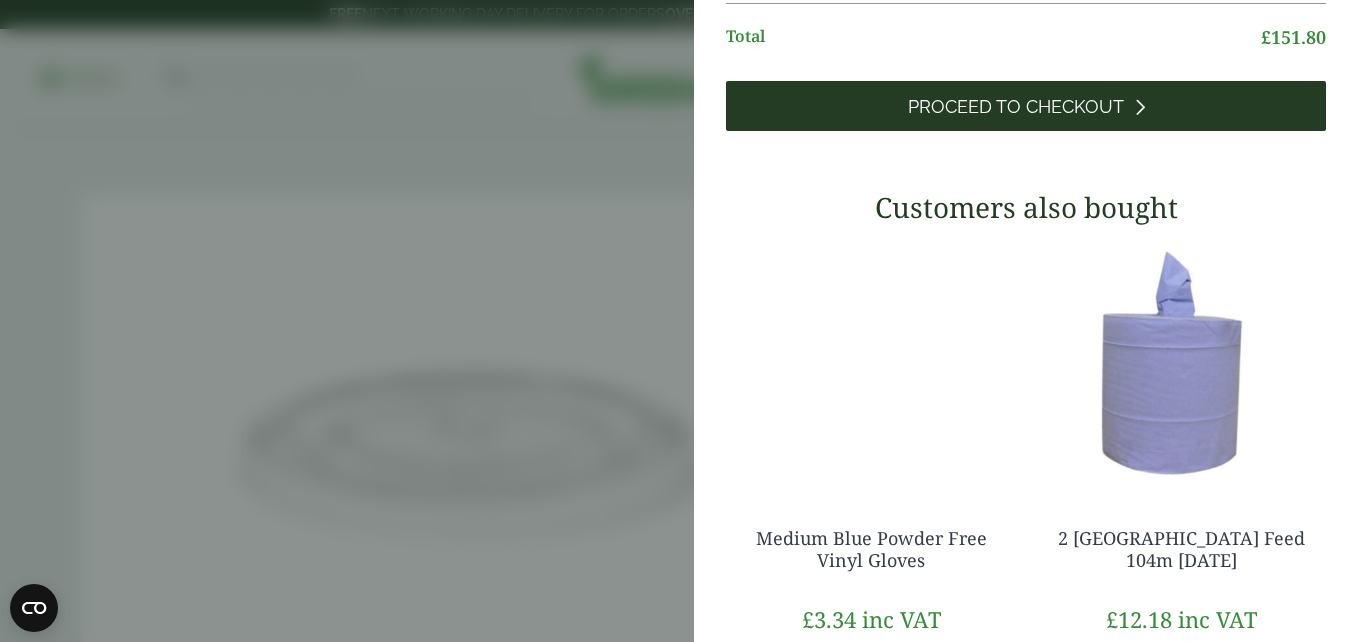 click on "Proceed to Checkout" at bounding box center [1016, 107] 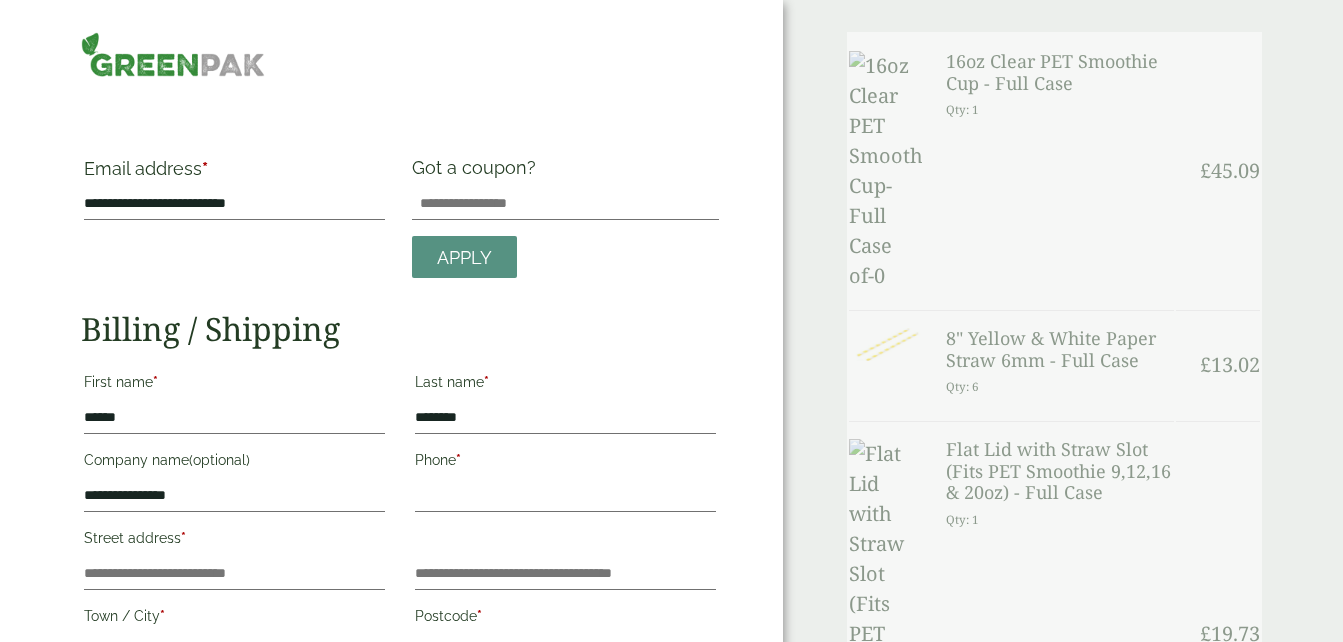 scroll, scrollTop: 0, scrollLeft: 0, axis: both 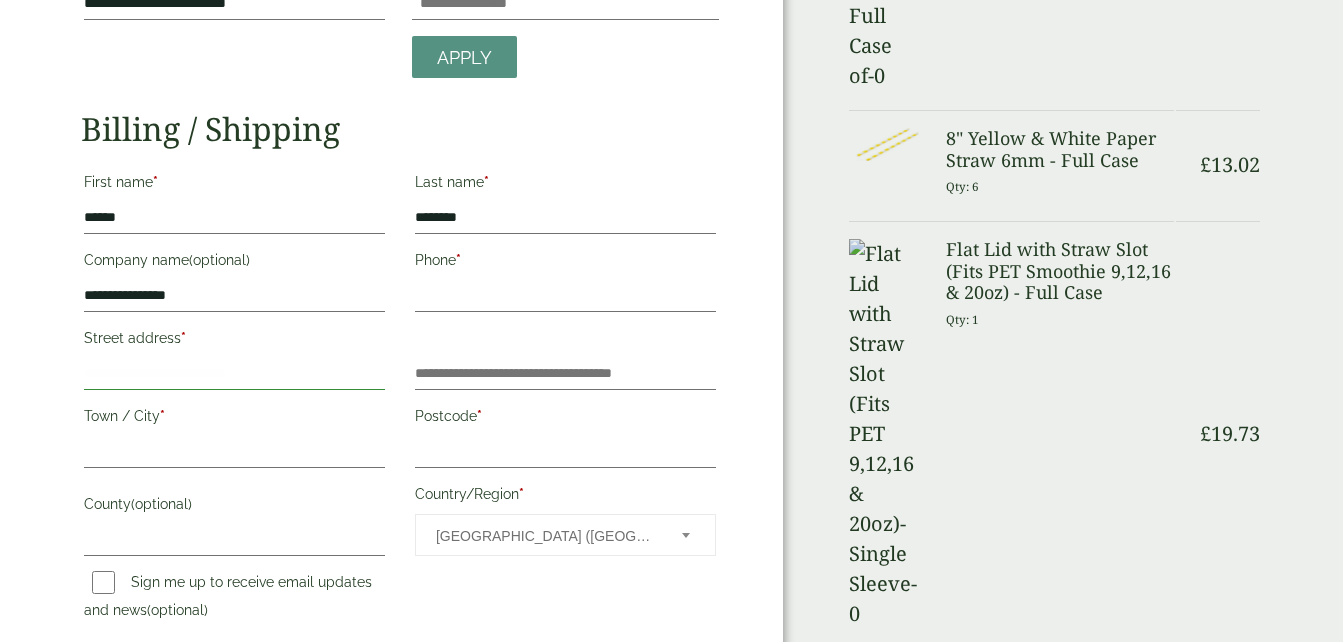 click on "Street address  *" at bounding box center [234, 374] 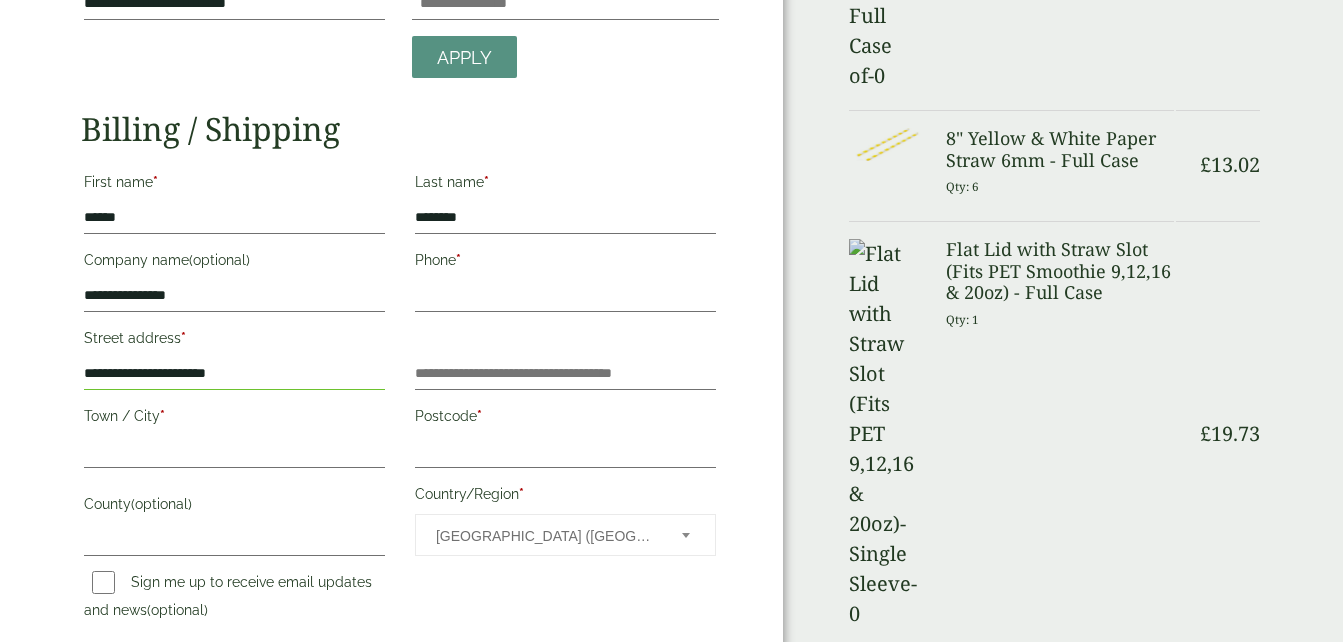 click on "**********" at bounding box center [391, 1087] 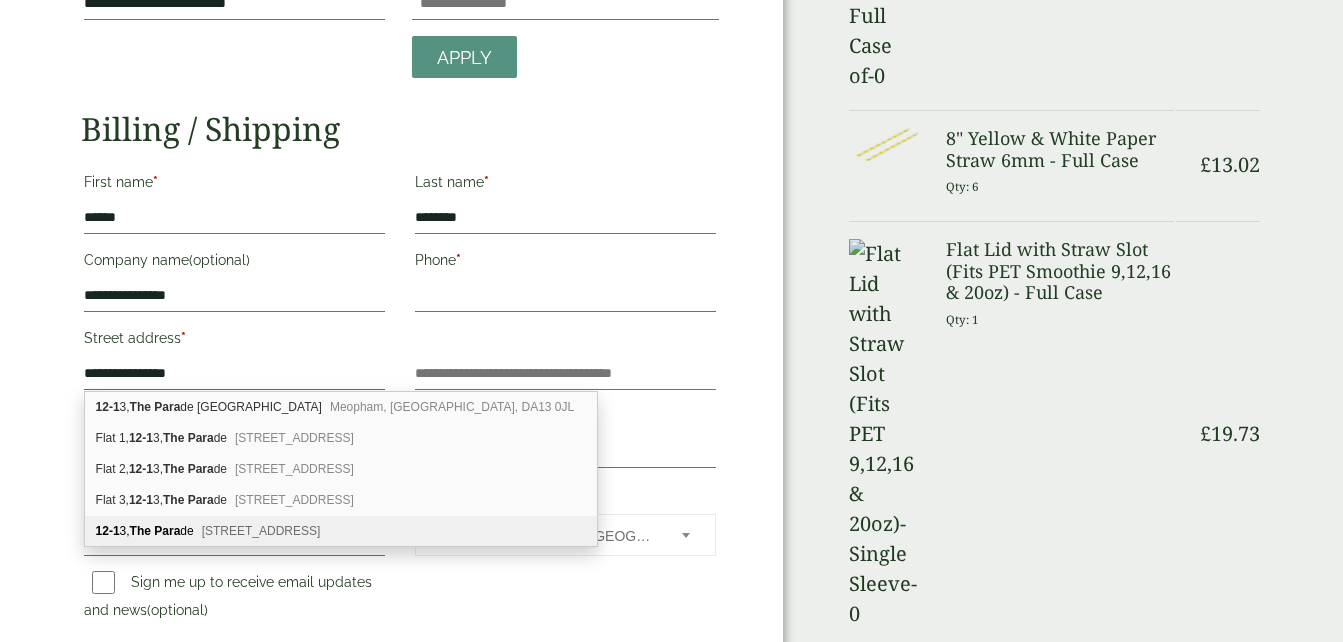 type on "**********" 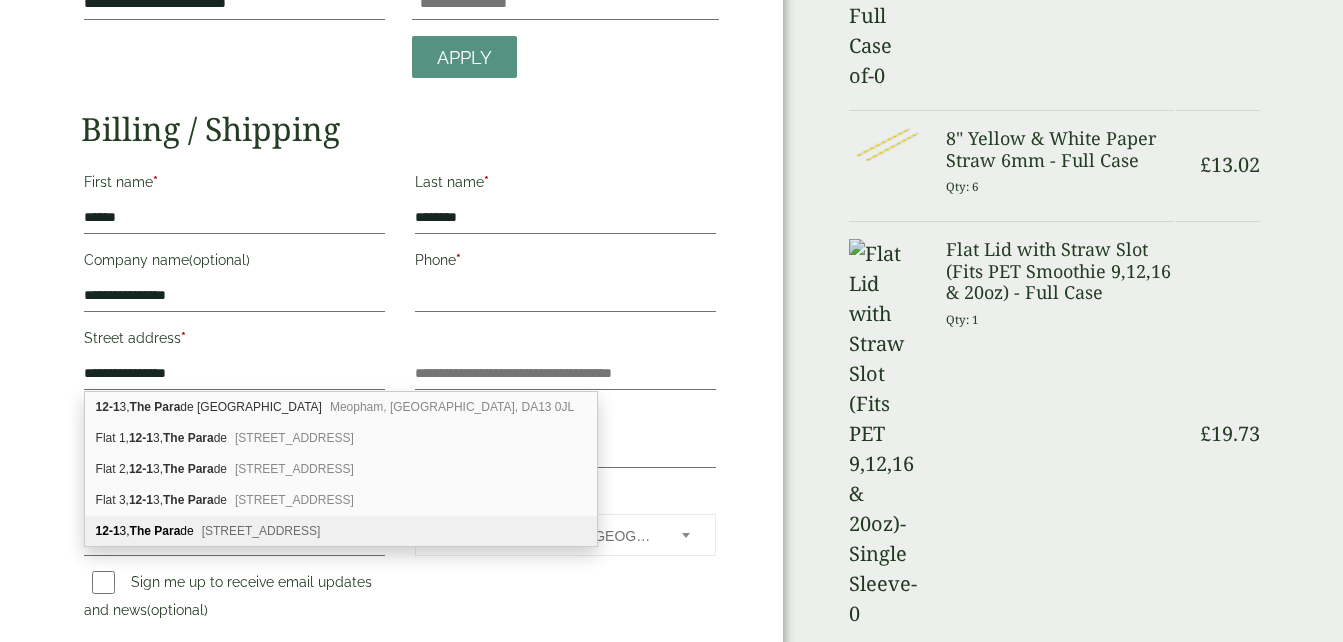 click on "[STREET_ADDRESS]" at bounding box center (261, 531) 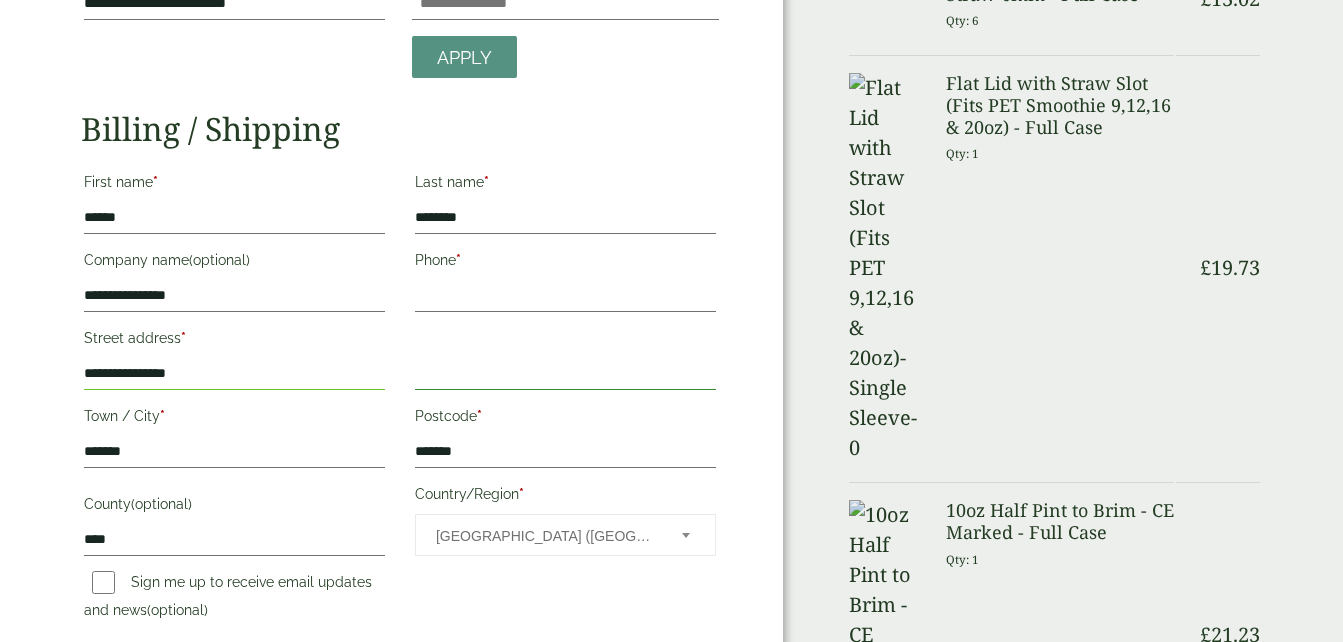 click on "Flat, suite, unit, etc.  (optional)" at bounding box center [565, 374] 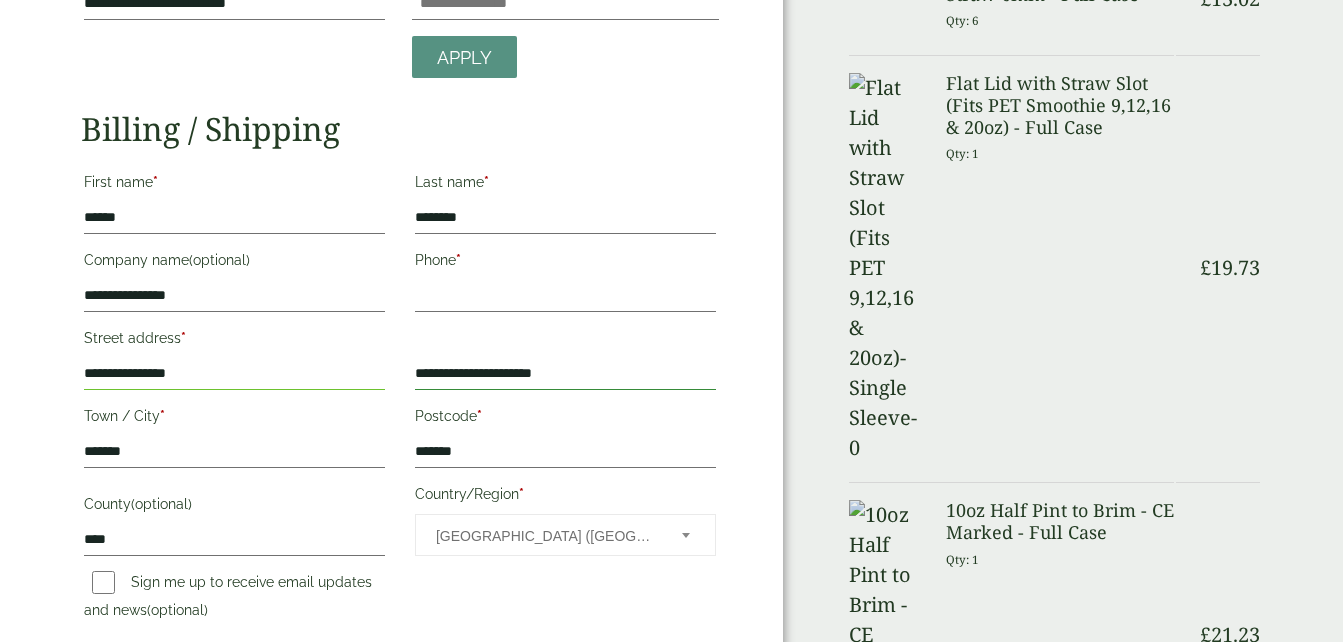 type on "**********" 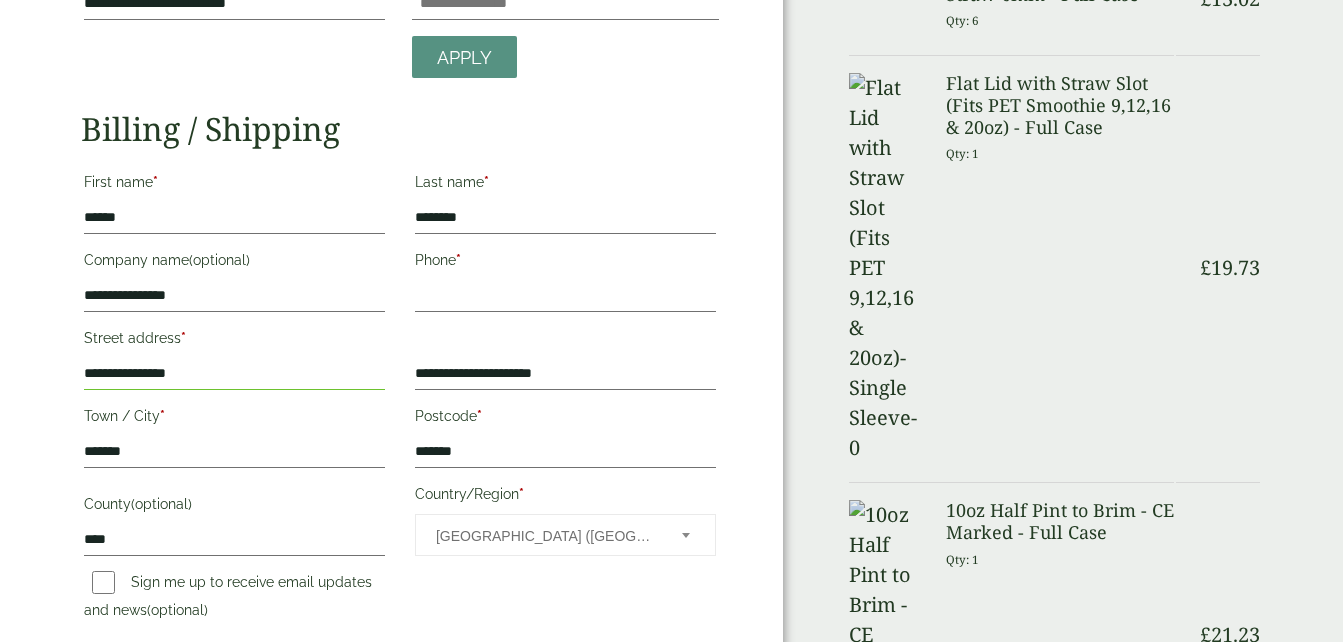 click on "**********" at bounding box center [391, 1126] 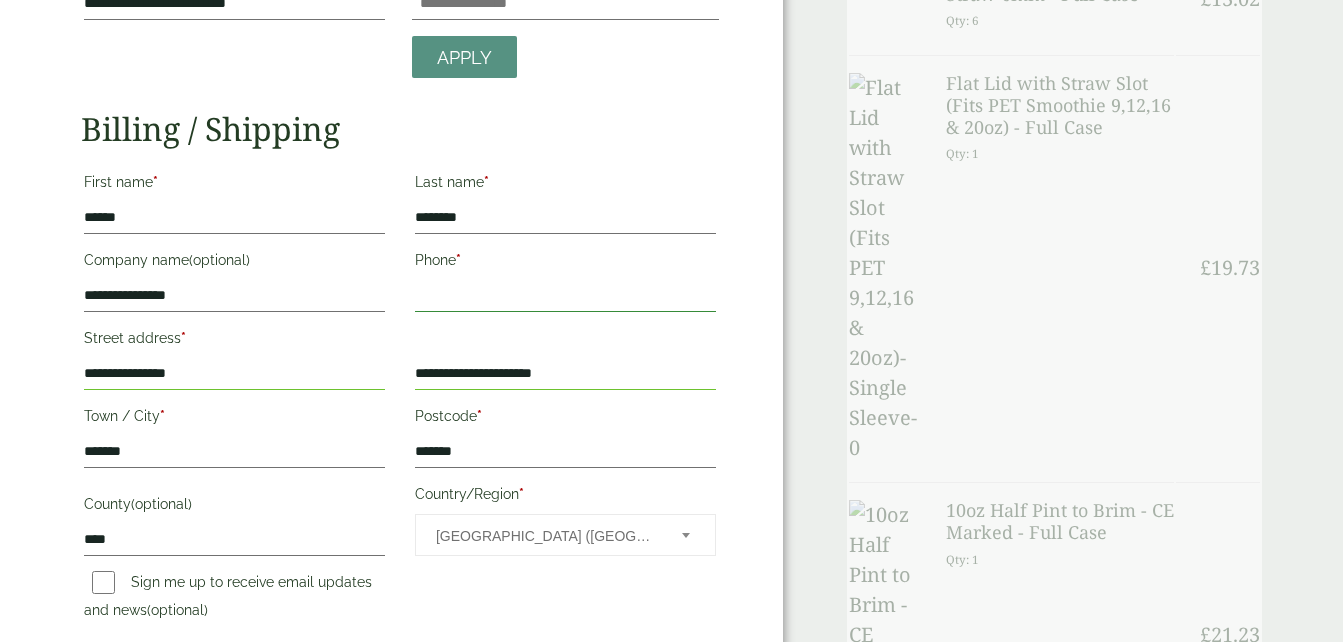 click on "Phone  *" at bounding box center [565, 296] 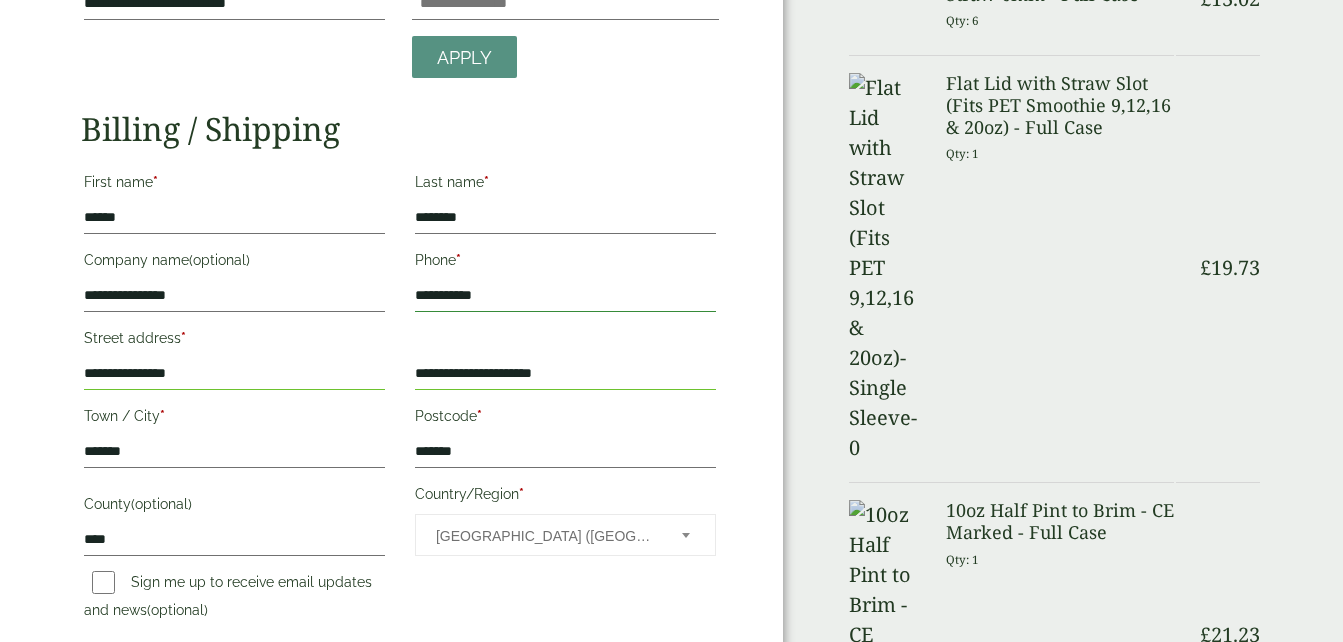 drag, startPoint x: 546, startPoint y: 292, endPoint x: 381, endPoint y: 280, distance: 165.43579 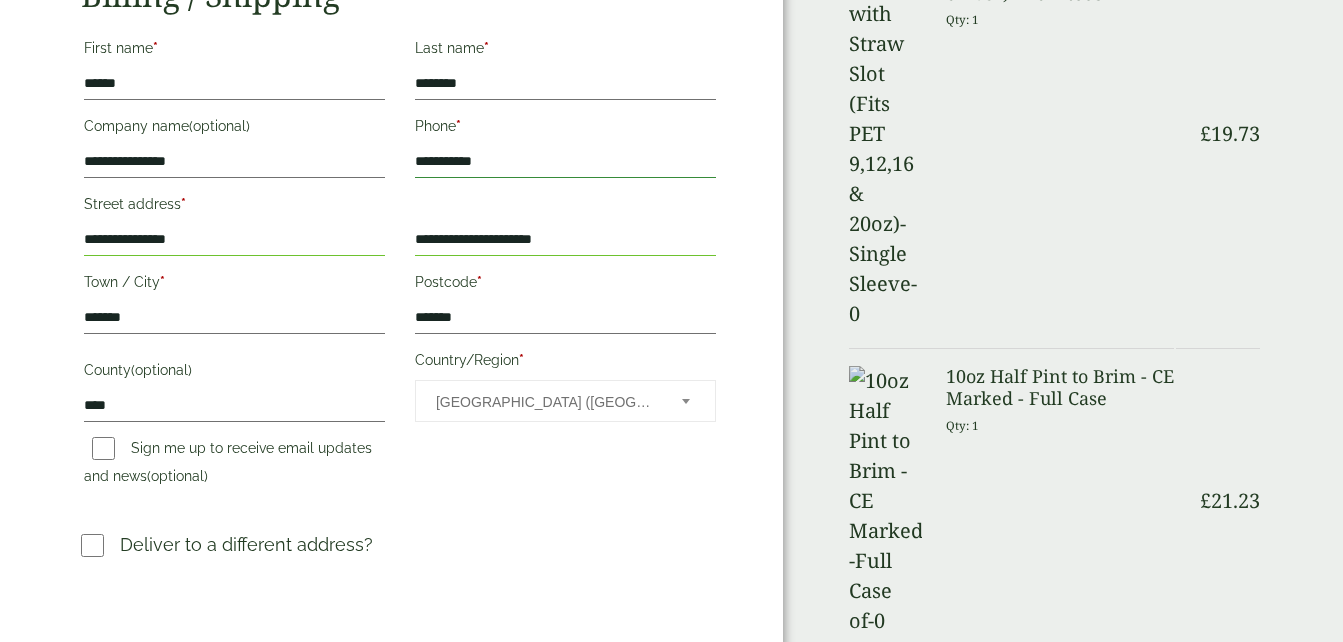 scroll, scrollTop: 500, scrollLeft: 0, axis: vertical 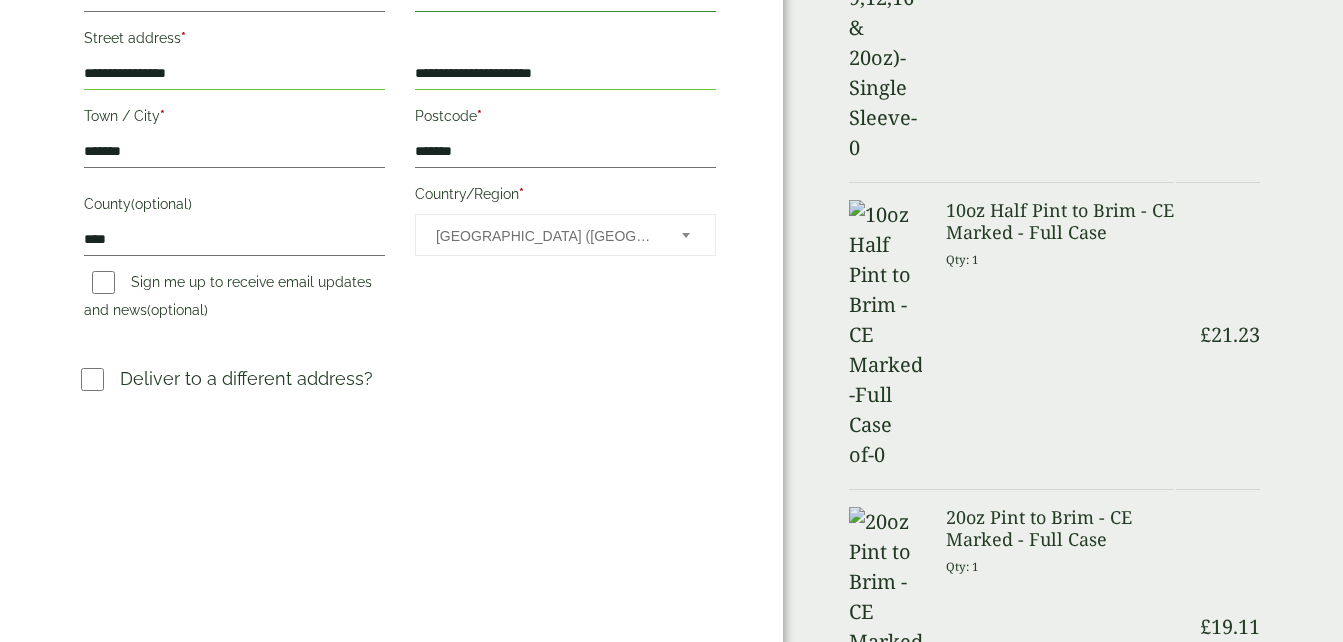 type on "**********" 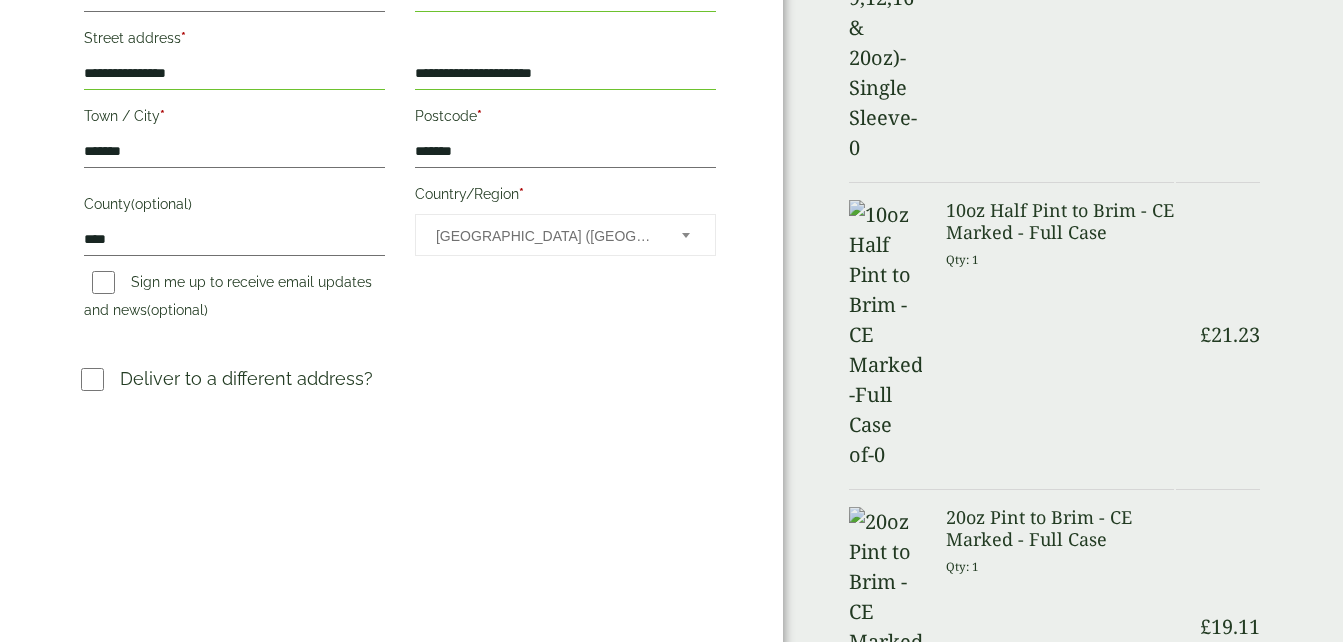 click on "Deliver to a different address?" at bounding box center [400, 386] 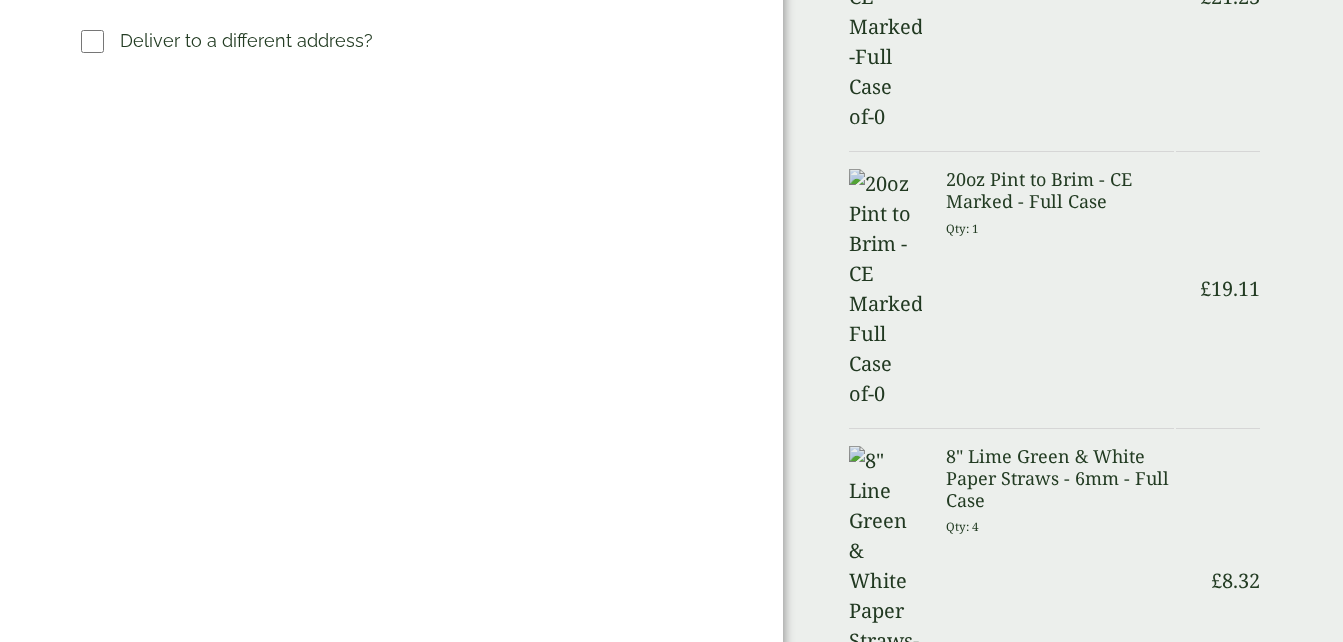 scroll, scrollTop: 900, scrollLeft: 0, axis: vertical 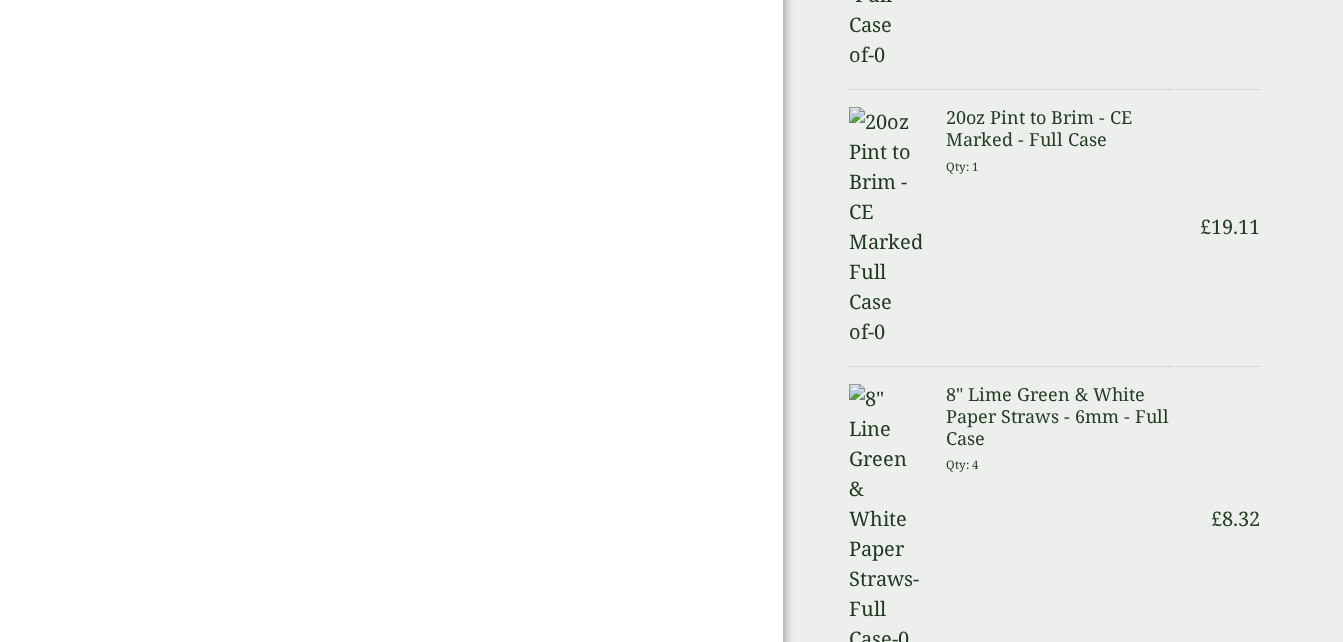 click on "Order Summary
Item
Ammount
16oz Clear PET Smoothie Cup - Full Case
Qty: 1
£ 45.09
8" Yellow & White Paper Straw 6mm - Full Case
Qty: 6 £ £" at bounding box center (1063, 426) 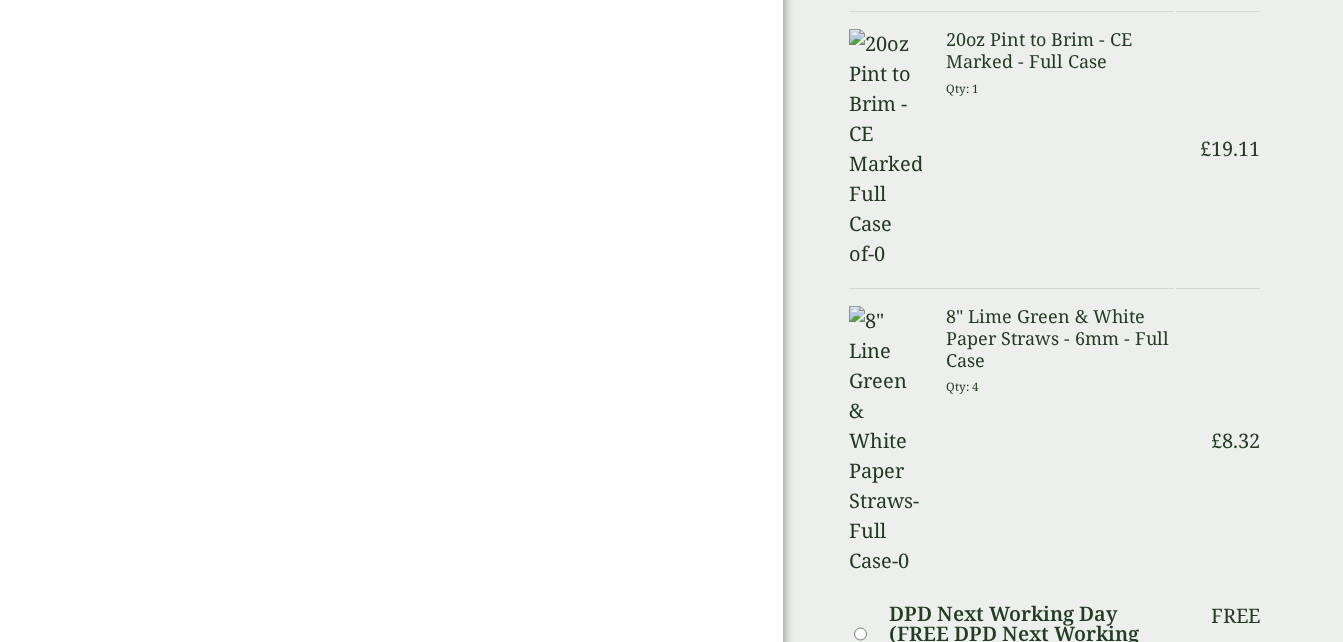 scroll, scrollTop: 1000, scrollLeft: 0, axis: vertical 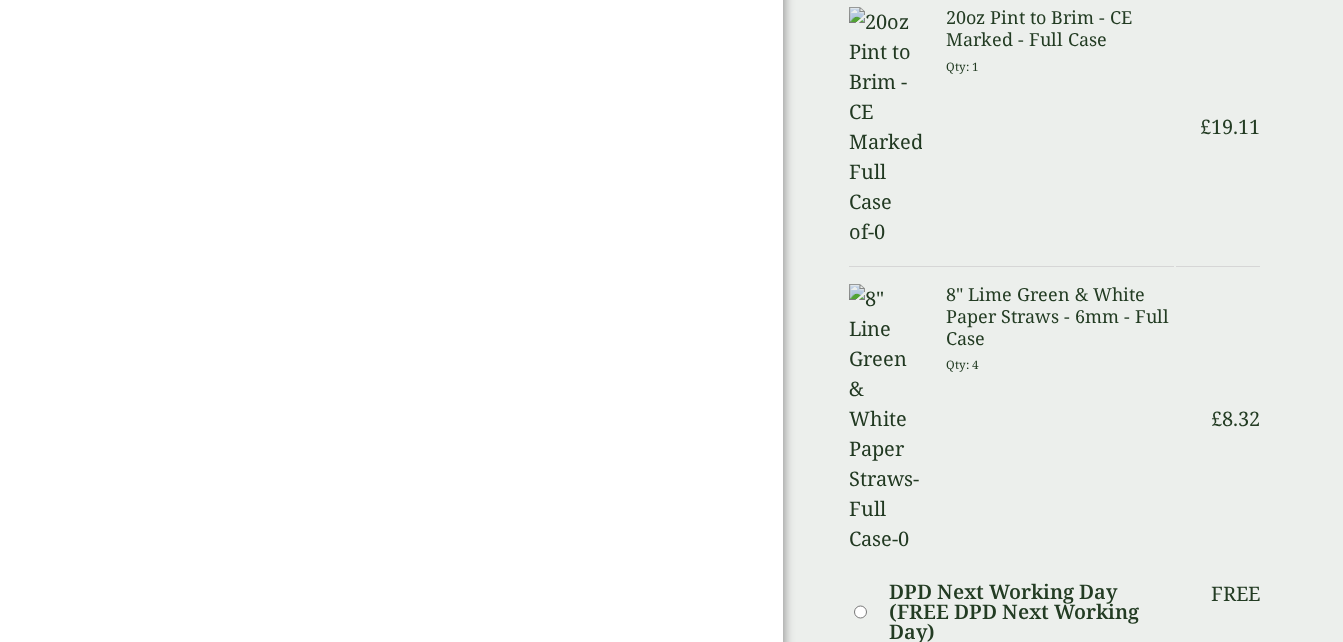 click on "Place order" at bounding box center [1054, 1431] 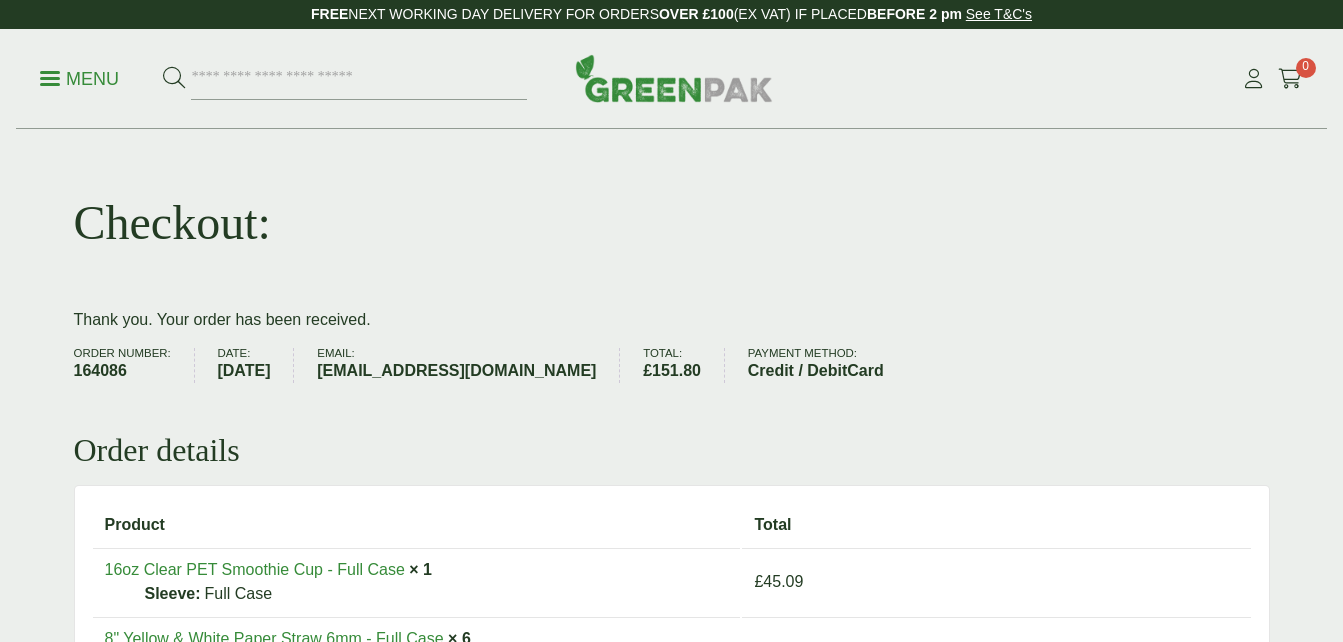 scroll, scrollTop: 0, scrollLeft: 0, axis: both 